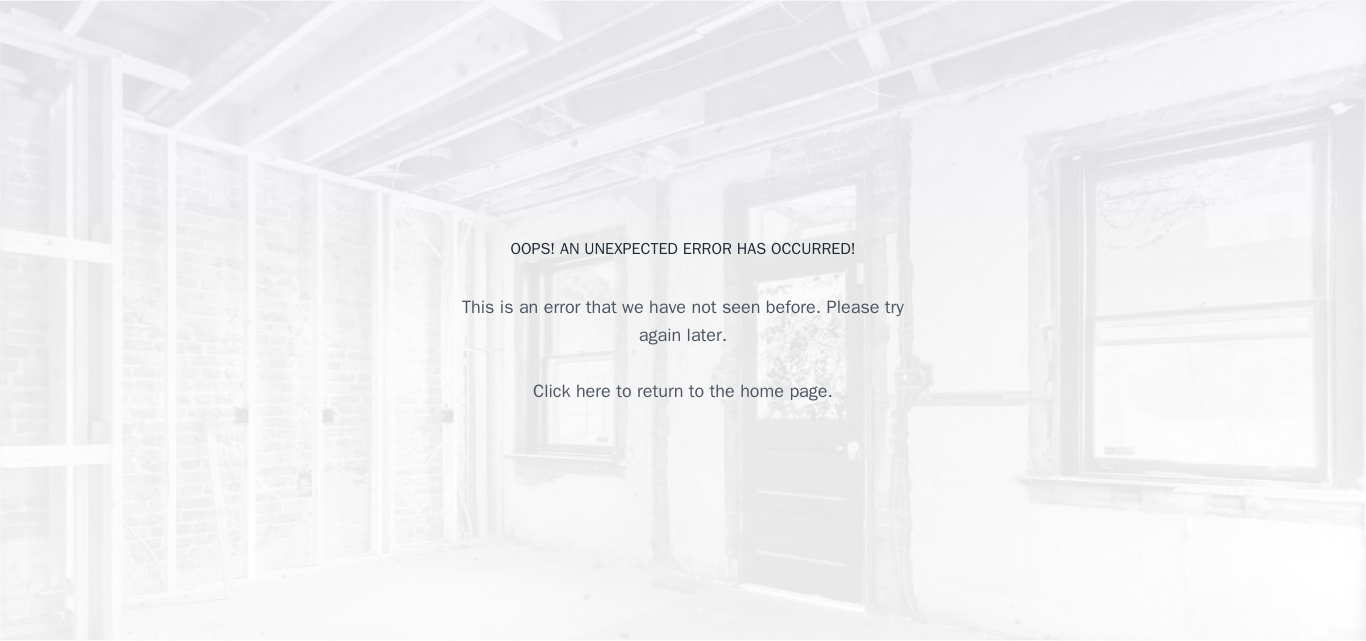 scroll, scrollTop: 0, scrollLeft: 0, axis: both 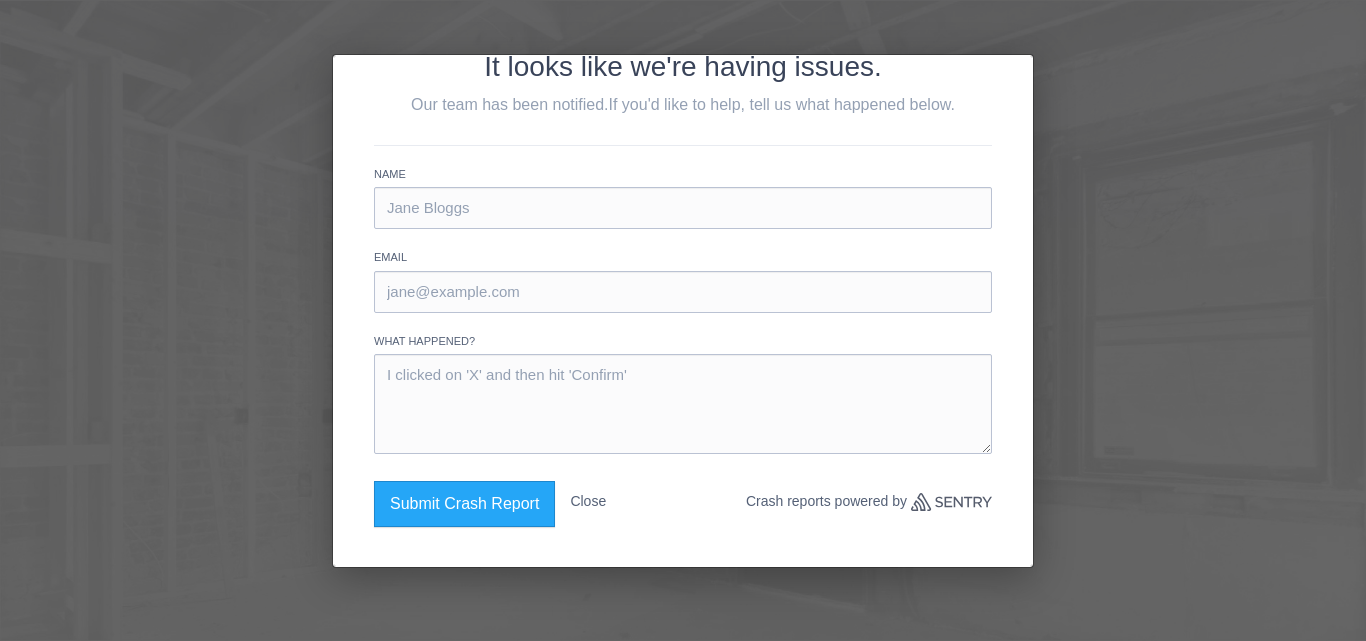 click on "Close" at bounding box center (588, 501) 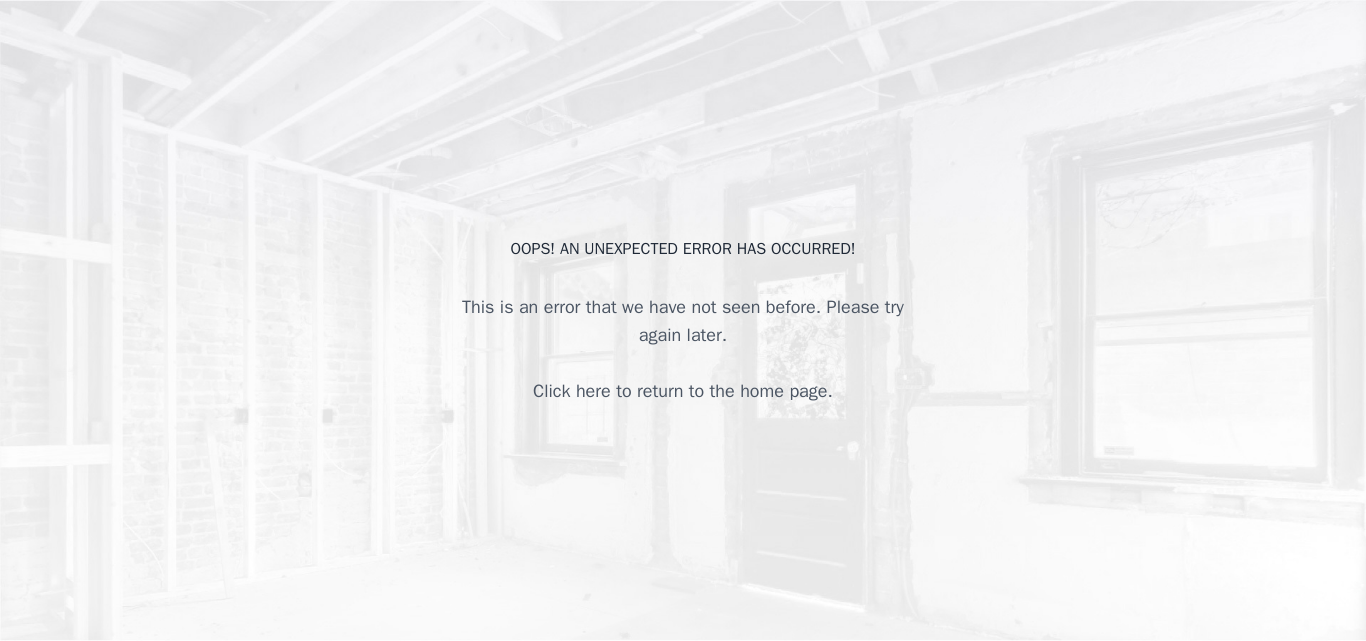 click on "Click here to return to the home page." at bounding box center [683, 391] 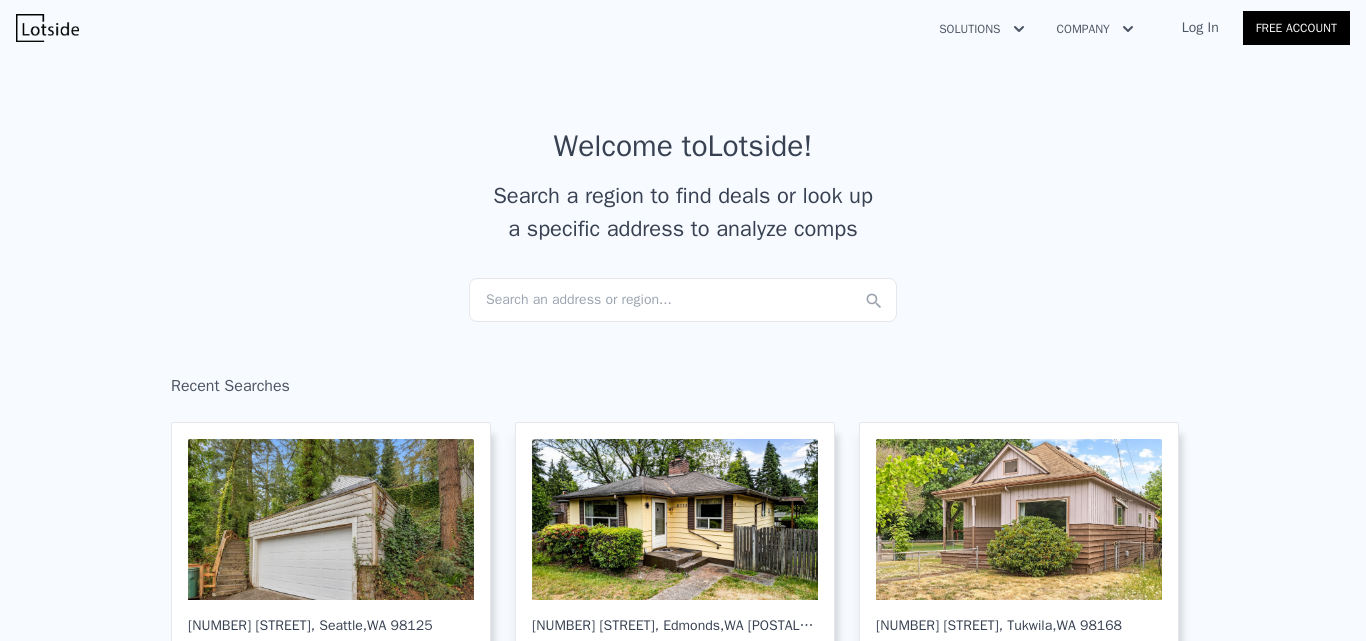 scroll, scrollTop: 0, scrollLeft: 0, axis: both 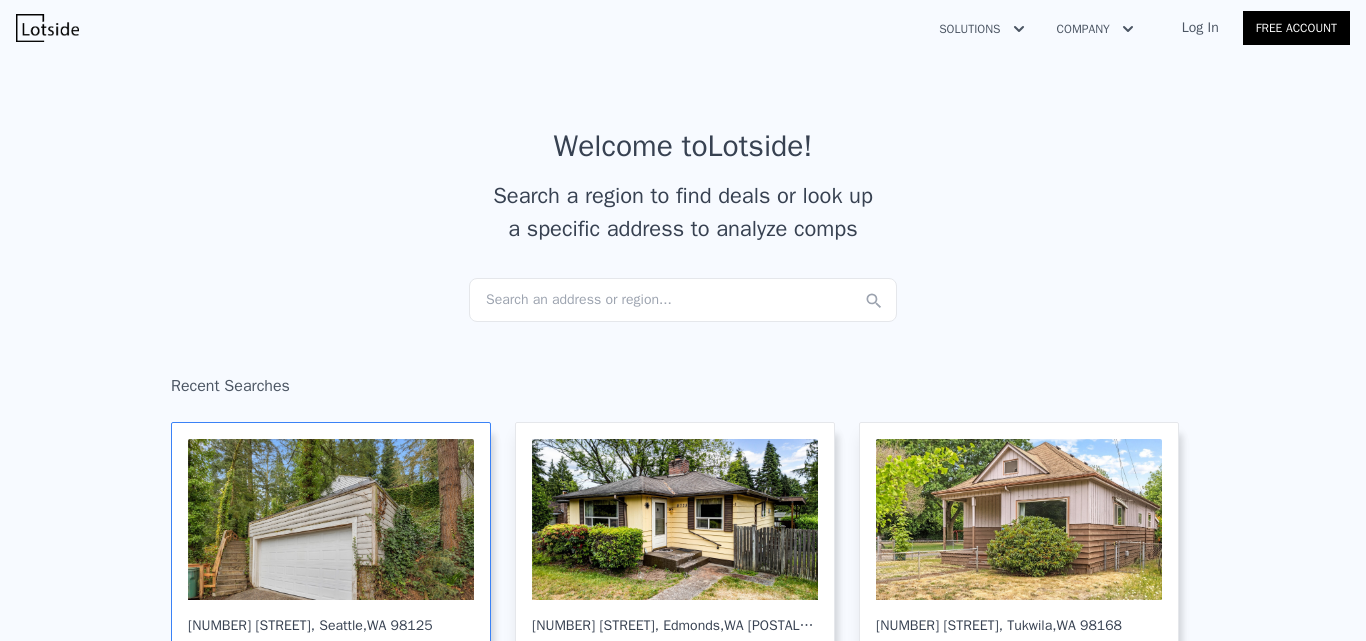 click at bounding box center (331, 519) 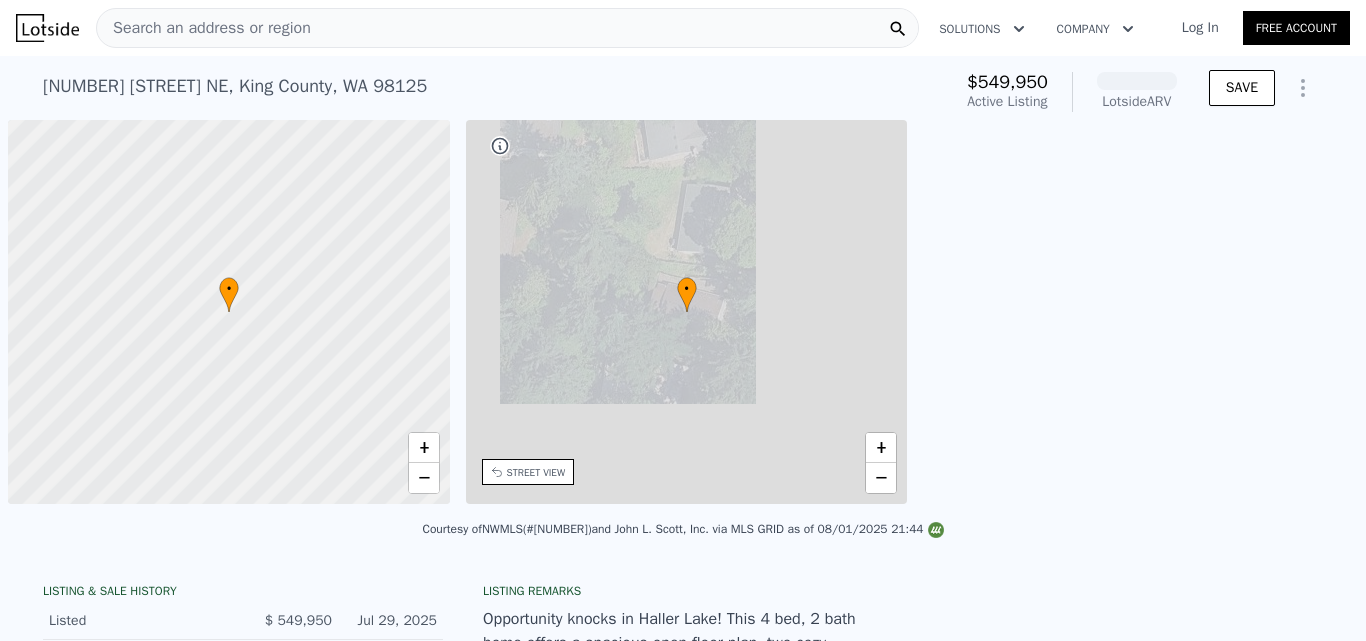 scroll, scrollTop: 0, scrollLeft: 0, axis: both 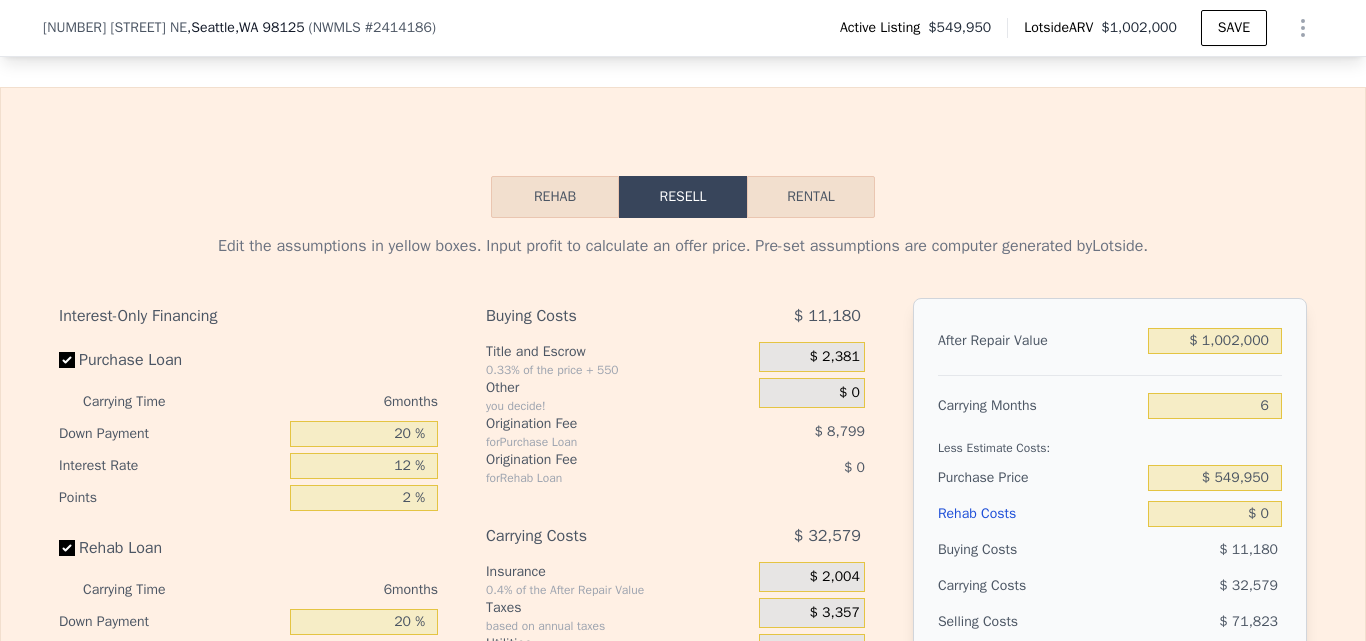 click on "Rehab" at bounding box center [555, 197] 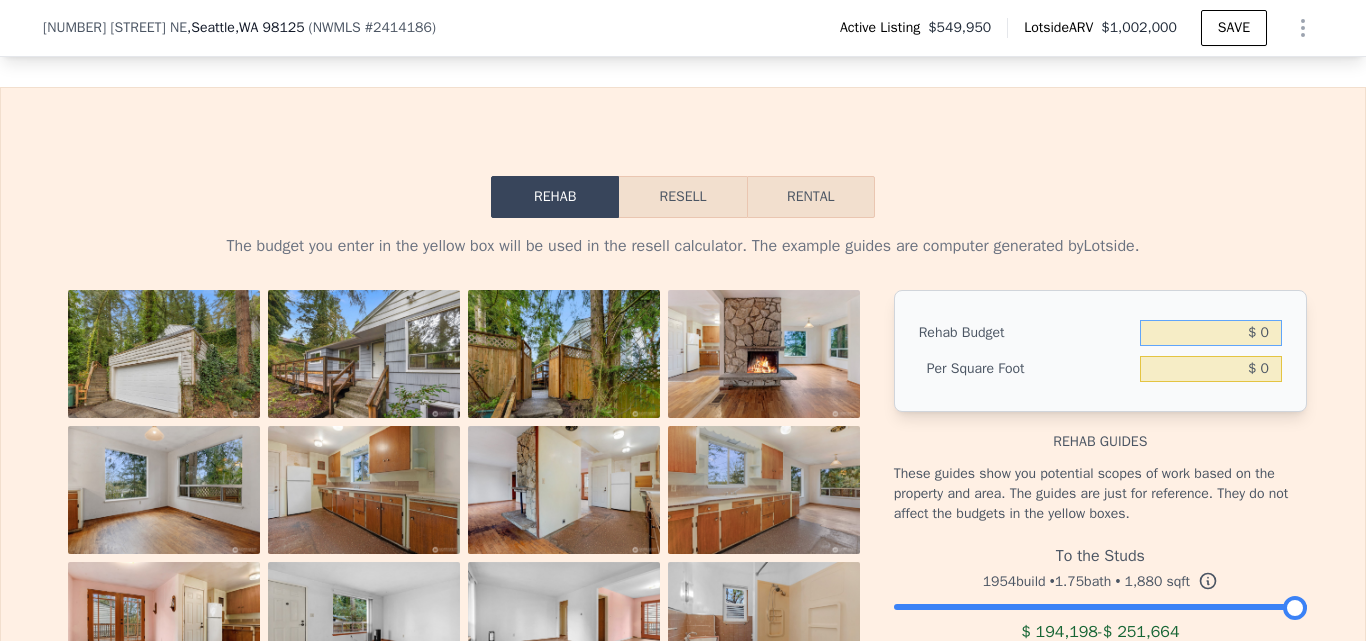click on "$ 0" at bounding box center [1211, 333] 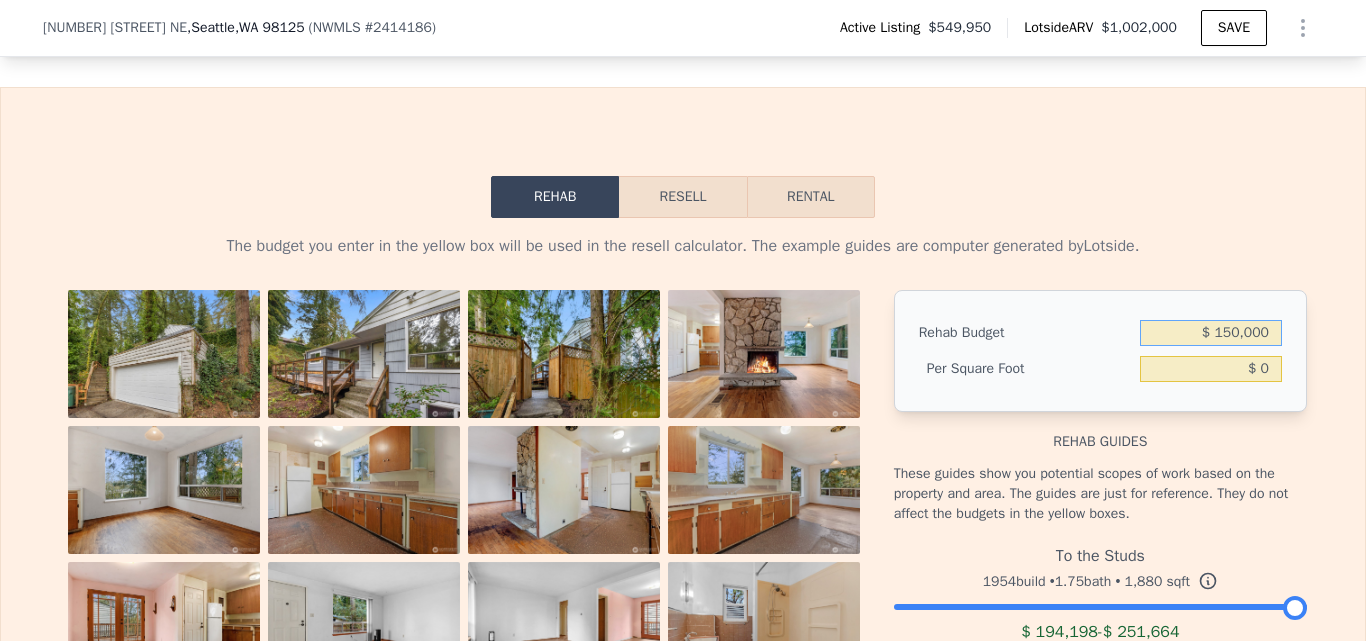 type on "$ 150,000" 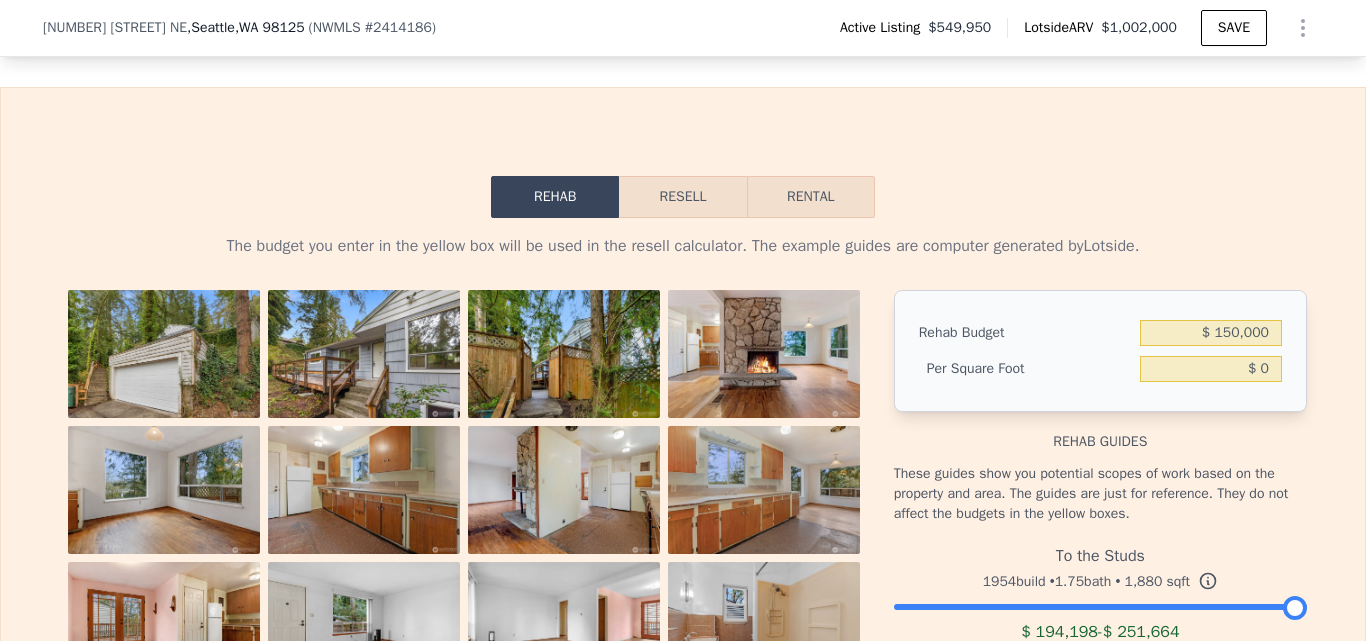 click on "The budget you enter in the yellow box will be used in the resell calculator. The example guides are computer generated by Lotside . View All Photos Rehab Budget $ [PRICE] Per Square Foot $ 0 Rehab guides These guides show you potential scopes of work based on the property and area. The guides are just for reference. They do not affect the budgets in the yellow boxes. To the Studs 1954 build • 1.75 bath • 1,880 sqft $ [PRICE] - $ [PRICE] $ [PRICE] /sqft - $ [PRICE] /sqft Replace all non-structural elements. Replace roofing and siding Paint interior and exterior Replace drywall and insulate Electrical and plumbing rough in Replace electrical and plumbing fixtures Replace doors and trim Replace windows, window fixtures and window trim Replace floors Replace cabinetry and countertops Replace appliances Heavy landscaping These guides are computer generated. They should not substitute for getting bids from a contractor." at bounding box center (683, 625) 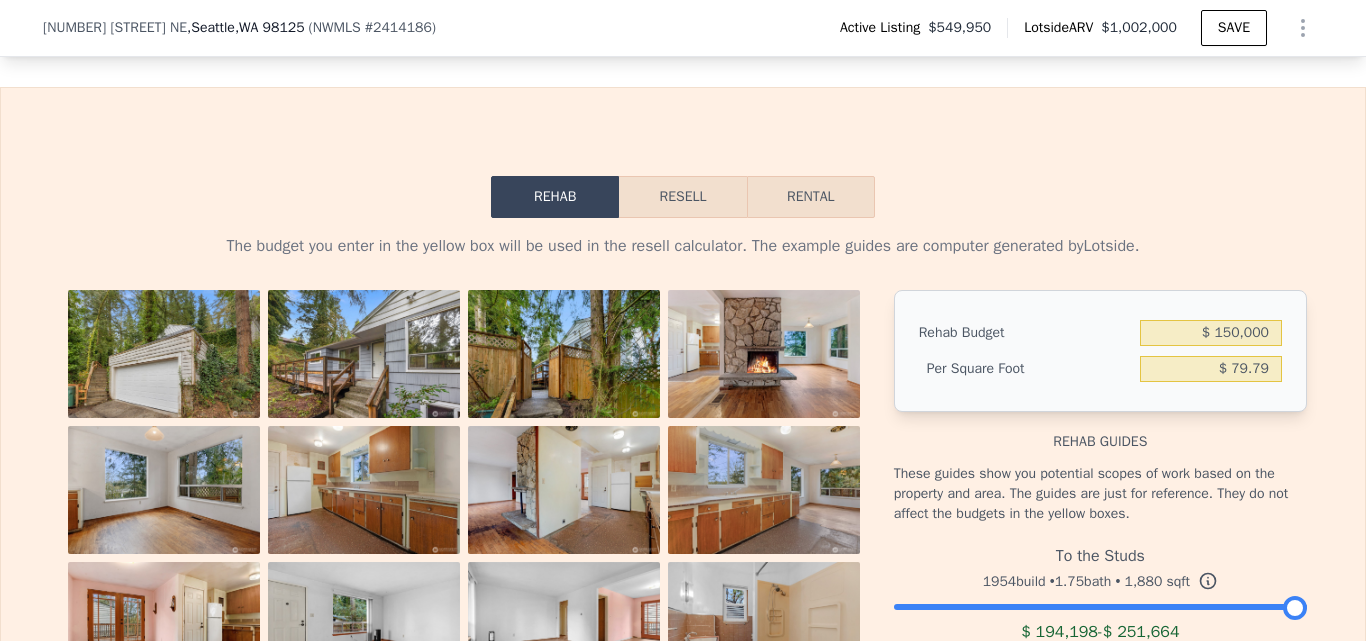 type on "$ 79.79" 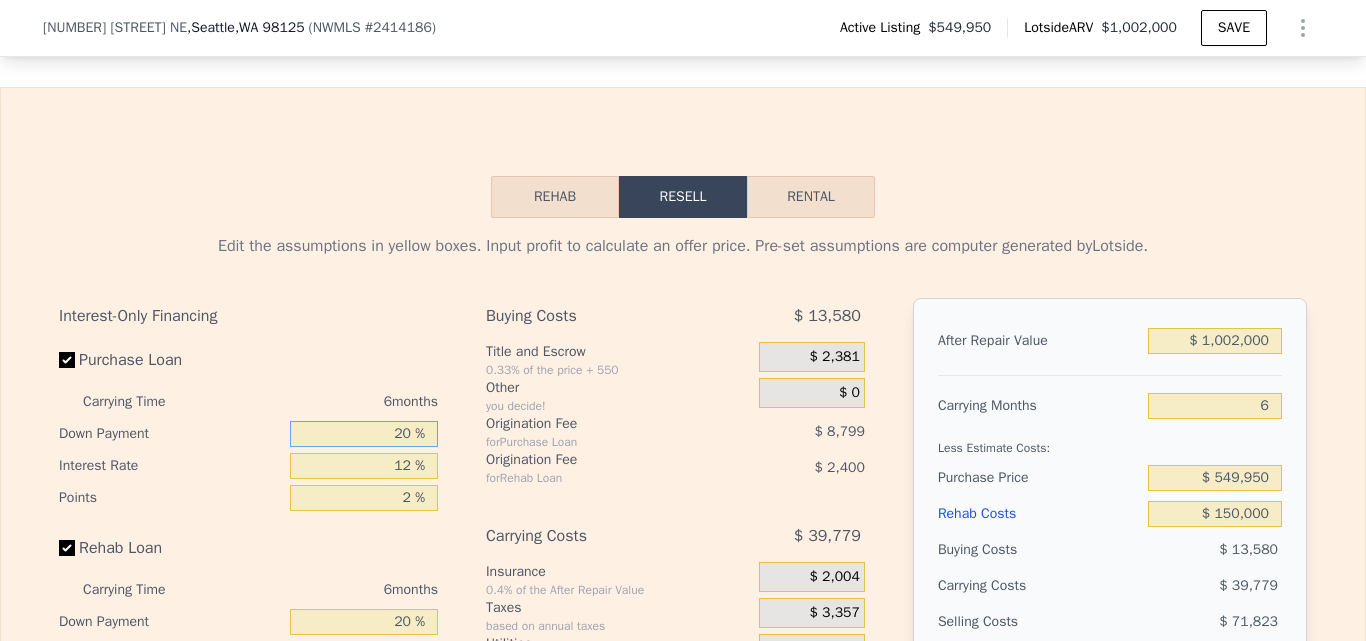 click on "20 %" at bounding box center (364, 434) 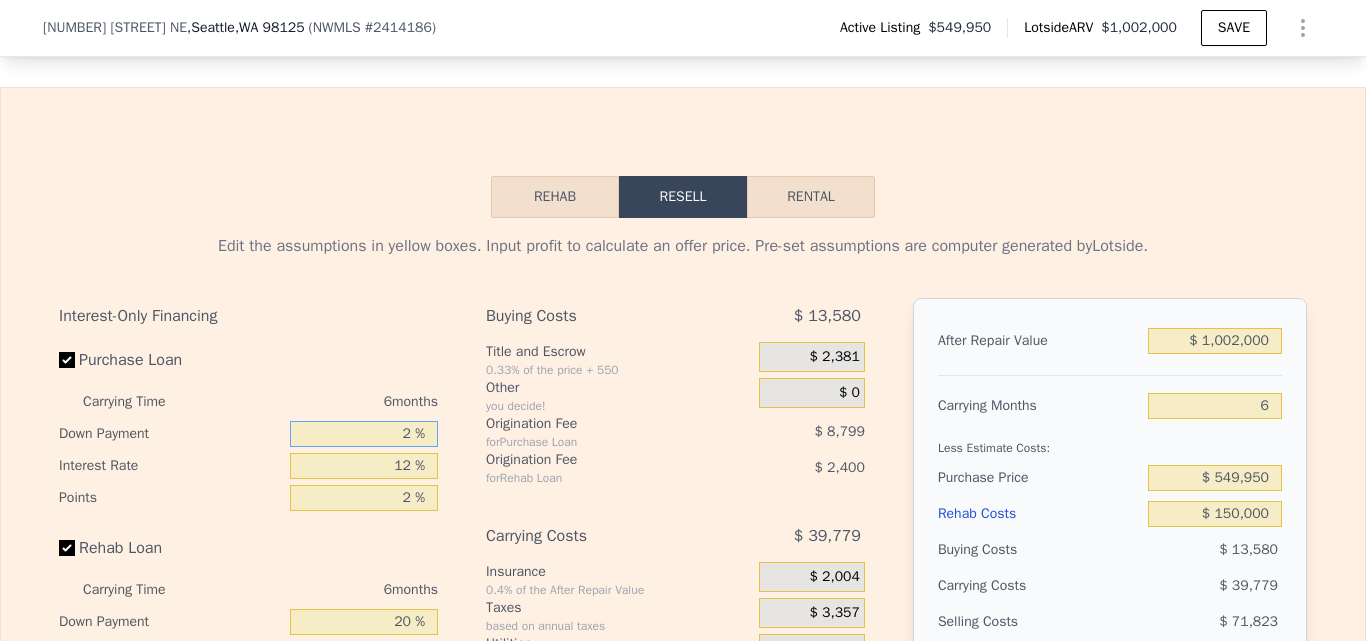 type 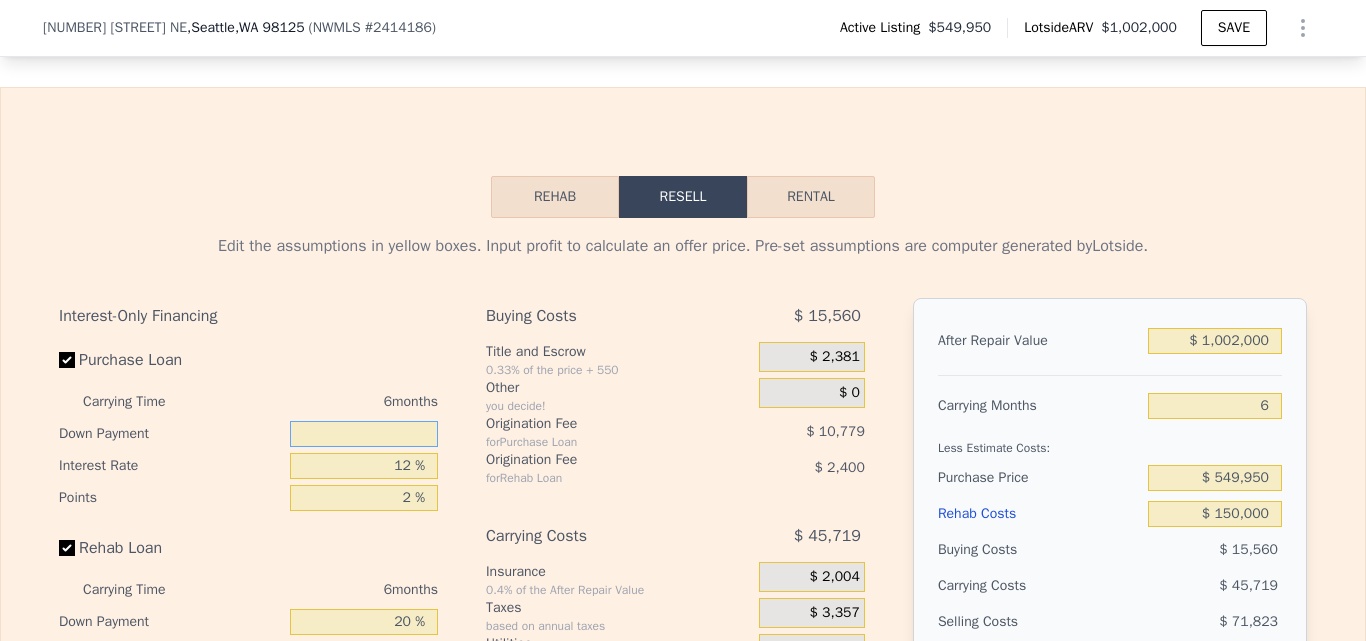 type on "$ 168,948" 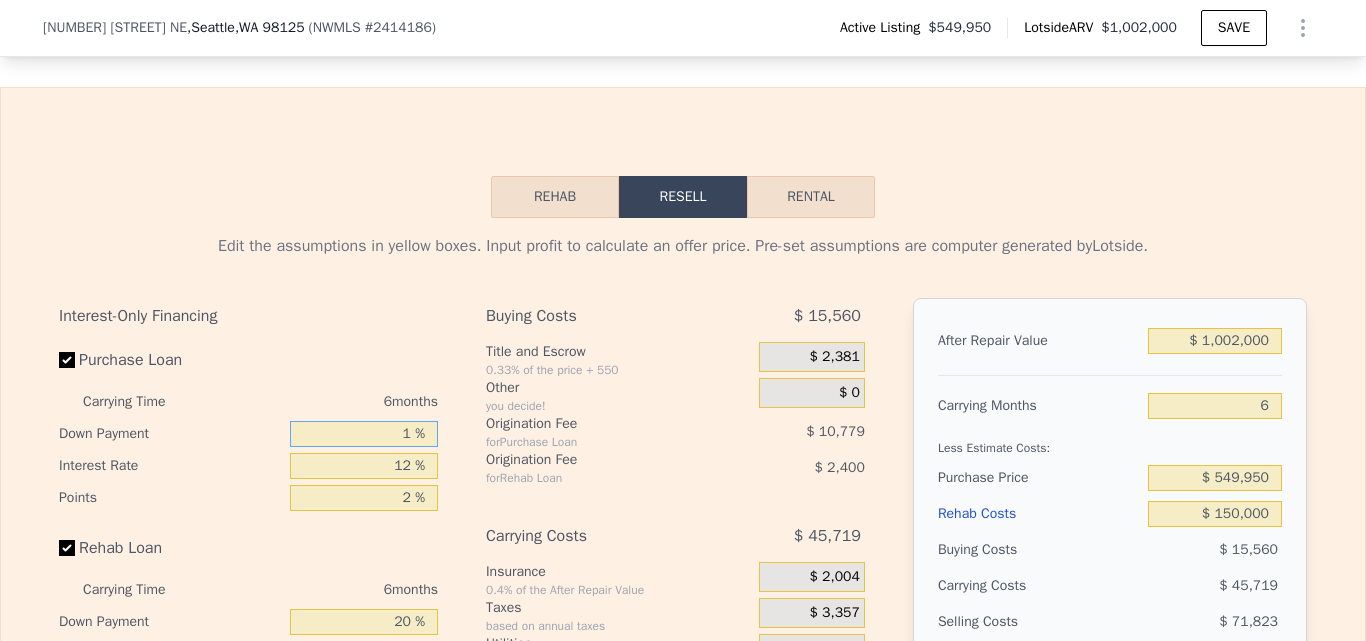 type on "10 %" 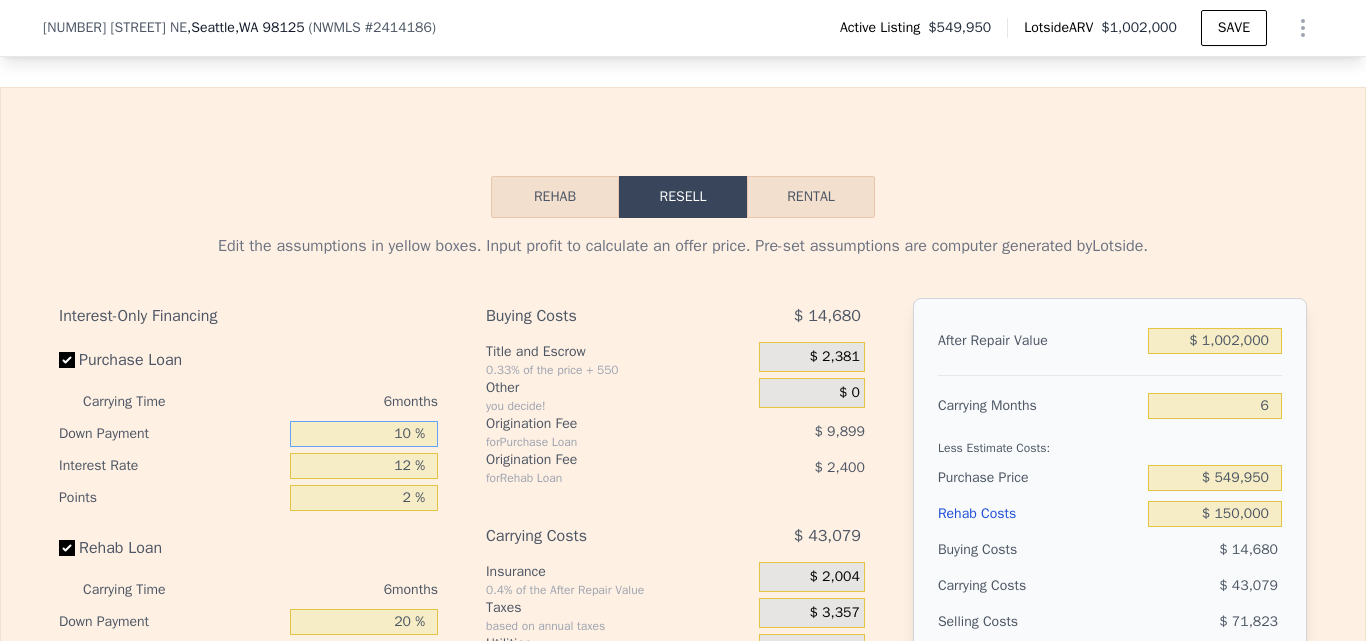 type on "$ 172,468" 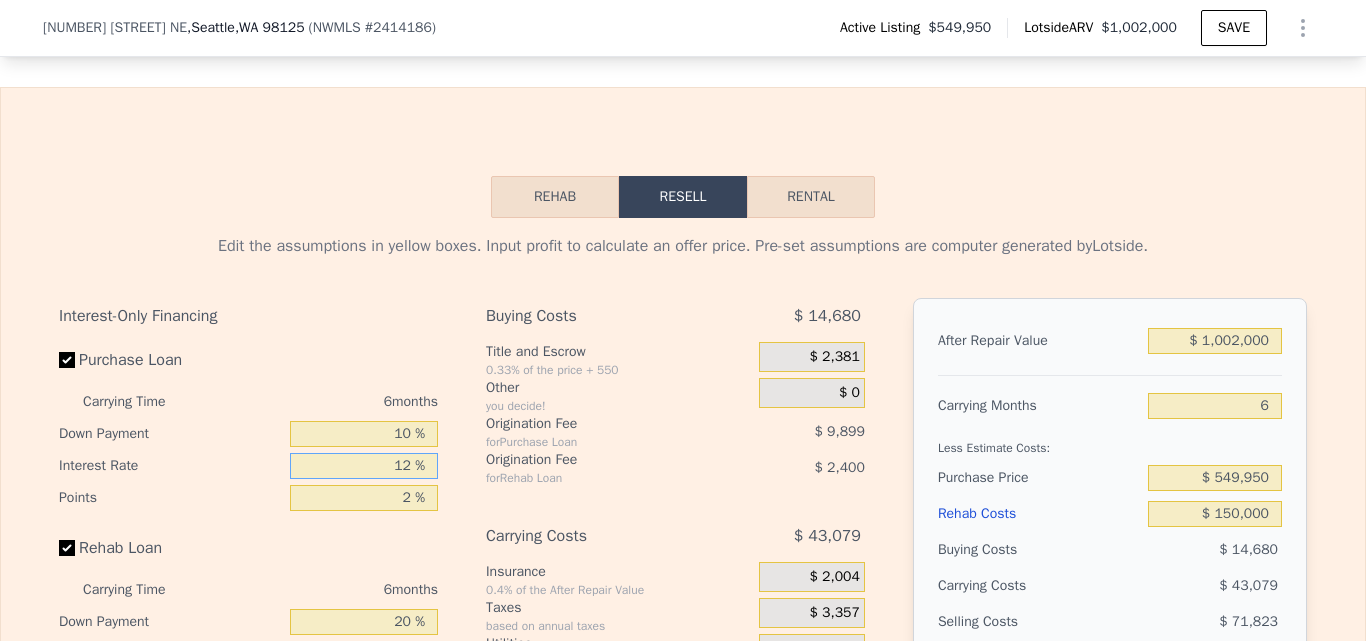 click on "12 %" at bounding box center [364, 466] 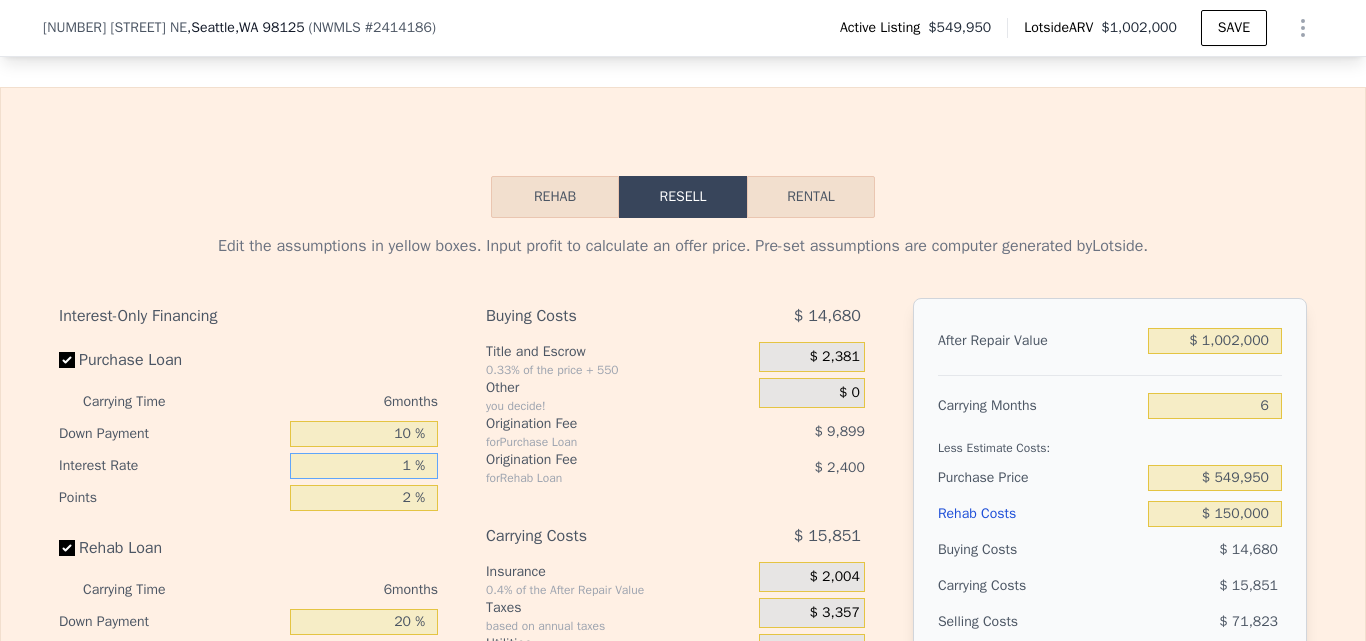 type 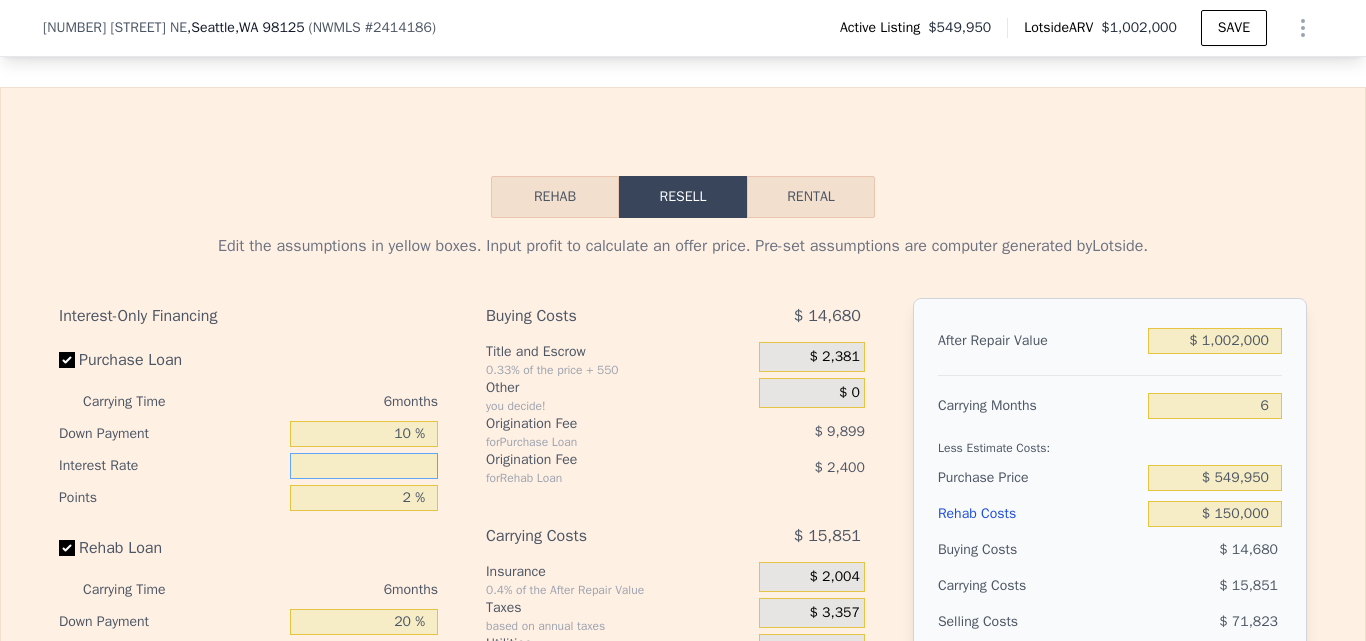 type on "$ 199,696" 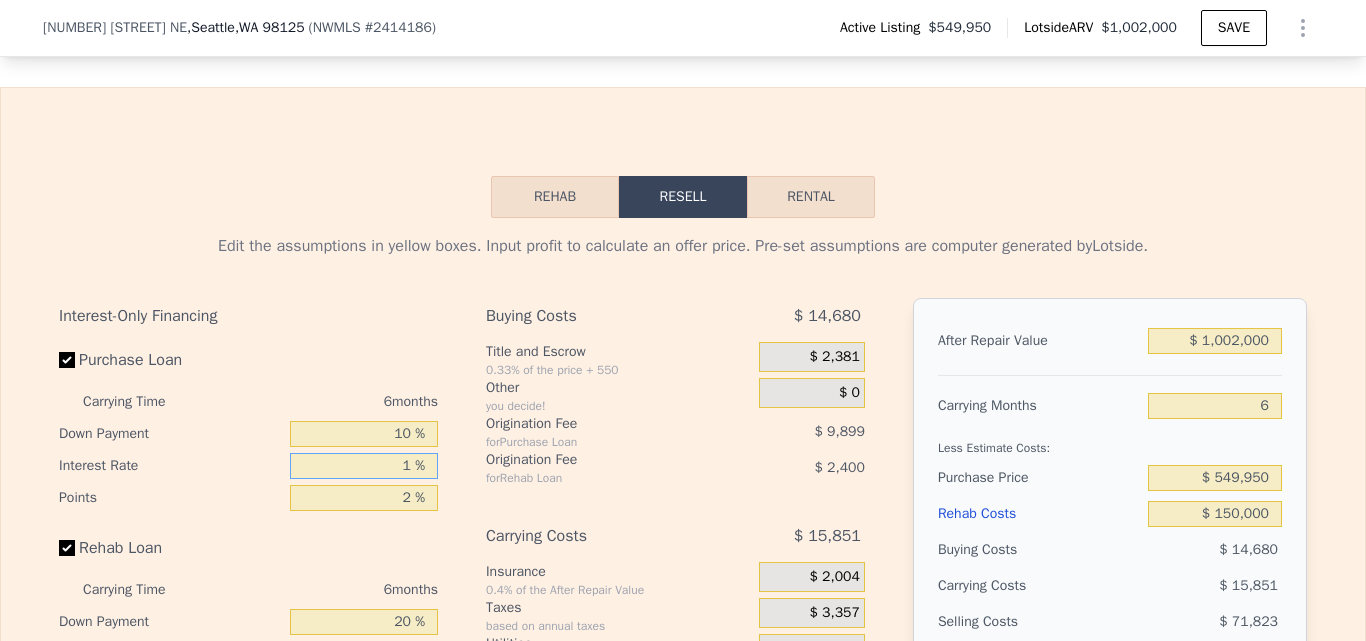 type on "11 %" 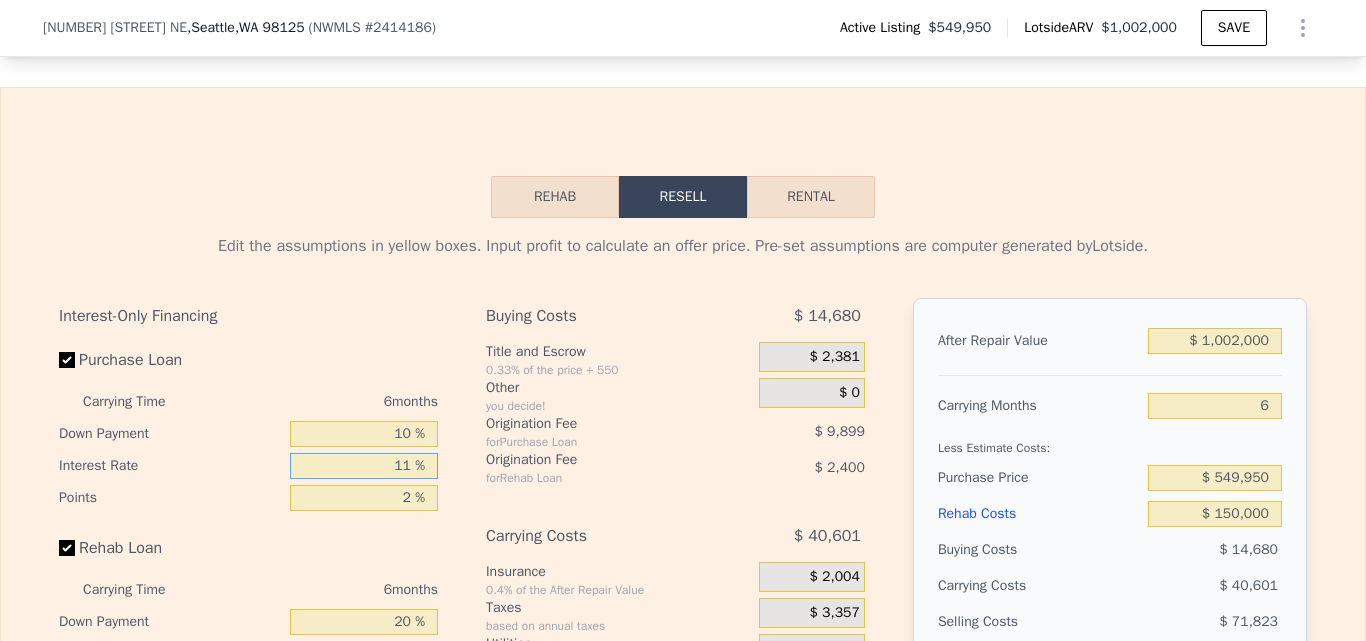 type on "$ 174,946" 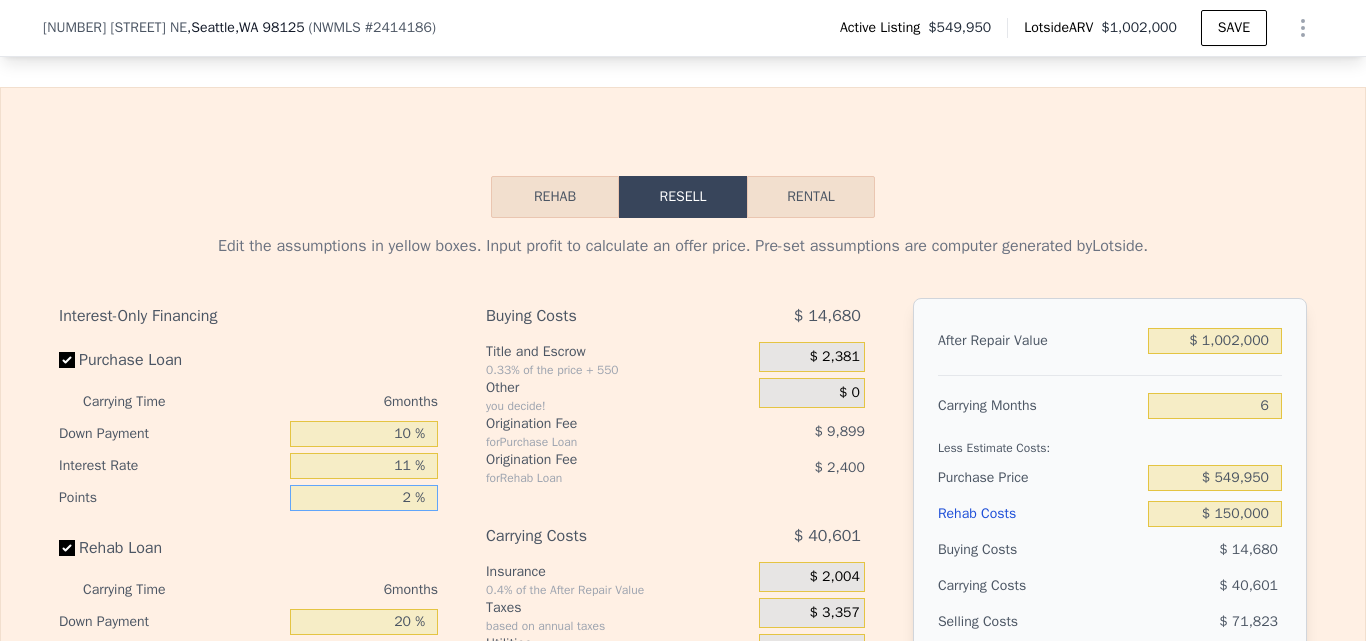click on "2 %" at bounding box center (364, 498) 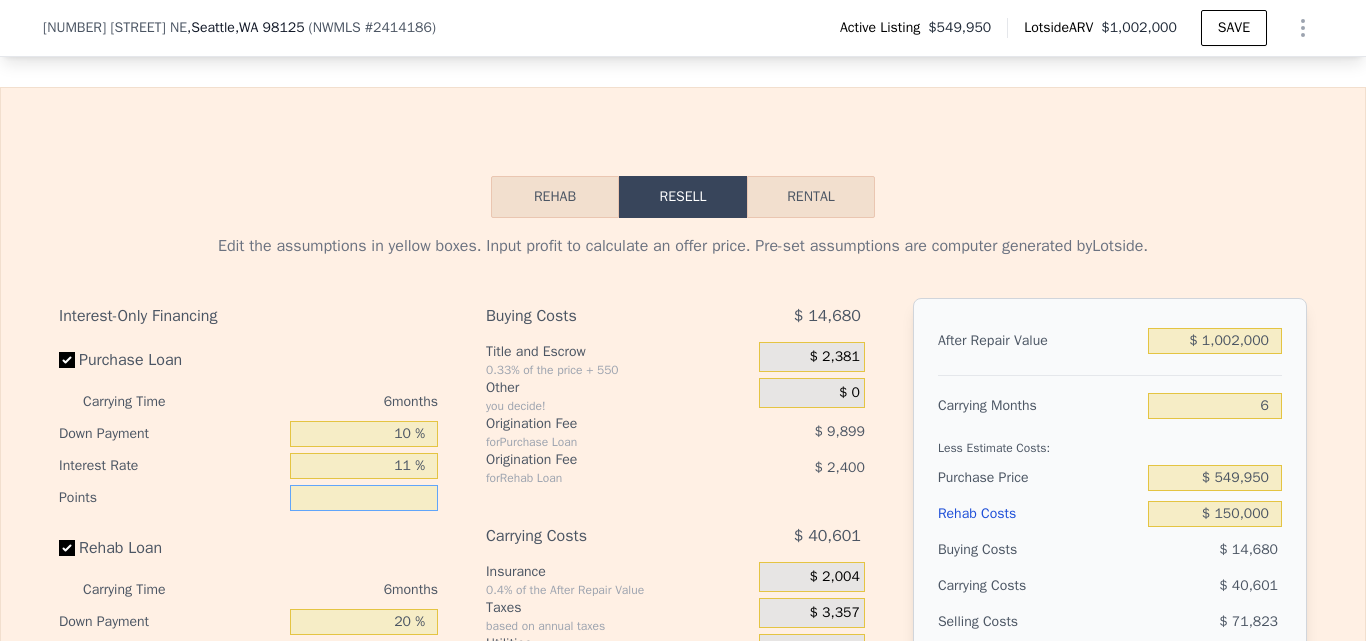 type on "1 %" 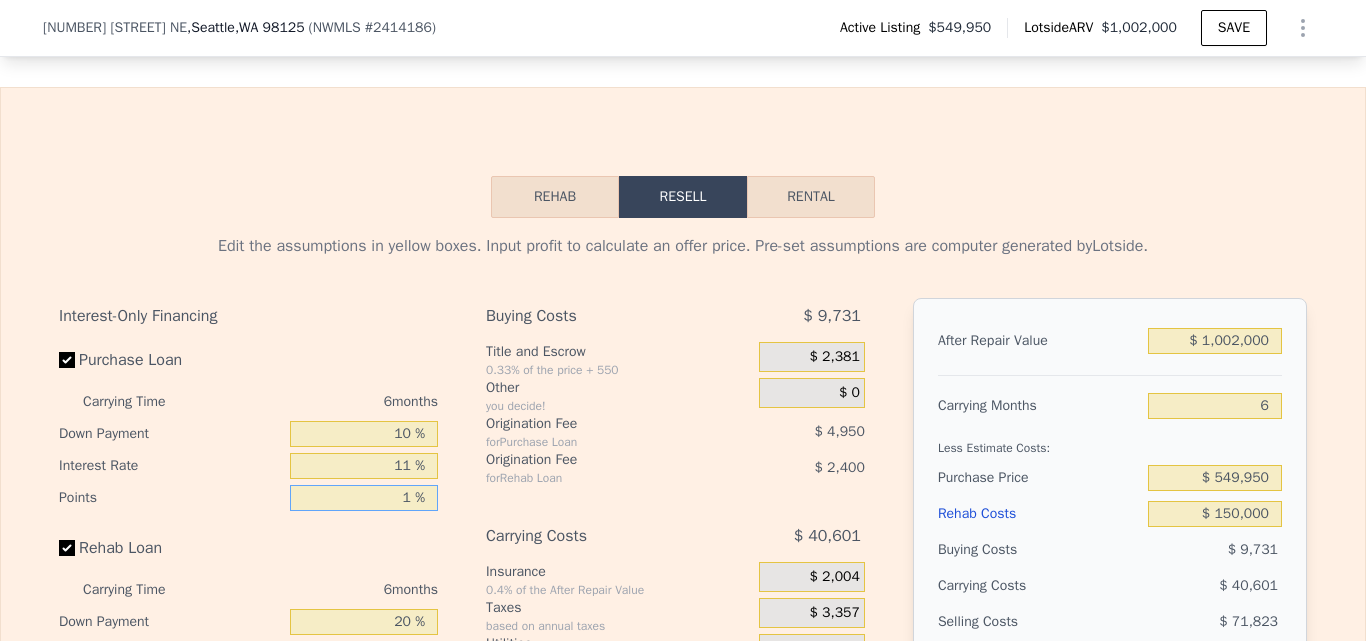 type on "$ 179,895" 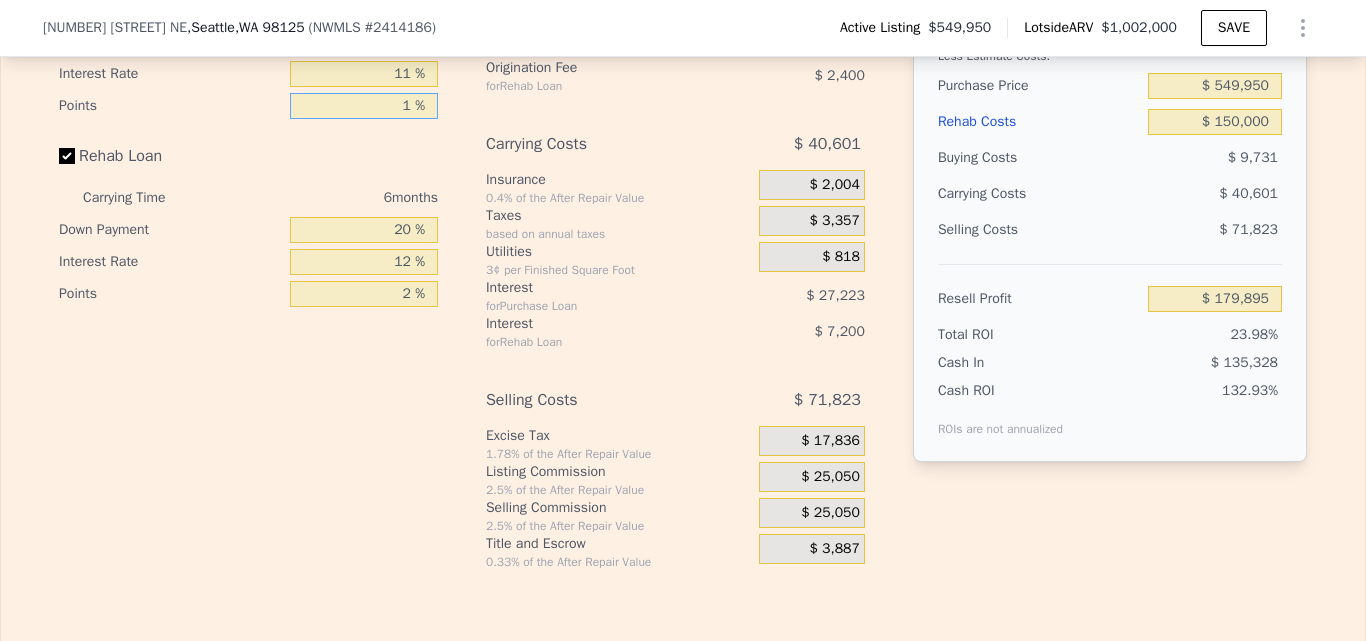 scroll, scrollTop: 3118, scrollLeft: 0, axis: vertical 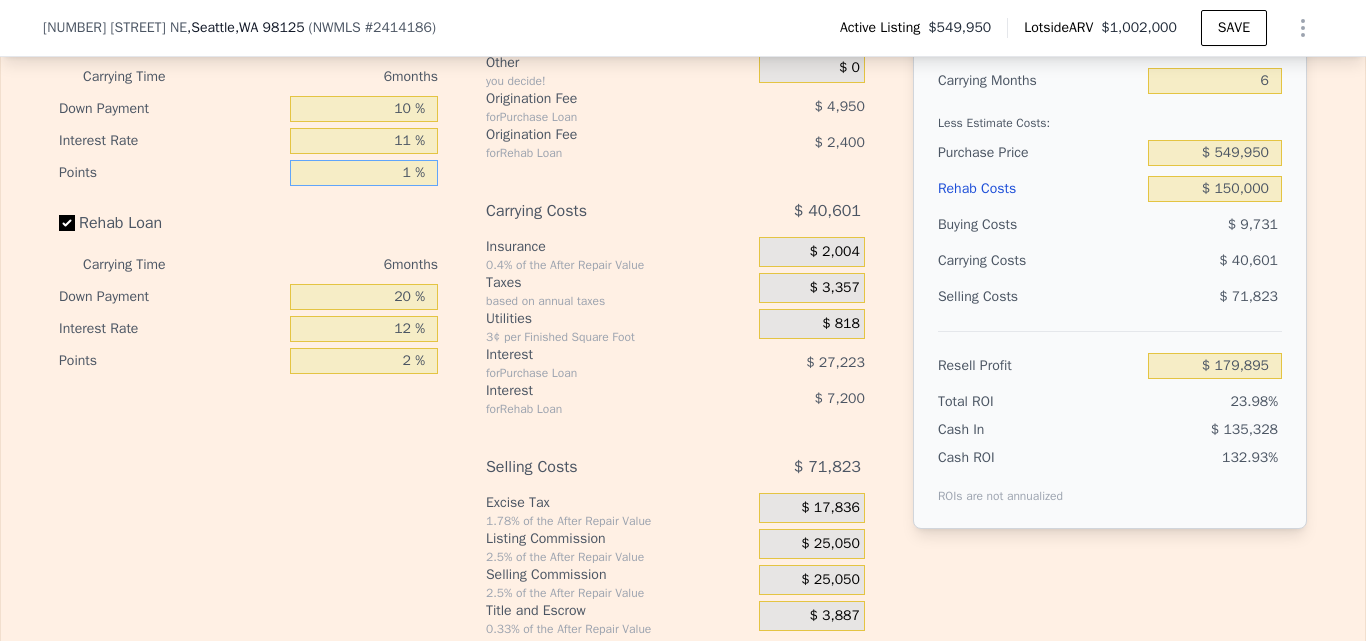 type on "1 %" 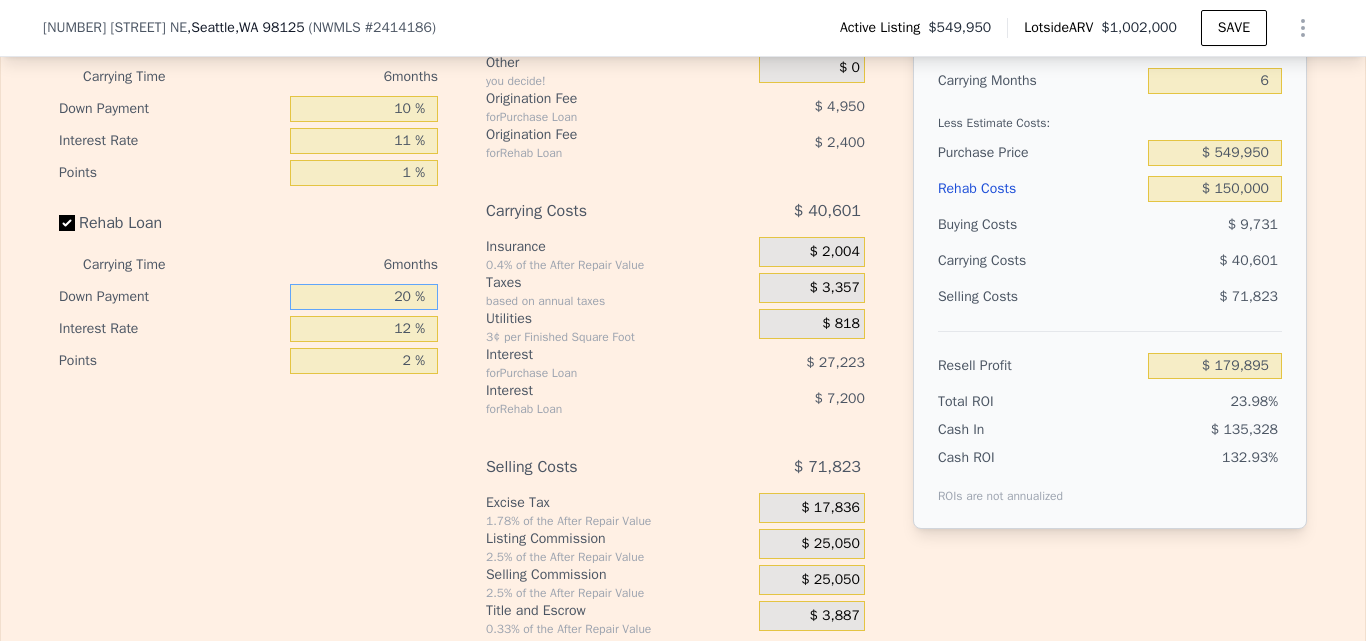 click on "20 %" at bounding box center (364, 297) 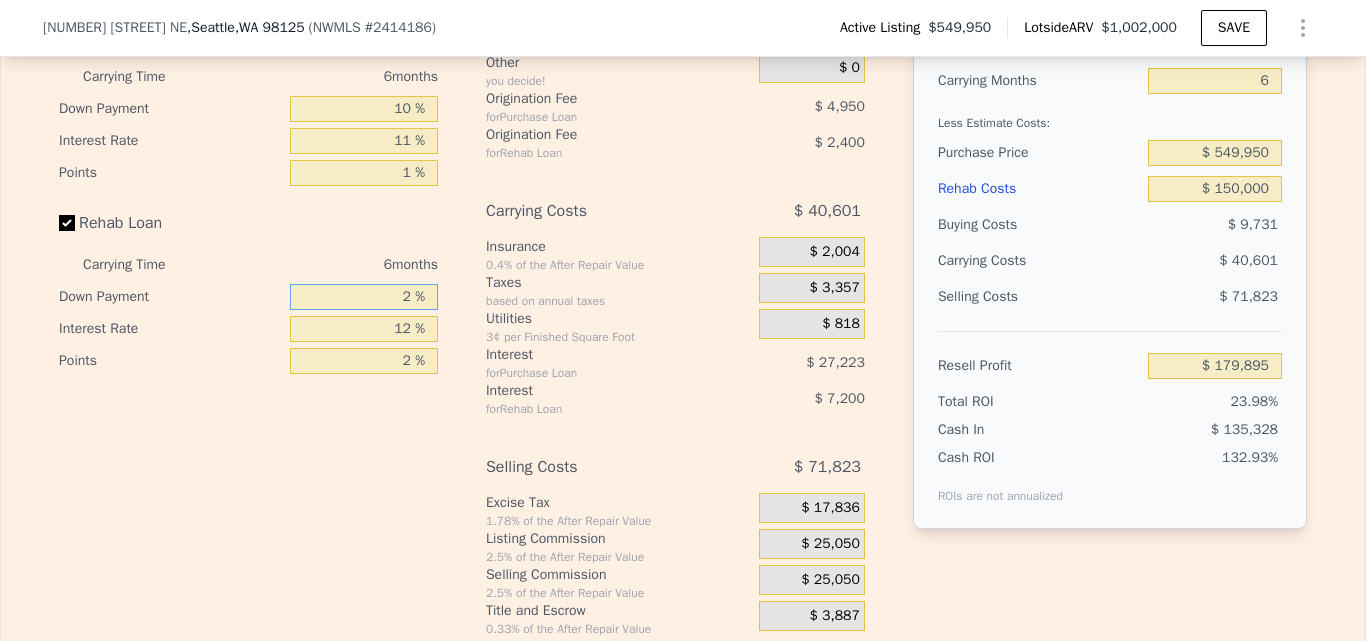 type 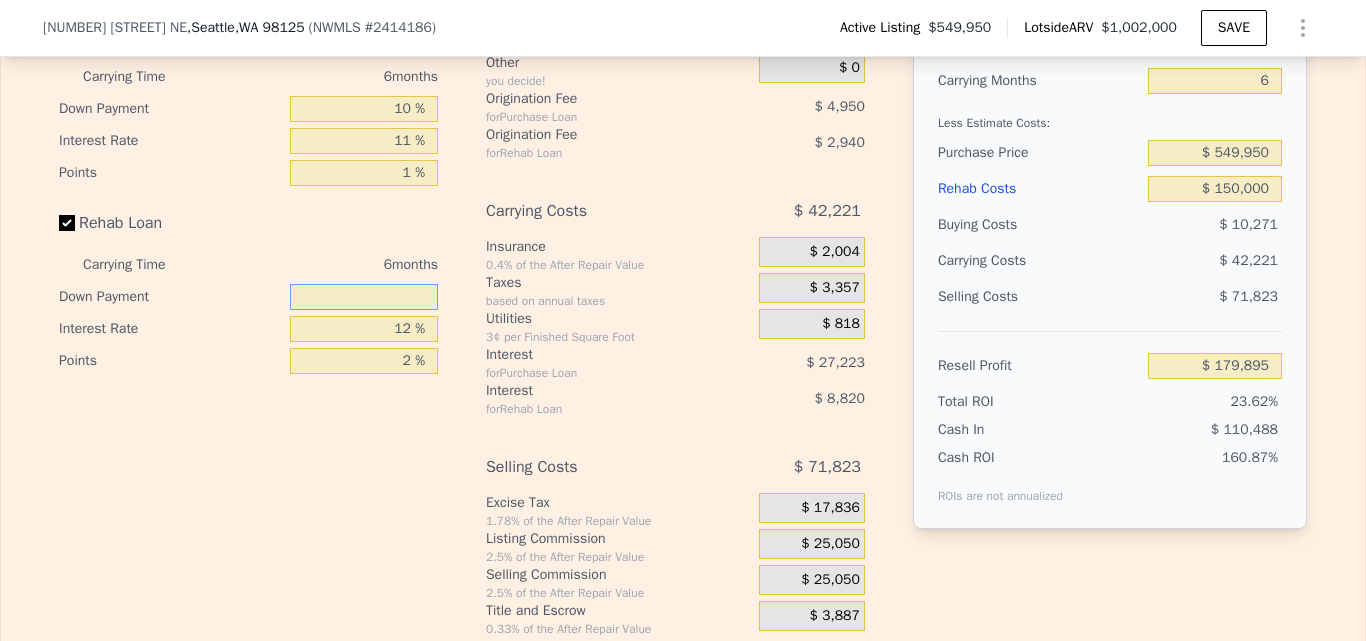 type on "$ 177,735" 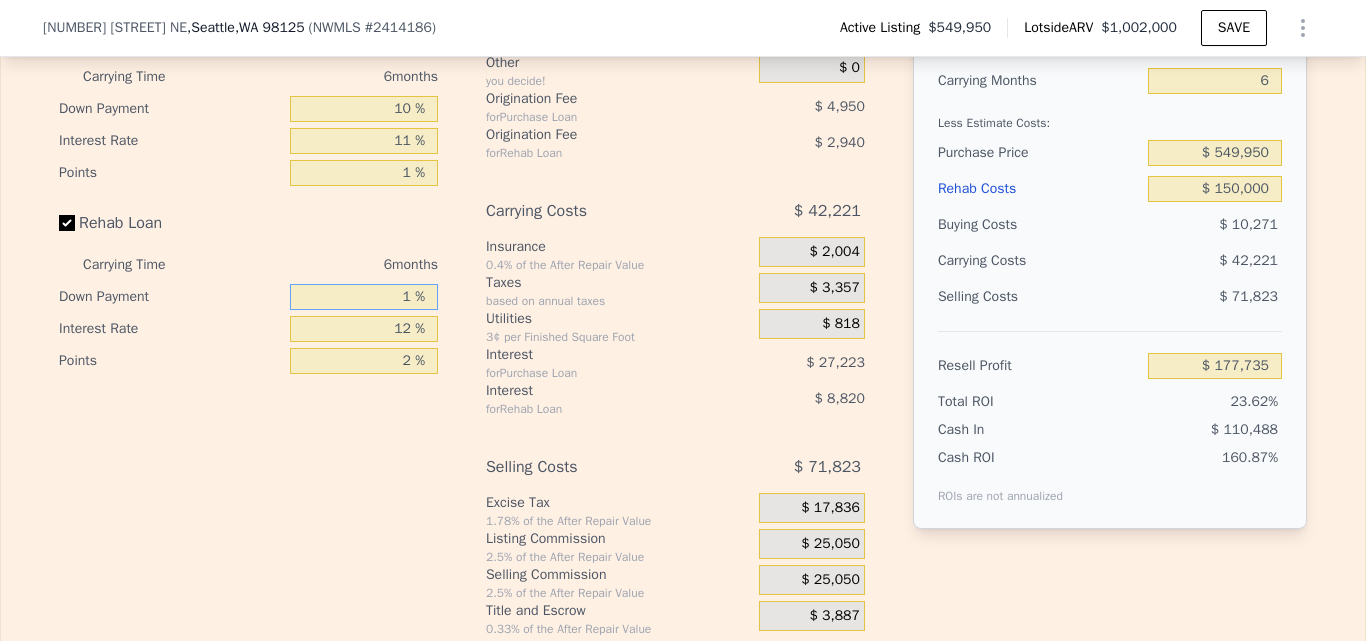 type on "10 %" 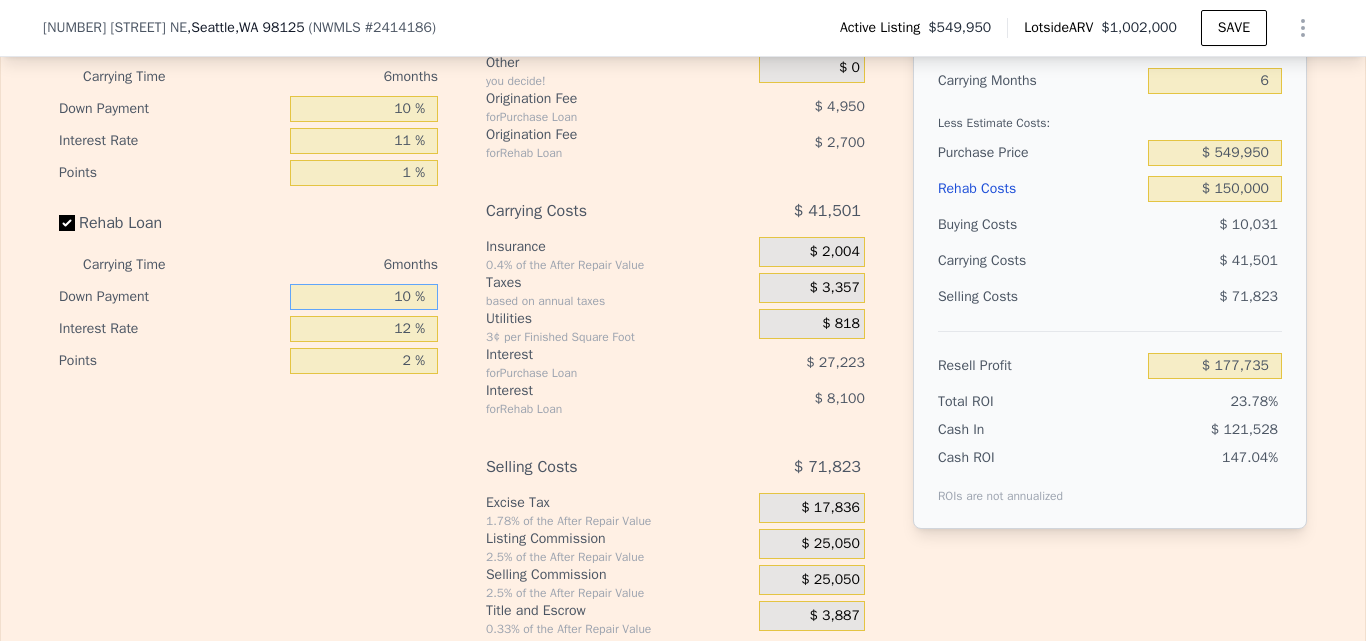 type on "$ 178,695" 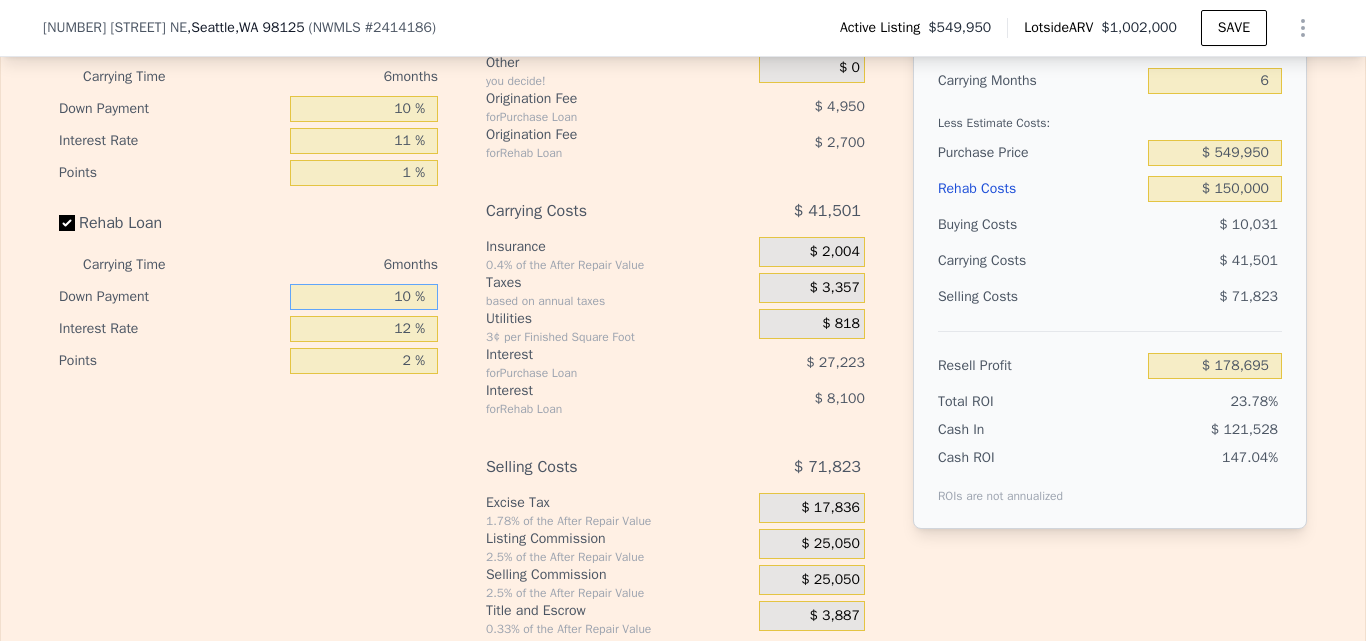 type on "10 %" 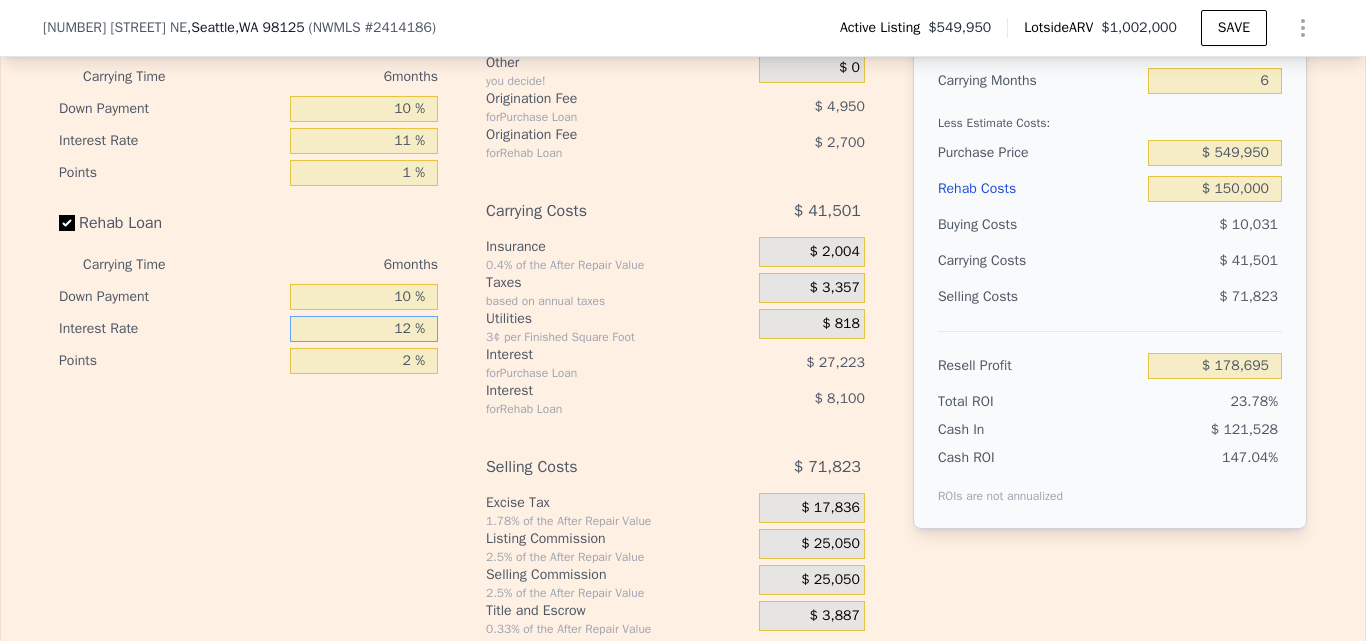 click on "12 %" at bounding box center (364, 329) 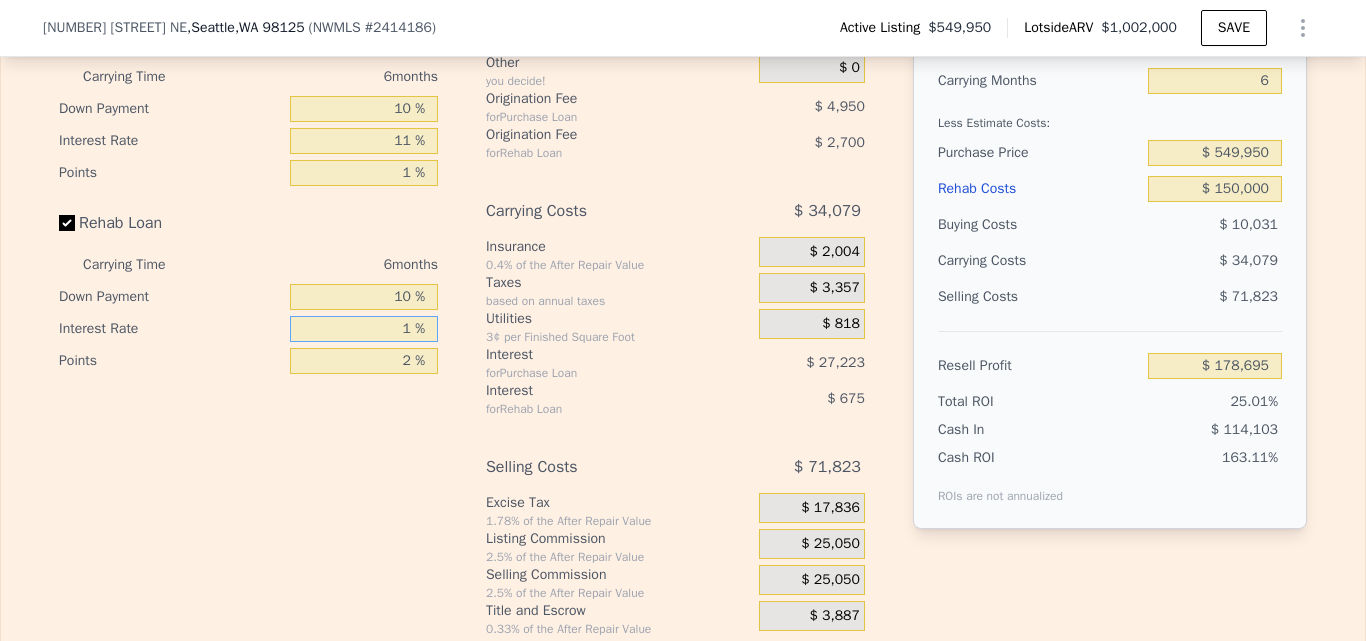 type 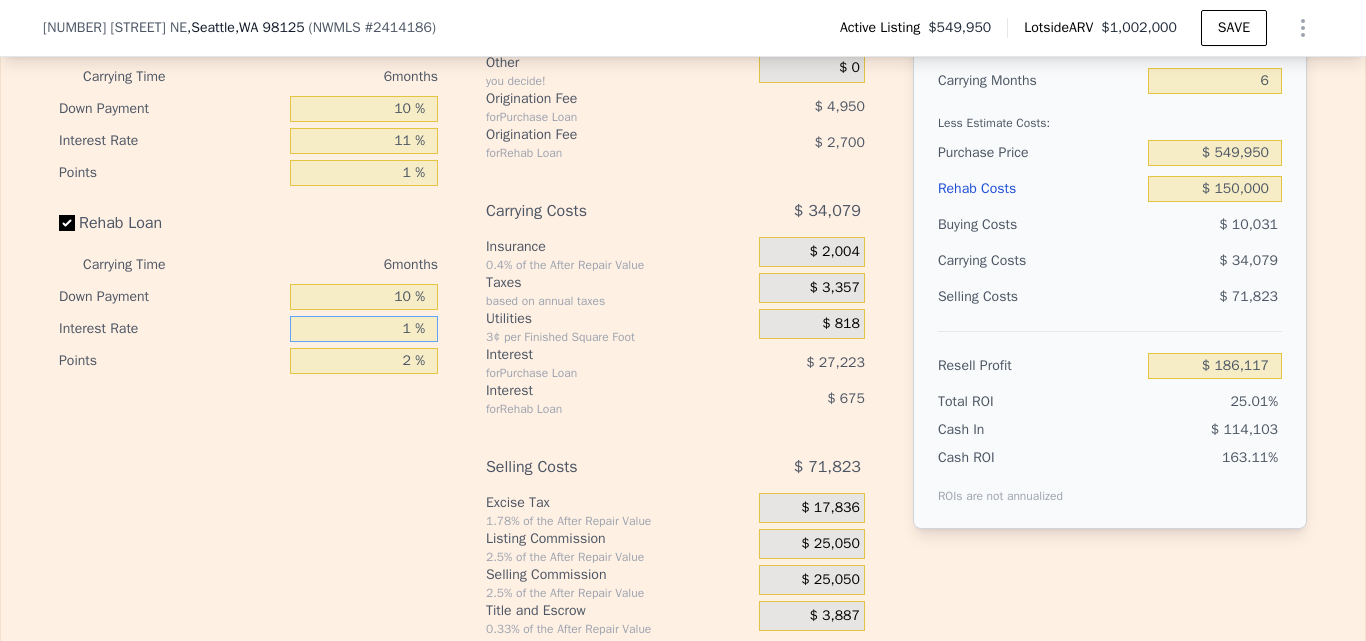 type on "10 %" 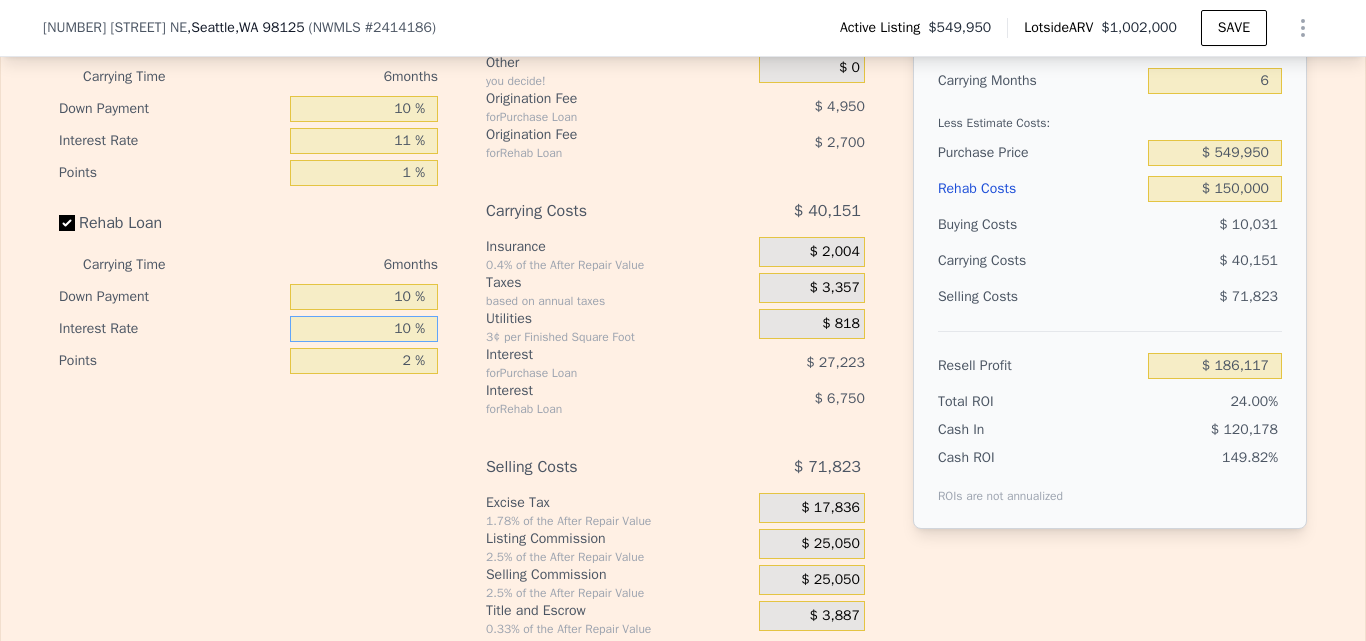 type on "$ 180,045" 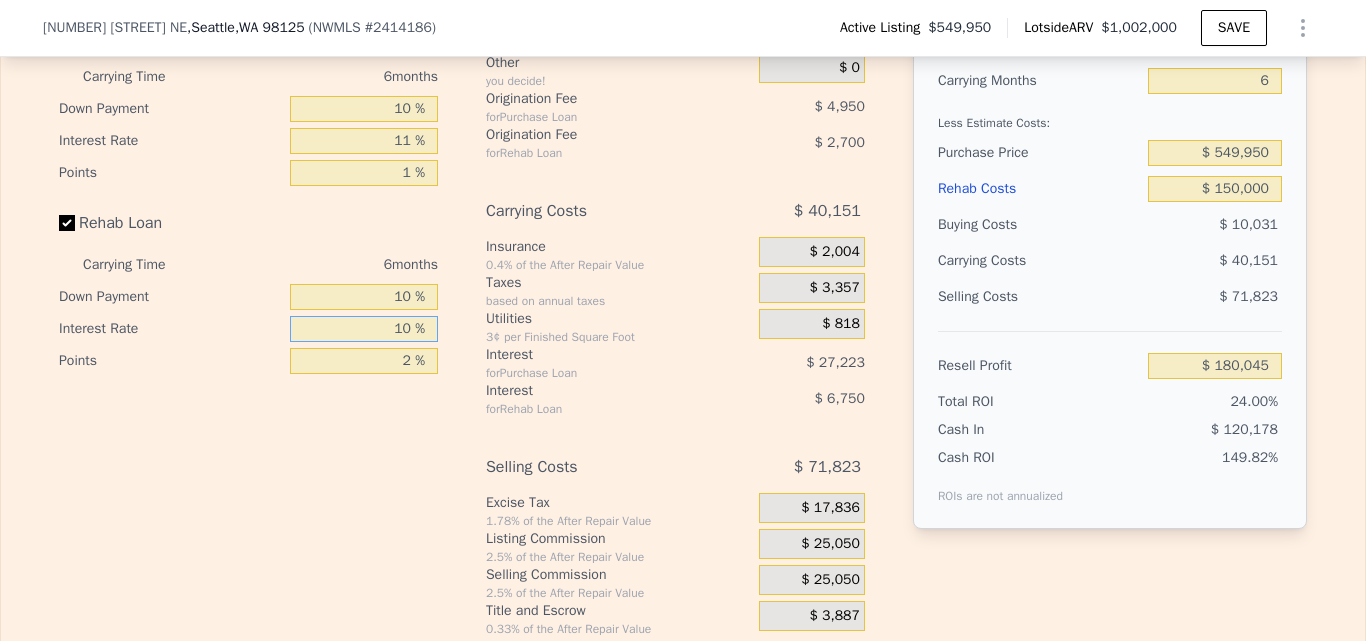 type on "10 %" 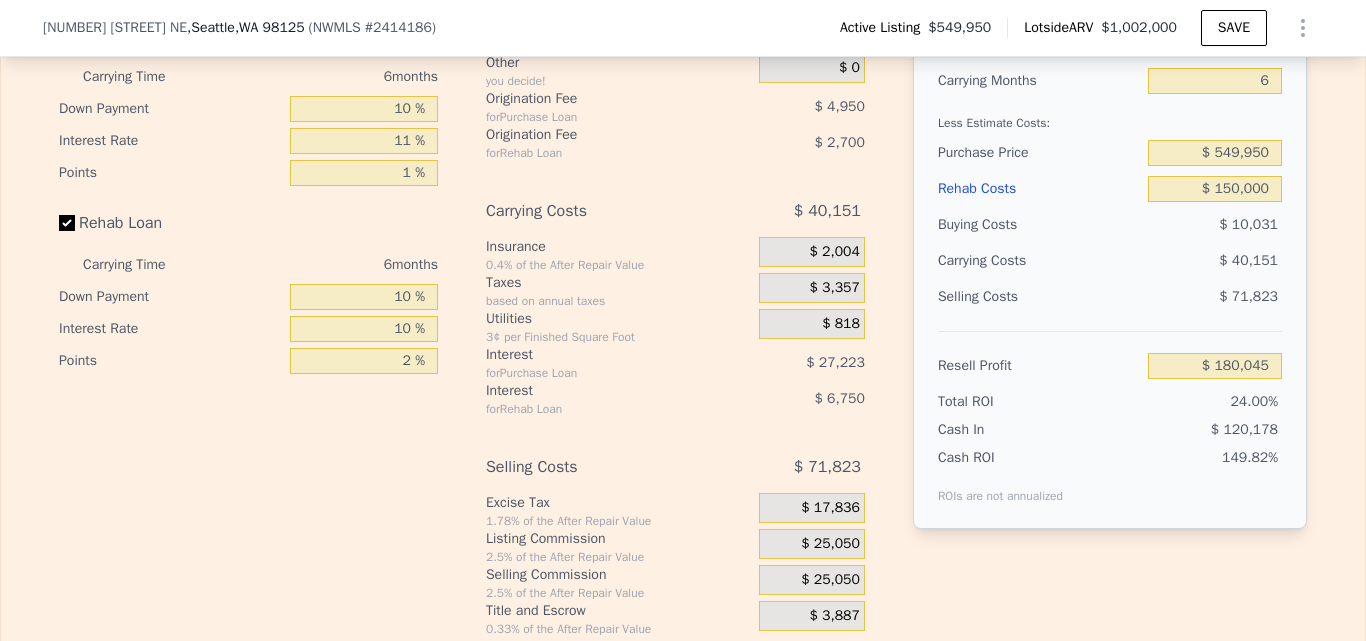 click on "Interest-Only Financing Purchase Loan Carrying Time 6  months Down Payment 10 % Interest Rate 11 % Points 1 % Rehab Loan Carrying Time 6  months Down Payment 10 % Interest Rate 10 % Points 2 %" at bounding box center (256, 305) 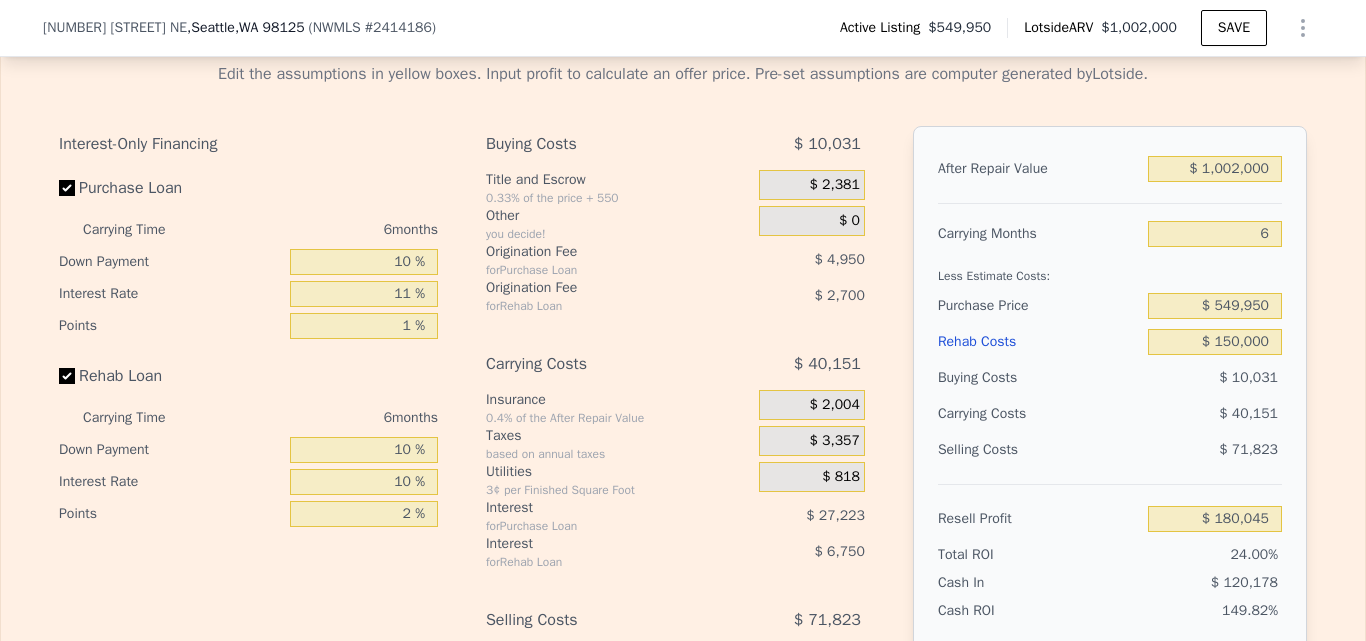 scroll, scrollTop: 2955, scrollLeft: 0, axis: vertical 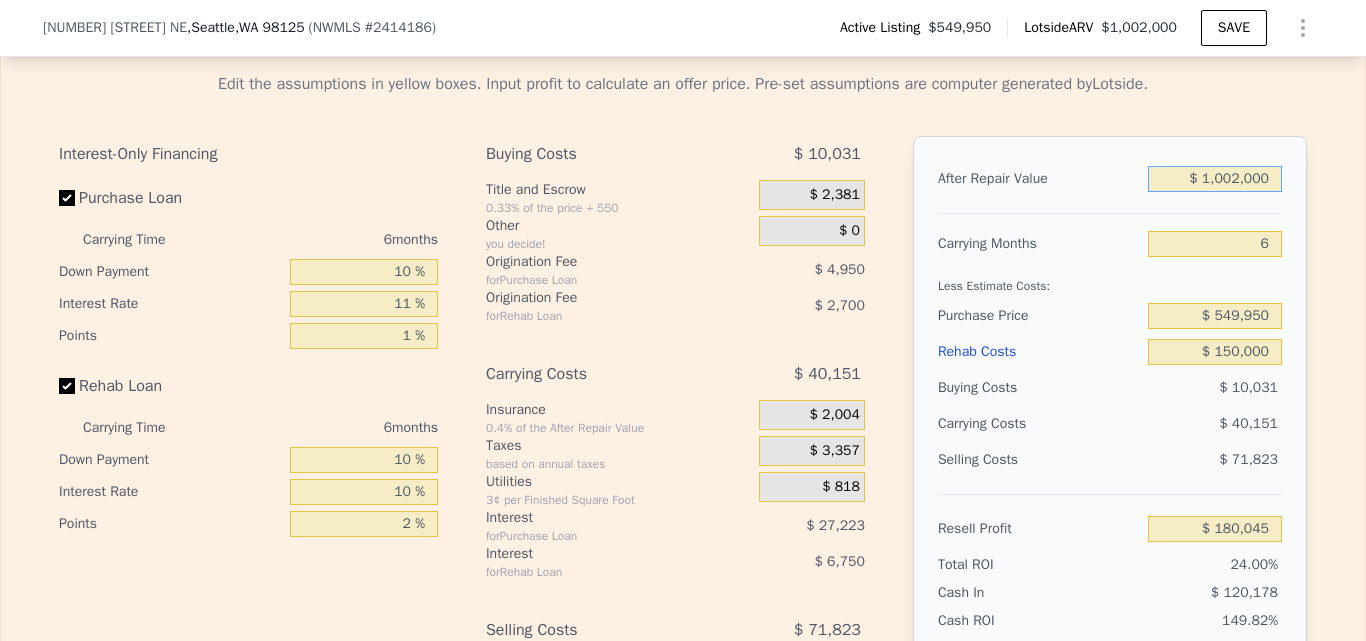 click on "$ 1,002,000" at bounding box center [1215, 179] 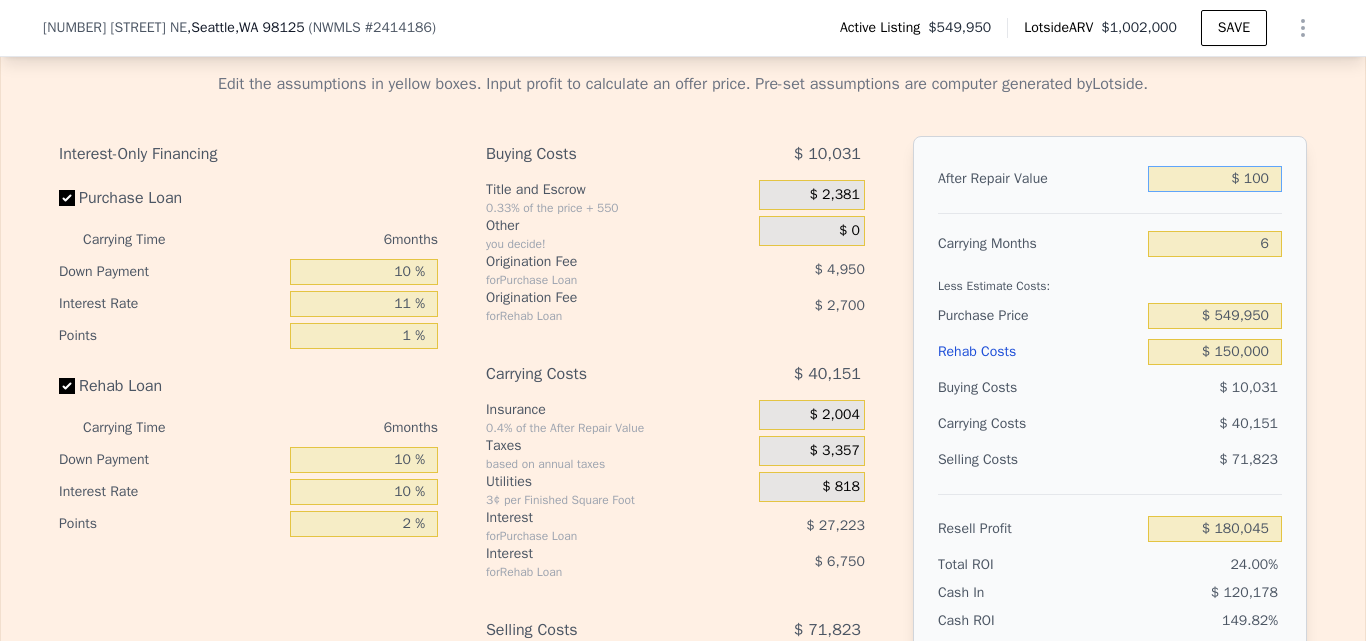type on "$ 10" 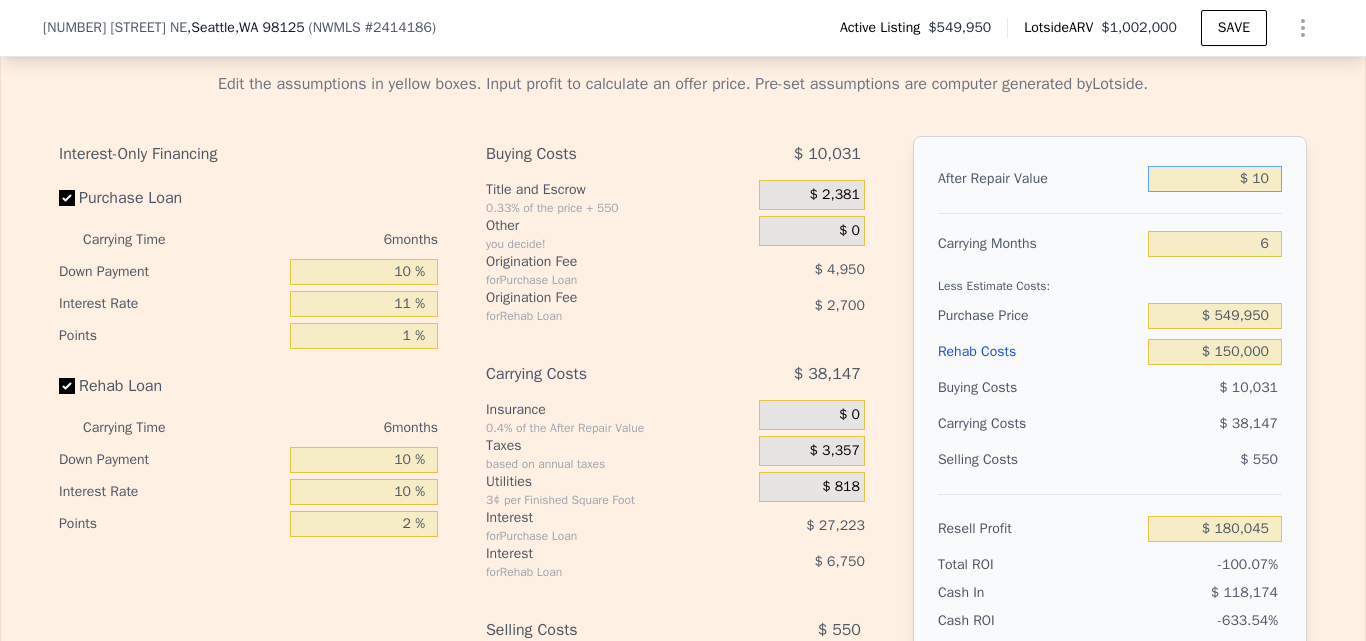 type on "-$ 748,668" 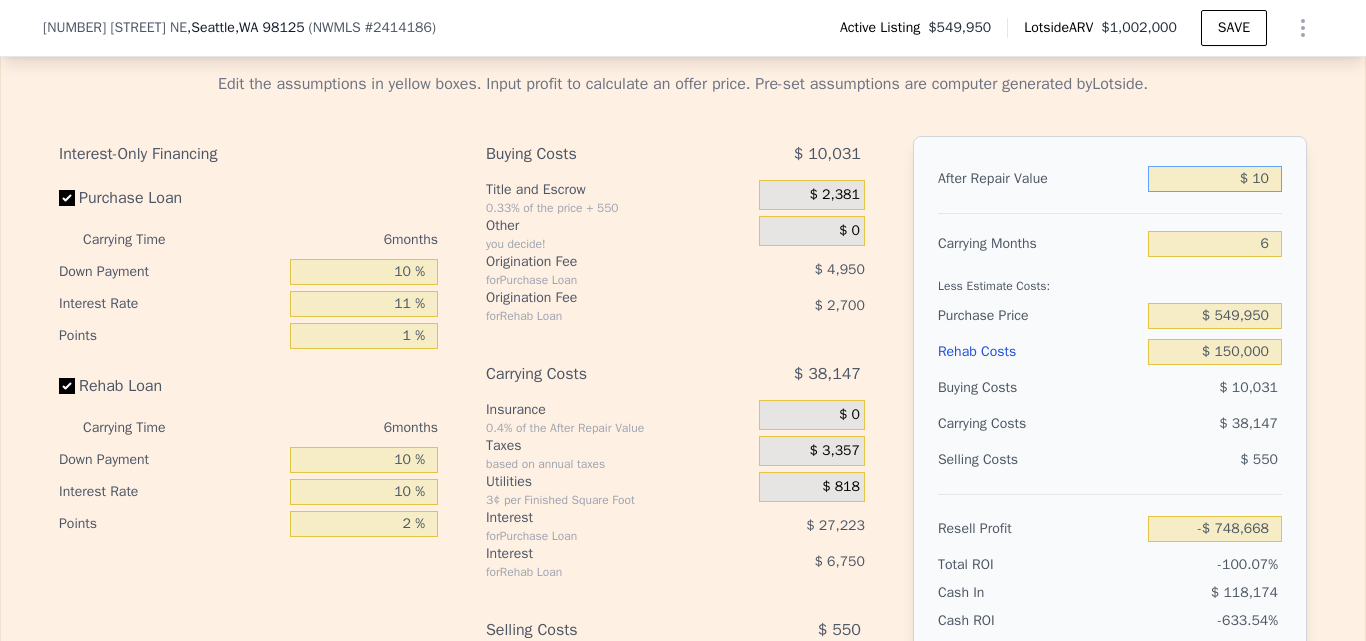 type on "$ 1" 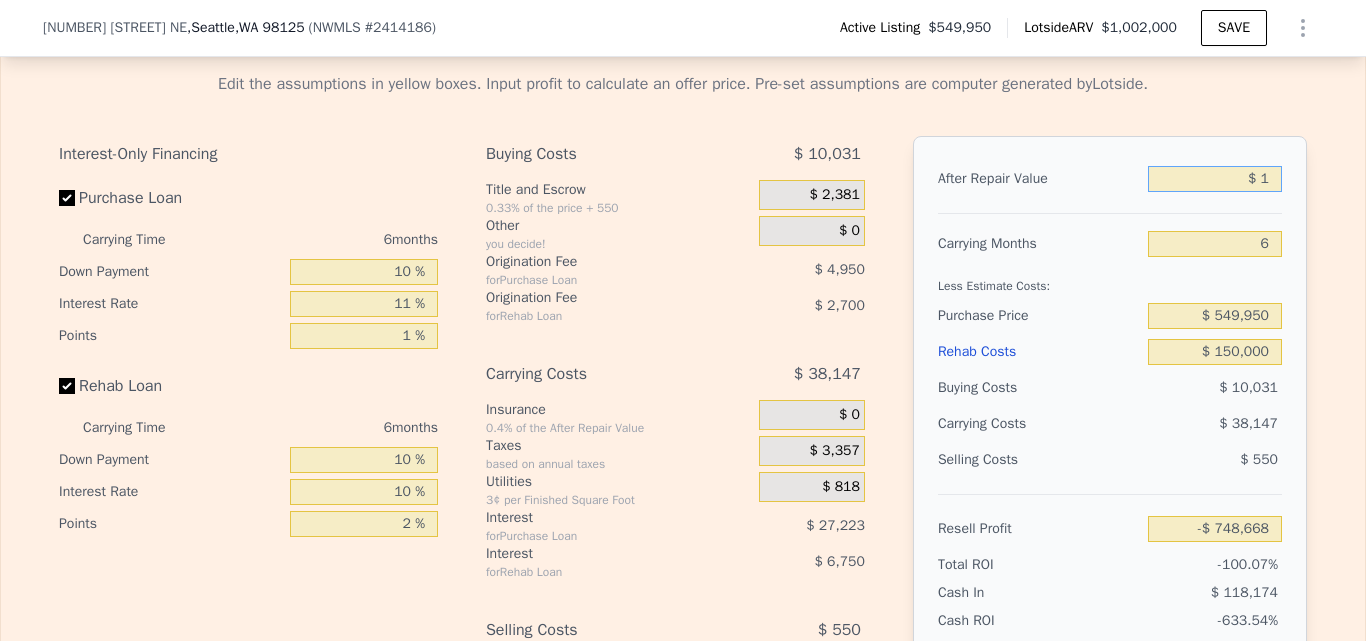 type on "-$ 748,677" 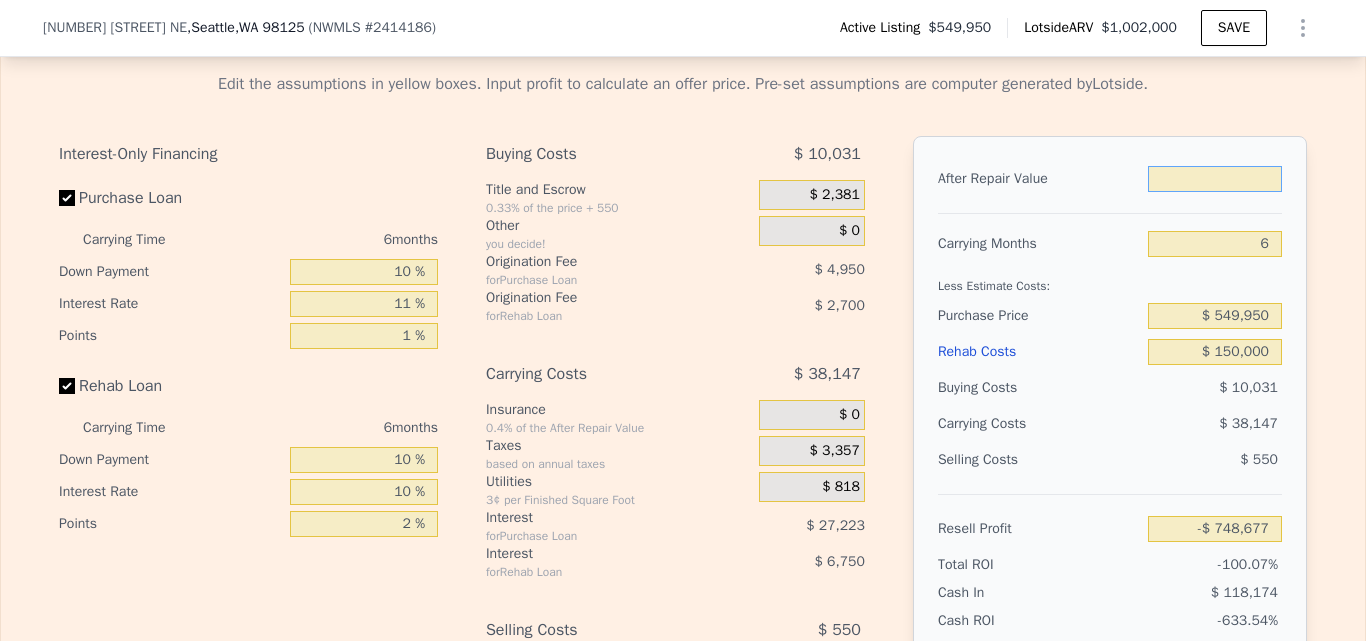 type on "$ 8" 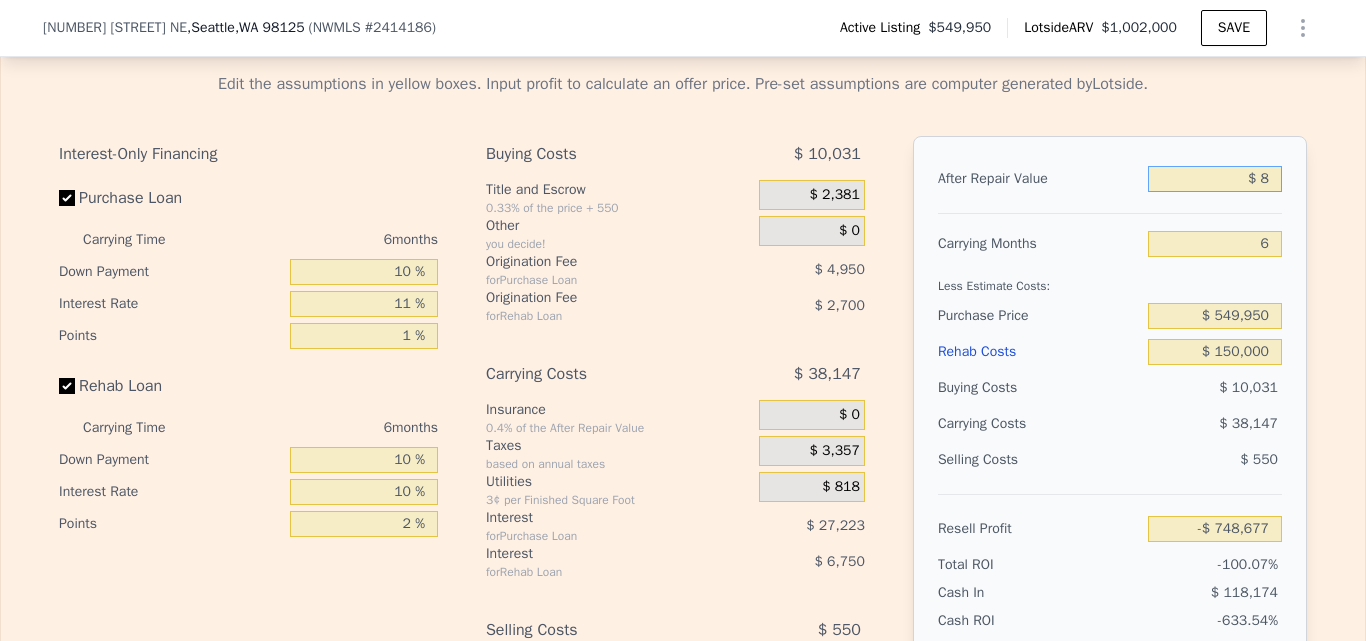 type on "-$ 748,670" 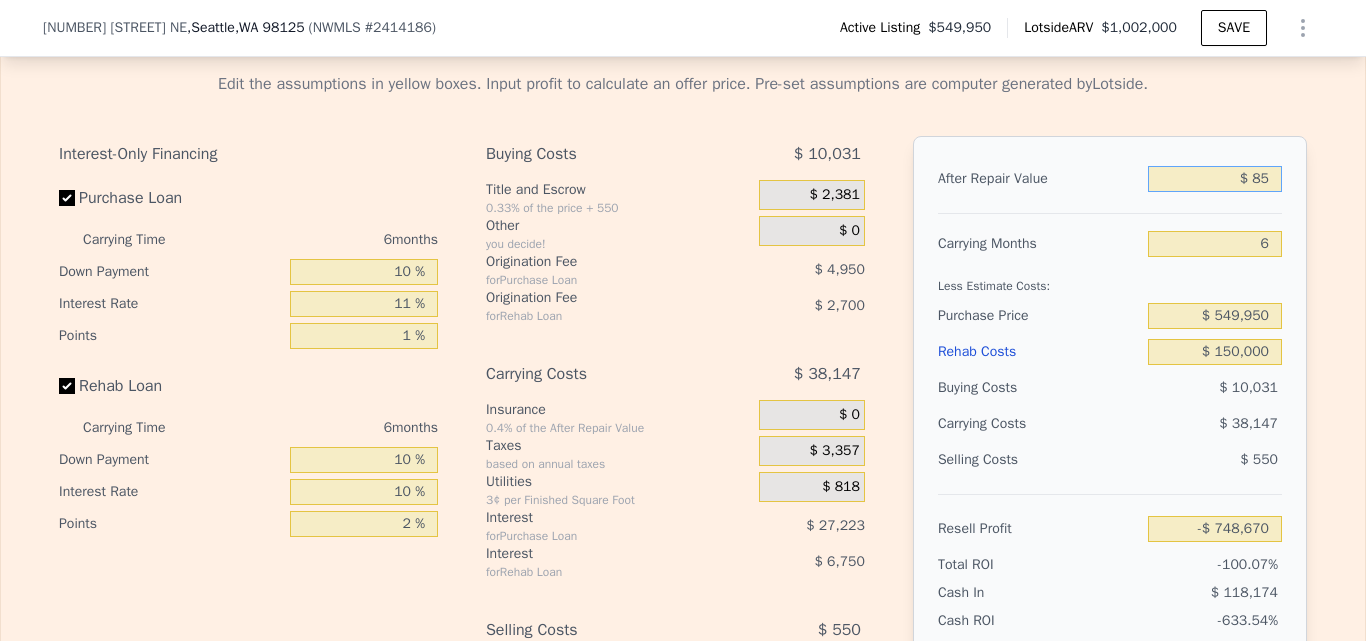 type on "$ 850" 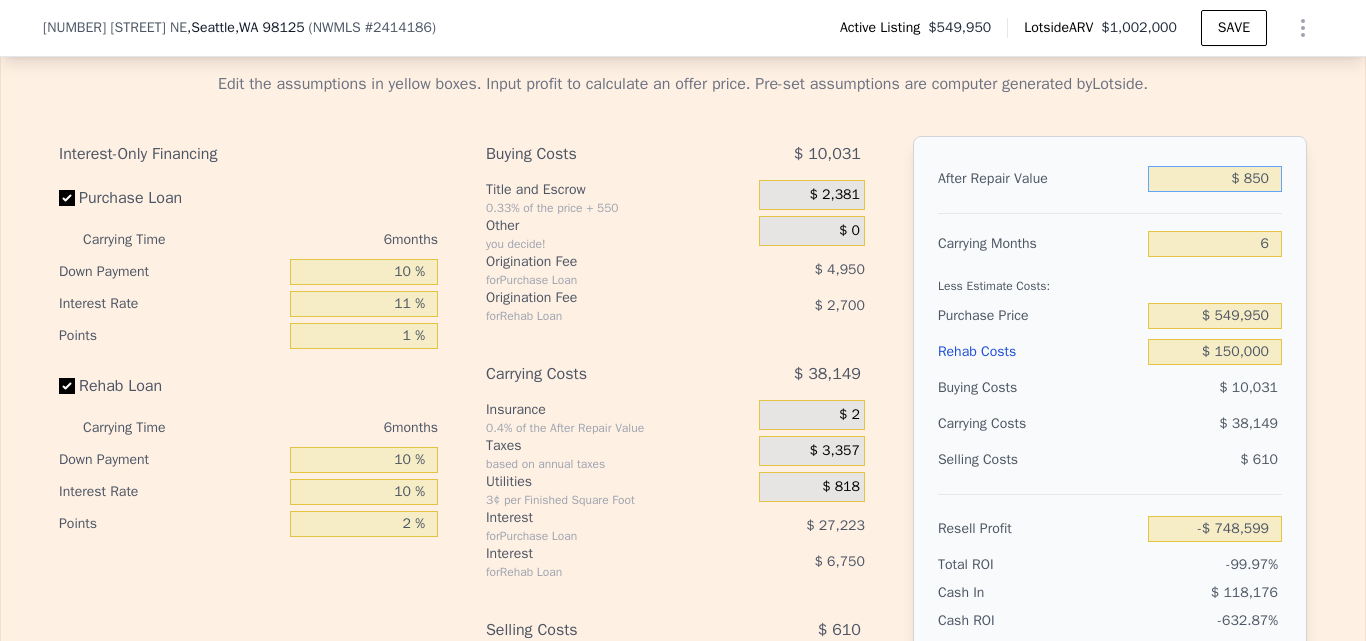 type on "-$ 747,890" 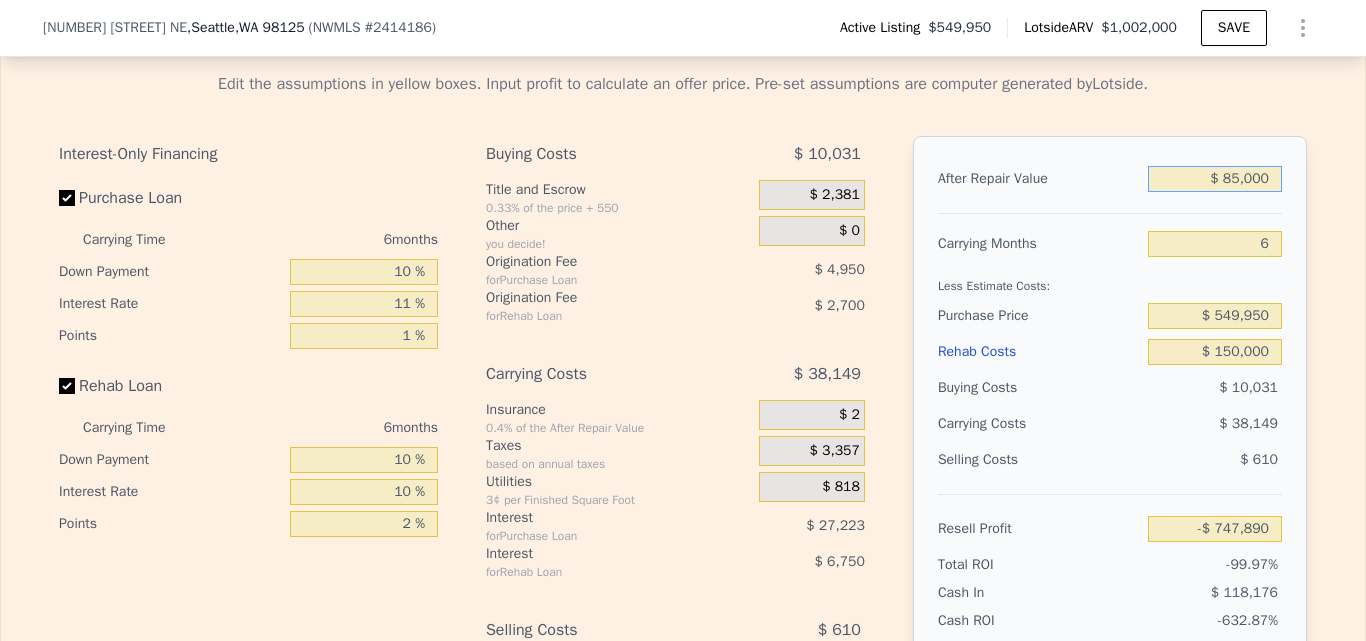 type on "$ 850,000" 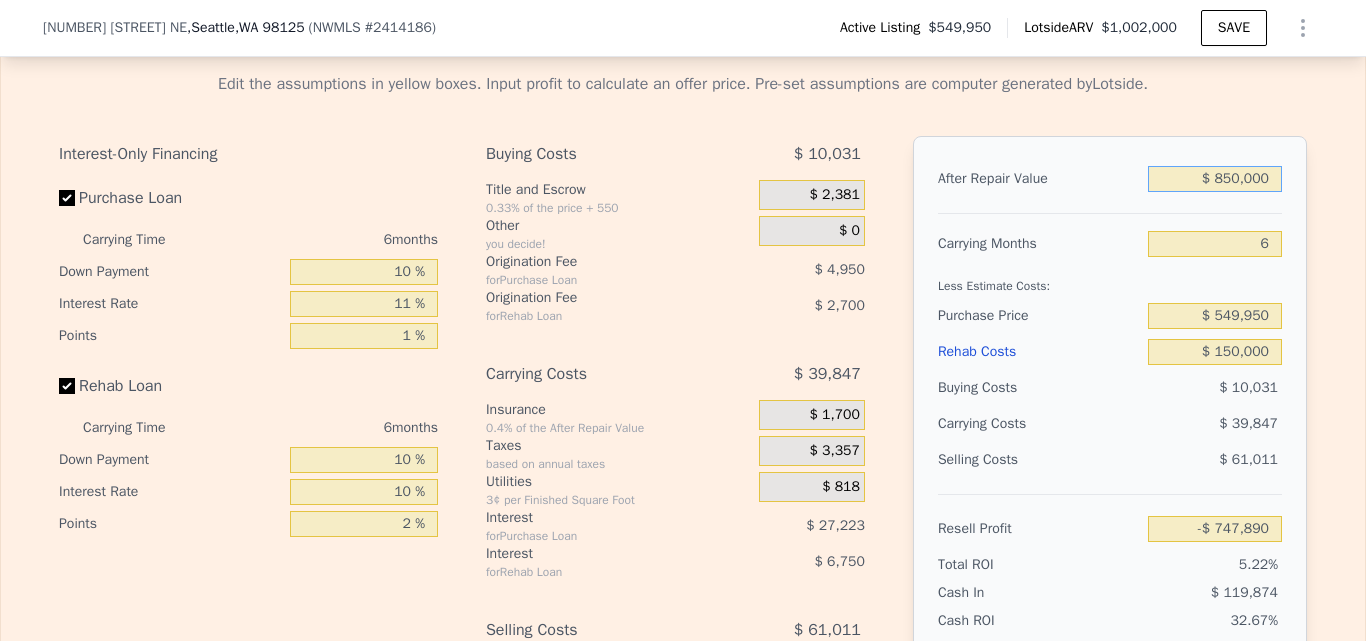 type on "$ 39,161" 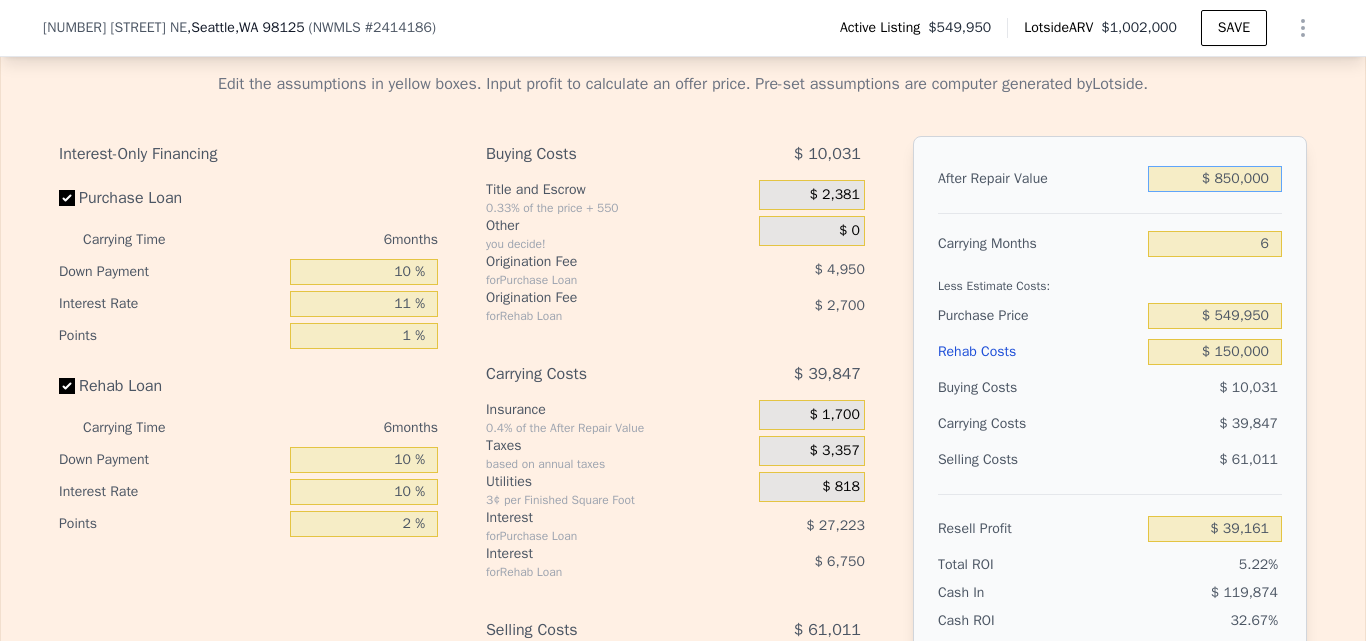 type on "$ 850,000" 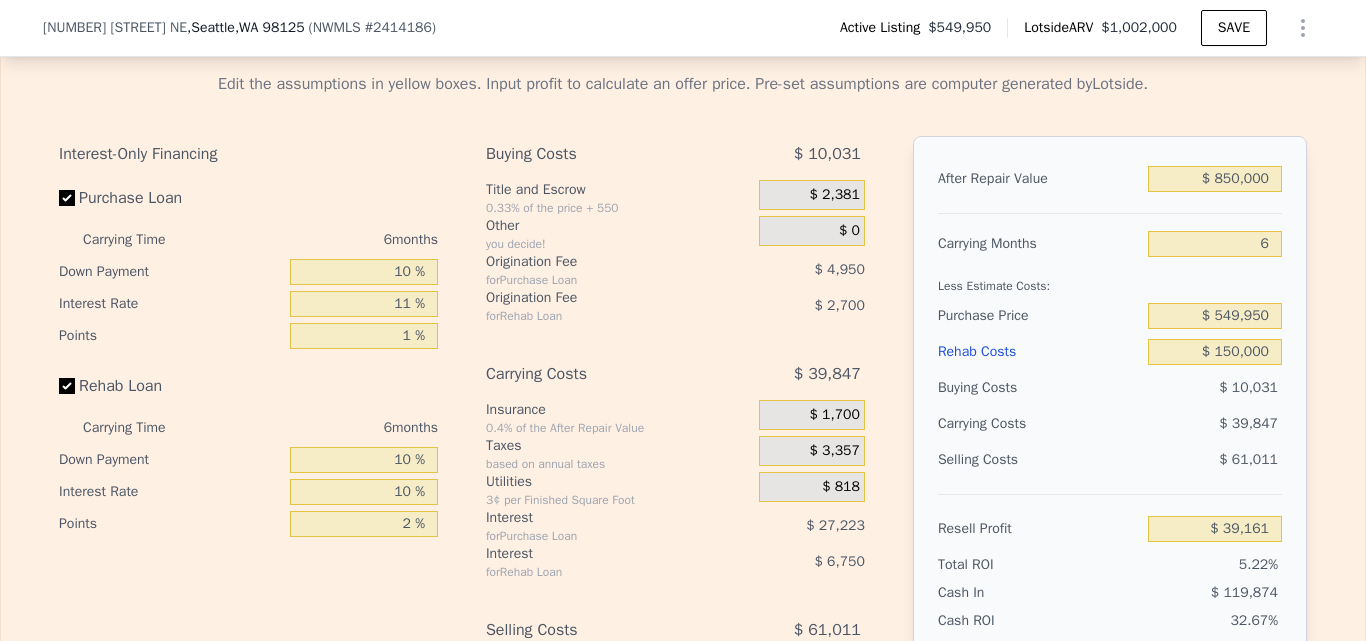 click on "Edit the assumptions in yellow boxes. Input profit to calculate an offer price. Pre-set assumptions are computer generated by Lotside . Interest-Only Financing Purchase Loan Carrying Time 6 months Down Payment 10 % Interest Rate 11 % Points 1 % Rehab Loan Carrying Time 6 months Down Payment 10 % Interest Rate 10 % Points 2 % Buying Costs $ [PRICE] Title and Escrow 0.33% of the price + 550 $ [PRICE] Other you decide! $ 0 Origination Fee for Purchase Loan $ [PRICE] Origination Fee for Rehab Loan $ [PRICE] Carrying Costs $ [PRICE] Insurance 0.4% of the After Repair Value $ [PRICE] Taxes based on annual taxes $ [PRICE] Utilities 3¢ per Finished Square Foot $ [PRICE] Interest for Purchase Loan $ [PRICE] Interest for Rehab Loan $ [PRICE] Selling Costs $ [PRICE] Excise Tax 1.78% of the After Repair Value $ [PRICE] Listing Commission 2.5% of the After Repair Value $ [PRICE] Selling Commission 2.5% of the After Repair Value $ [PRICE] Title and Escrow 0.33% of the After Repair Value $ [PRICE] After Repair Value $ [PRICE] 6 $ [PRICE]" at bounding box center [683, 428] 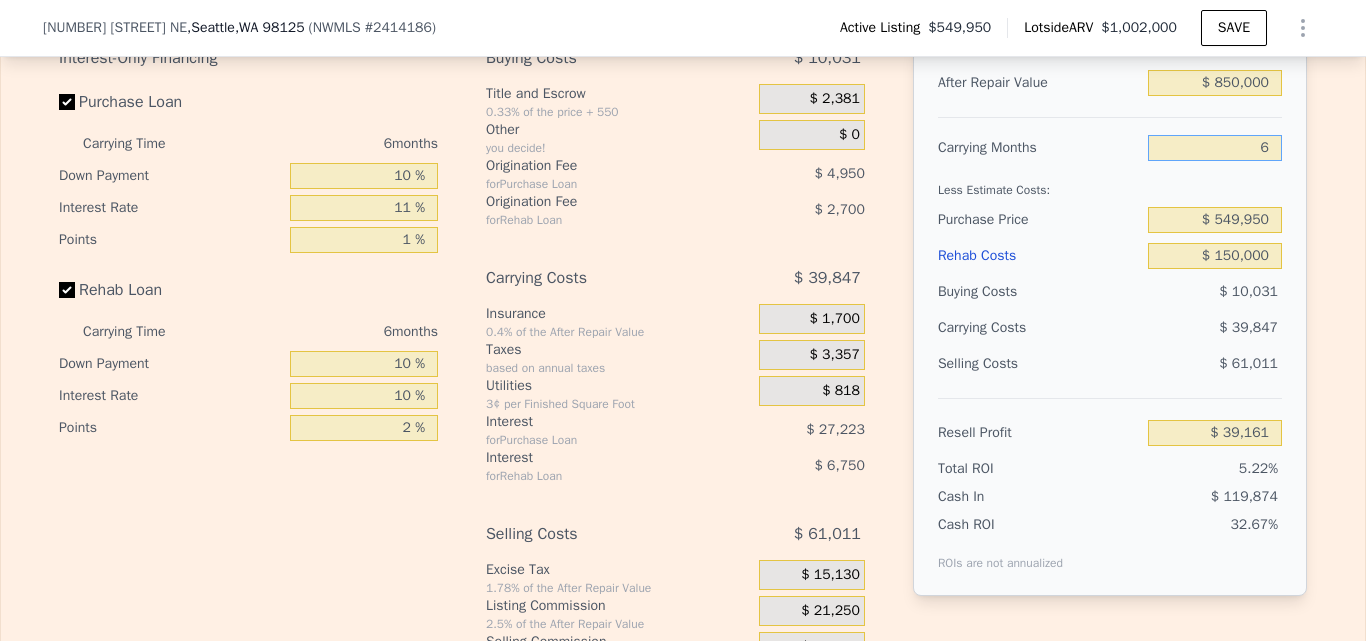 click on "6" at bounding box center (1215, 148) 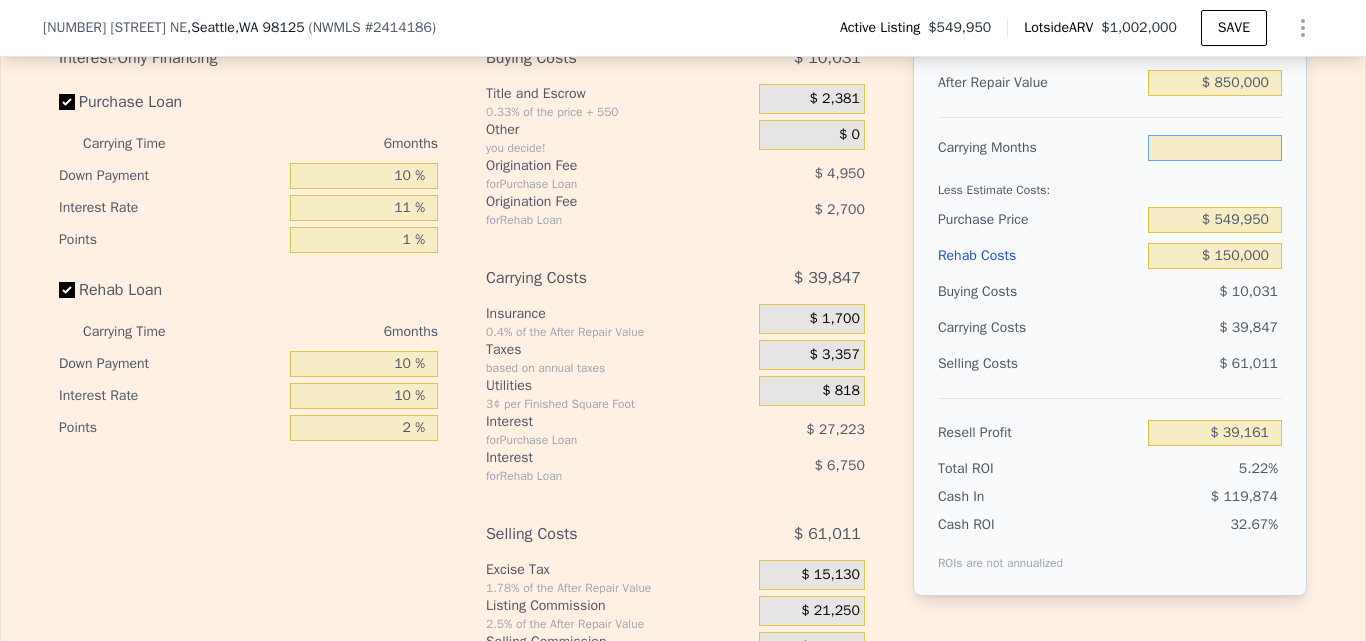 type on "3" 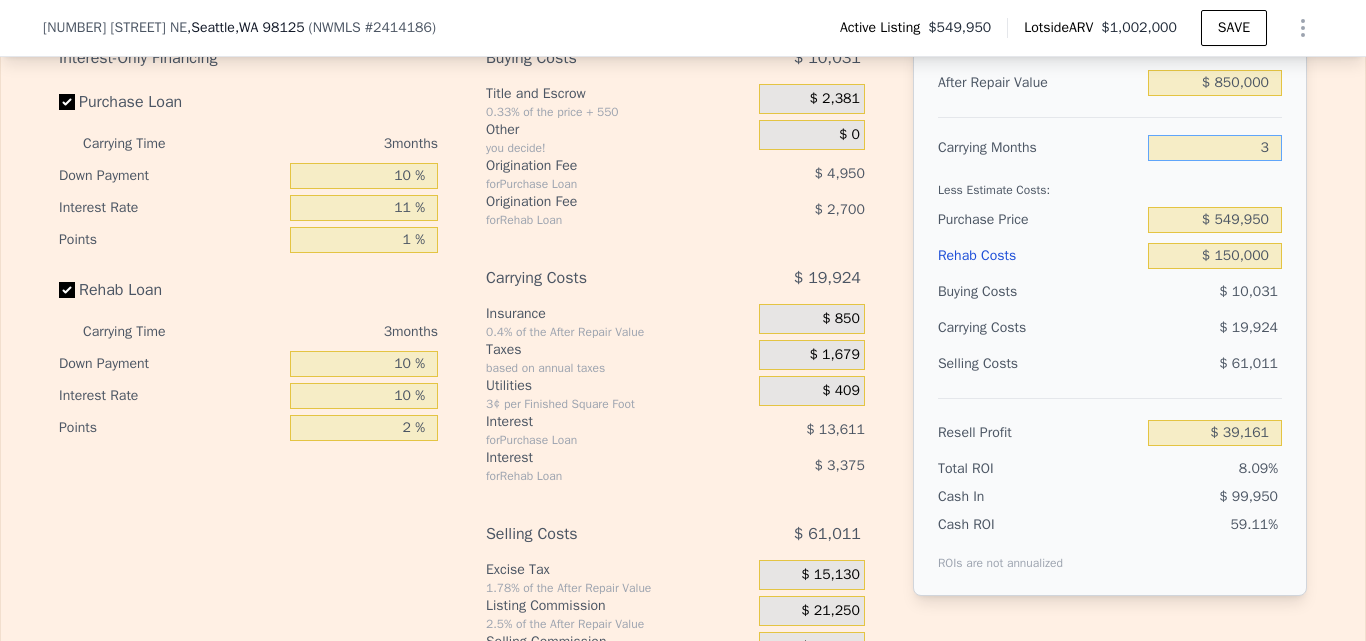 type on "$ 59,084" 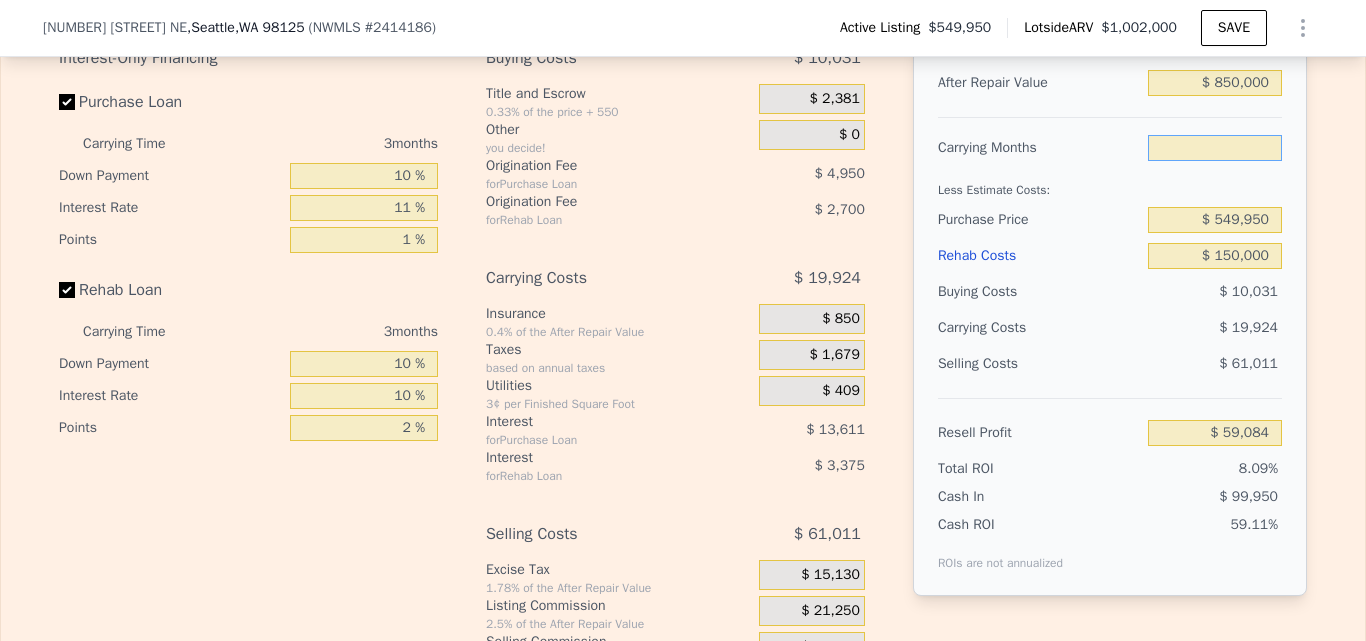 type on "4" 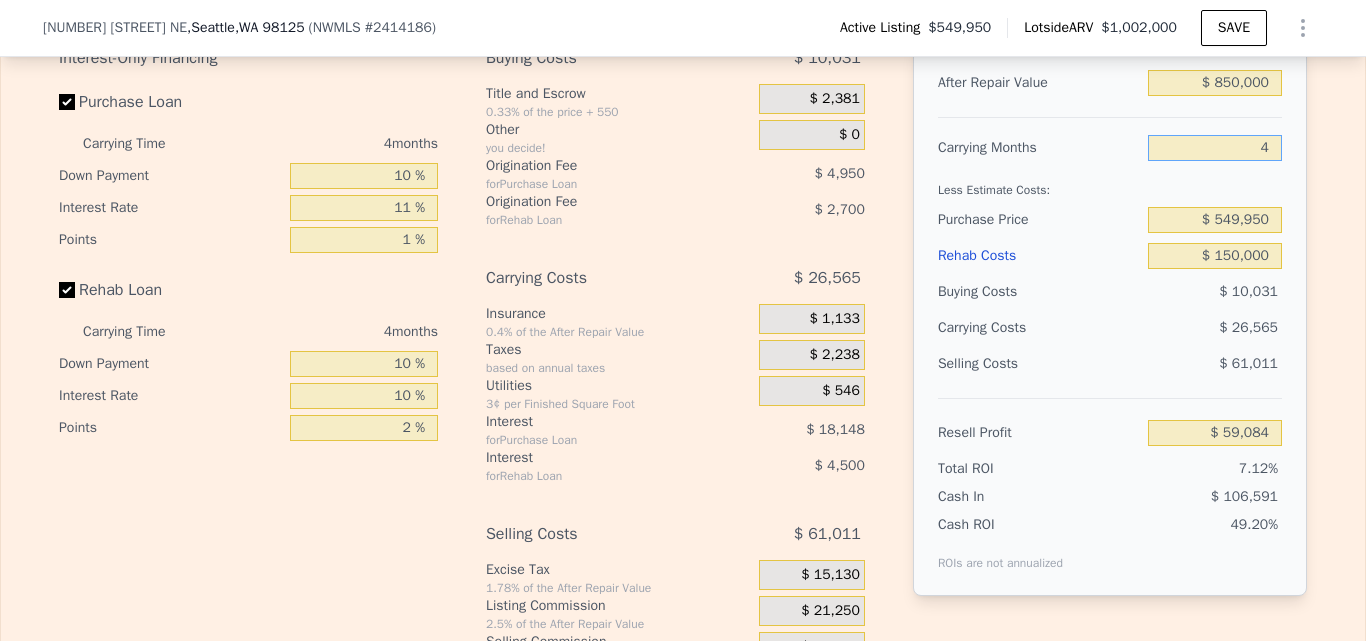 type on "$ 52,443" 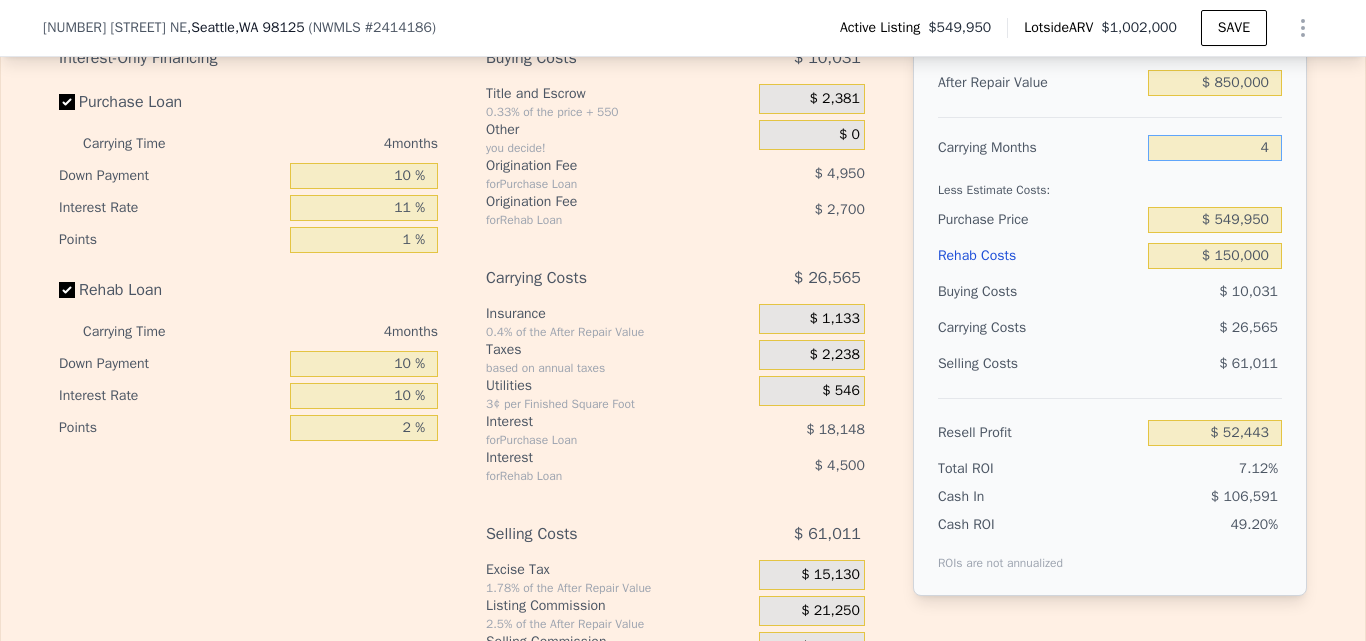 type on "4" 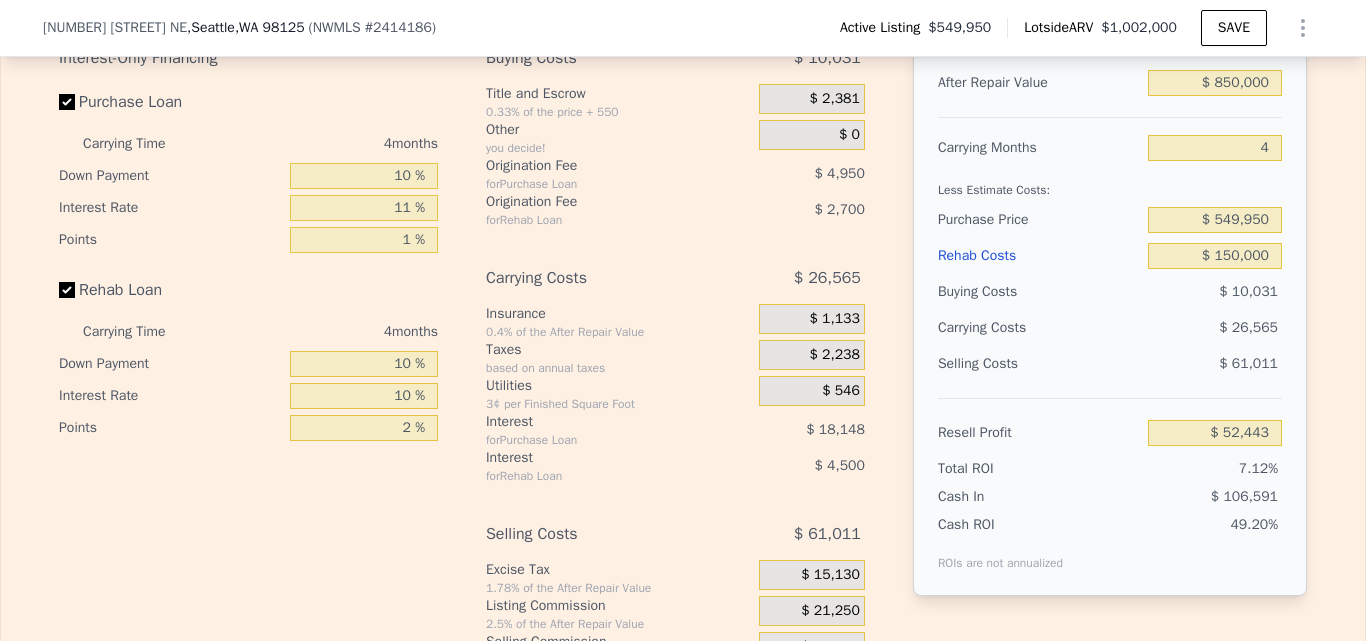 click on "Edit the assumptions in yellow boxes. Input profit to calculate an offer price. Pre-set assumptions are computer generated by Lotside . Interest-Only Financing Purchase Loan Carrying Time 4 months Down Payment 10 % Interest Rate 11 % Points 1 % Rehab Loan Carrying Time 4 months Down Payment 10 % Interest Rate 10 % Points 2 % Buying Costs $ 10,031 Title and Escrow 0.33% of the price + 550 $ 2,381 Other you decide! $ 0 Origination Fee for Purchase Loan $ 4,950 Origination Fee for Rehab Loan $ 2,700 Carrying Costs $ 26,565 Insurance 0.4% of the After Repair Value $ 1,133 Taxes based on annual taxes $ 2,238 Utilities 3¢ per Finished Square Foot $ 546 Interest for Purchase Loan $ 18,148 Interest for Rehab Loan $ 4,500 Selling Costs $ 61,011 Excise Tax 1.78% of the After Repair Value $ 15,130 Listing Commission 2.5% of the After Repair Value $ 21,250 Selling Commission 2.5% of the After Repair Value $ 21,250 Title and Escrow 0.33% of the After Repair Value $ 3,381 After Repair Value $ 850,000 4 $ 549,950" at bounding box center [683, 332] 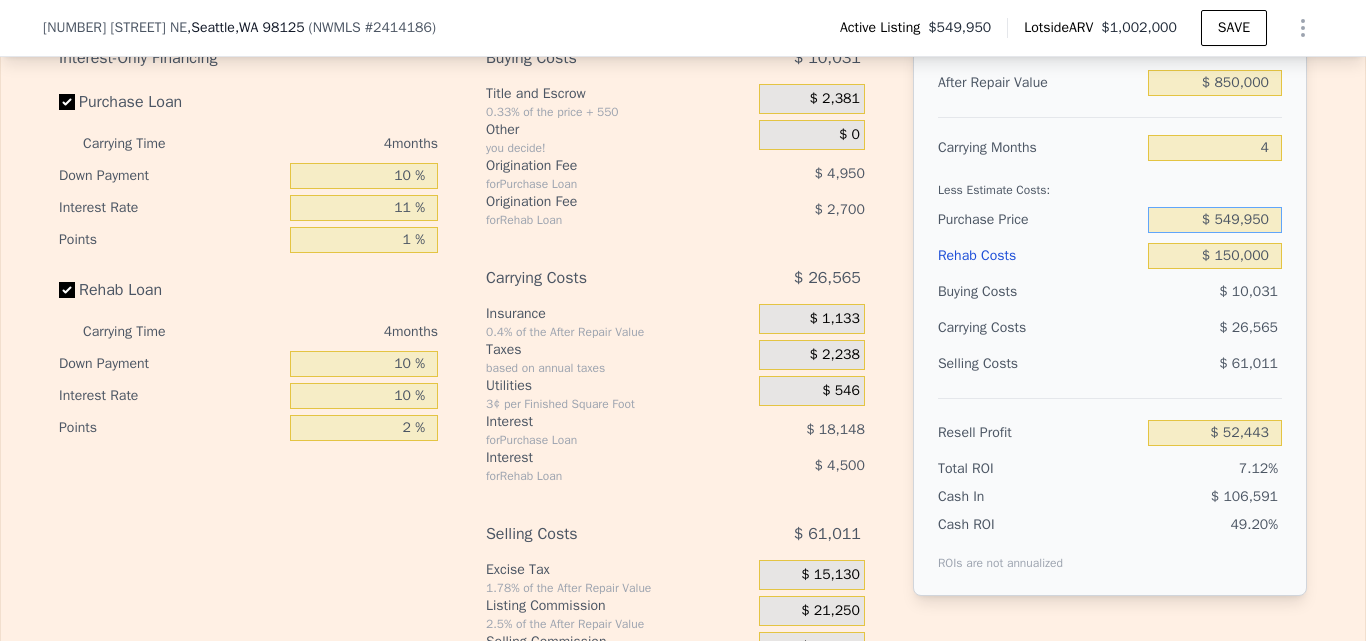click on "$ 549,950" at bounding box center [1215, 220] 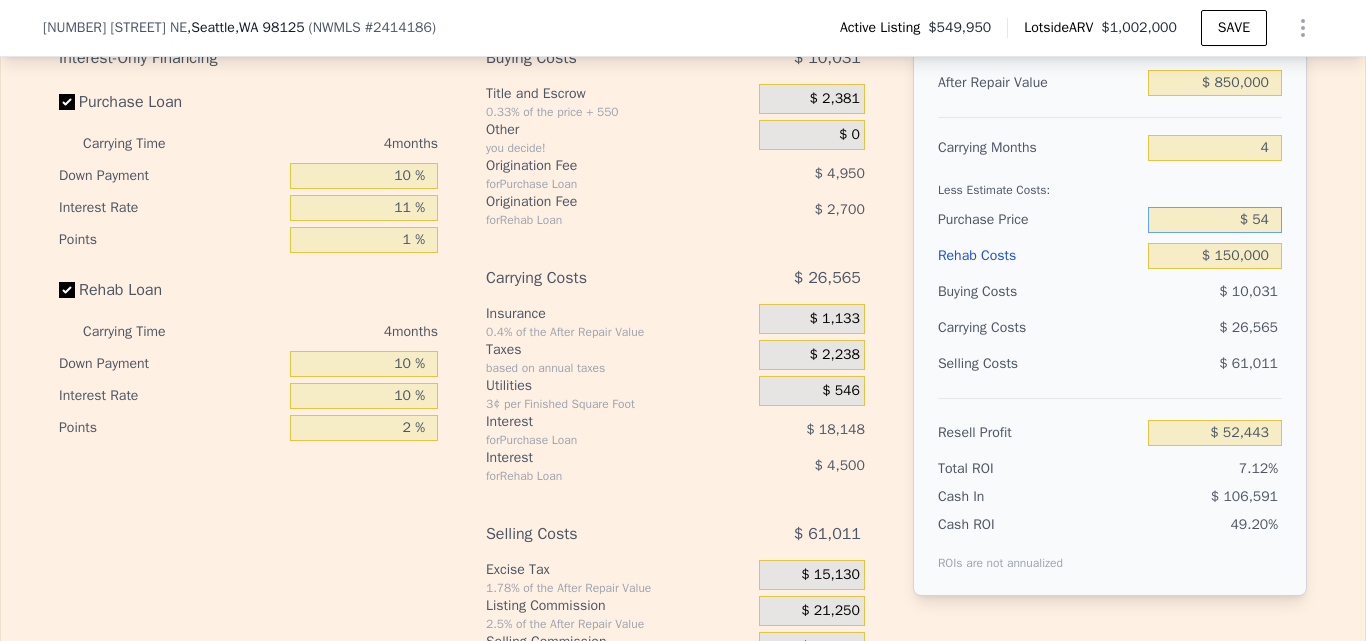 type on "$ 5" 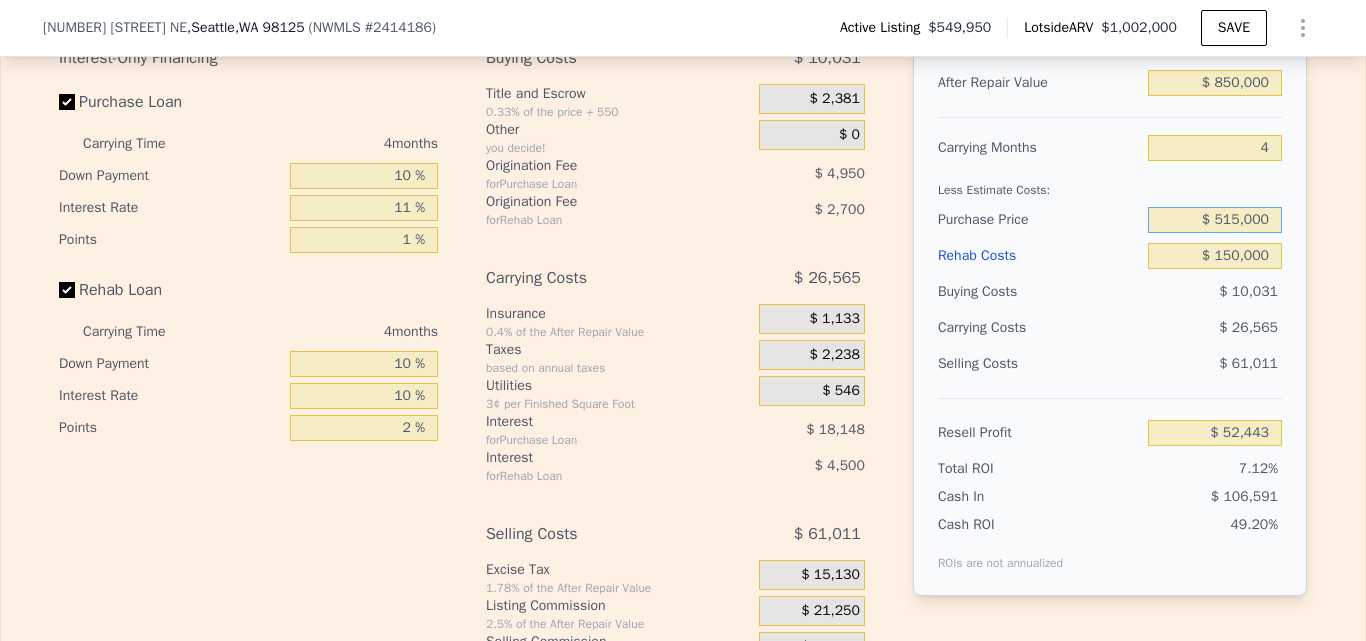type on "$ 515,000" 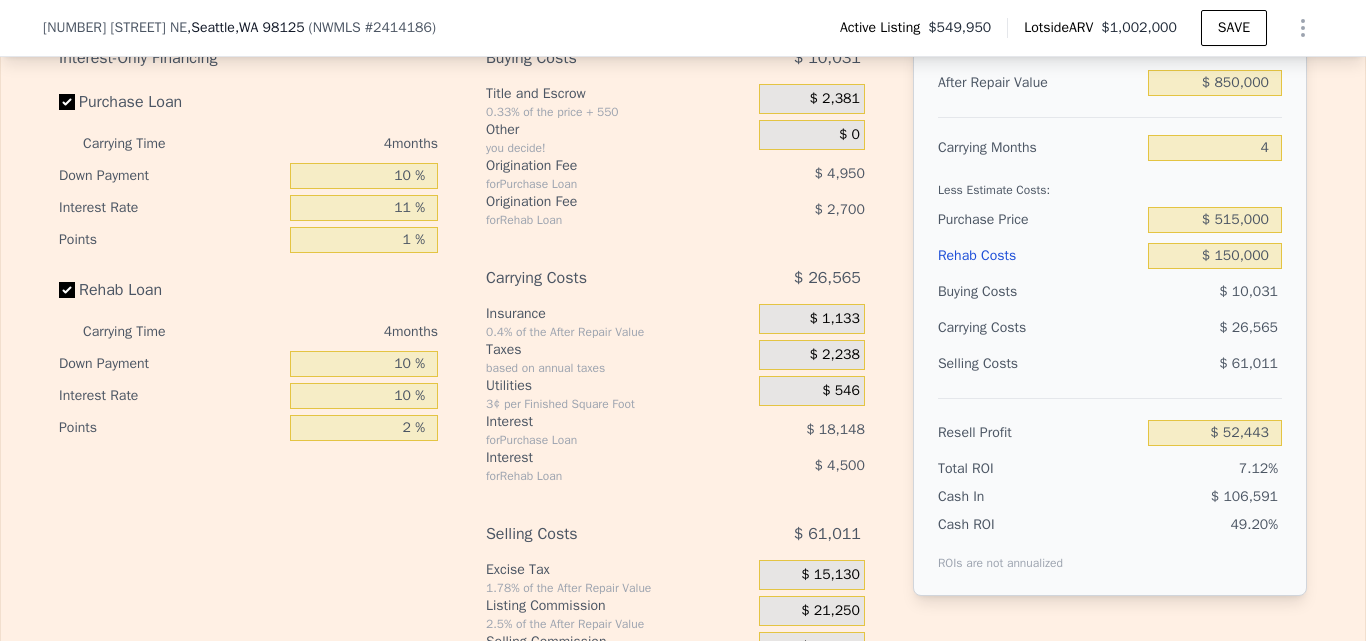 click on "Edit the assumptions in yellow boxes. Input profit to calculate an offer price. Pre-set assumptions are computer generated by Lotside . Interest-Only Financing Purchase Loan Carrying Time 4 months Down Payment 10 % Interest Rate 11 % Points 1 % Rehab Loan Carrying Time 4 months Down Payment 10 % Interest Rate 10 % Points 2 % Buying Costs $ 10,031 Title and Escrow 0.33% of the price + 550 $ 2,381 Other you decide! $ 0 Origination Fee for Purchase Loan $ 4,950 Origination Fee for Rehab Loan $ 2,700 Carrying Costs $ 26,565 Insurance 0.4% of the After Repair Value $ 1,133 Taxes based on annual taxes $ 2,238 Utilities 3¢ per Finished Square Foot $ 546 Interest for Purchase Loan $ 18,148 Interest for Rehab Loan $ 4,500 Selling Costs $ 61,011 Excise Tax 1.78% of the After Repair Value $ 15,130 Listing Commission 2.5% of the After Repair Value $ 21,250 Selling Commission 2.5% of the After Repair Value $ 21,250 Title and Escrow 0.33% of the After Repair Value $ 3,381 After Repair Value $ 850,000 4 $ 515,000" at bounding box center (683, 332) 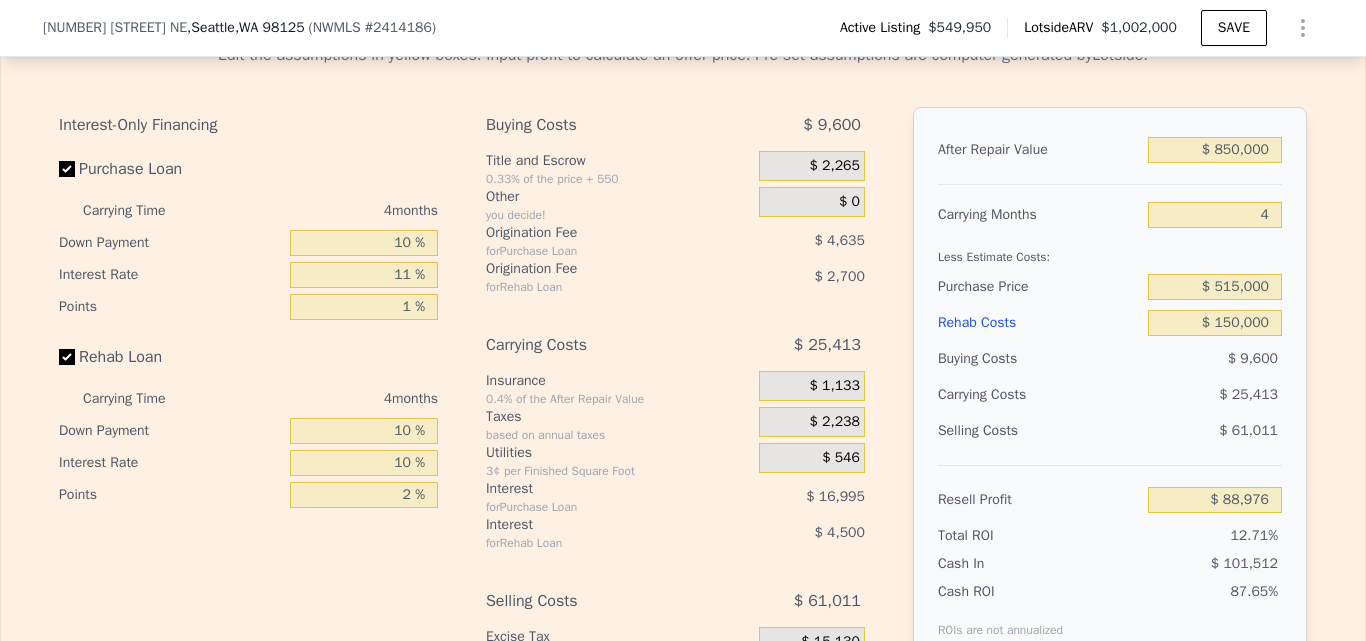 scroll, scrollTop: 2974, scrollLeft: 0, axis: vertical 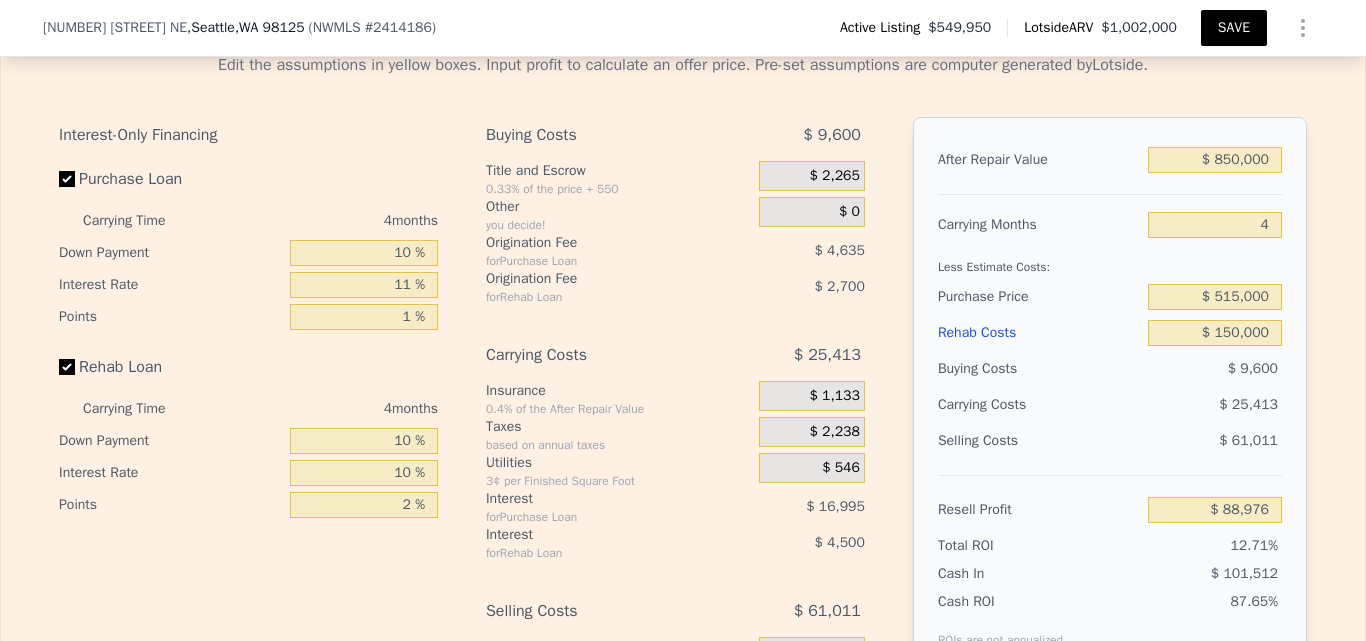 click on "SAVE" at bounding box center [1234, 28] 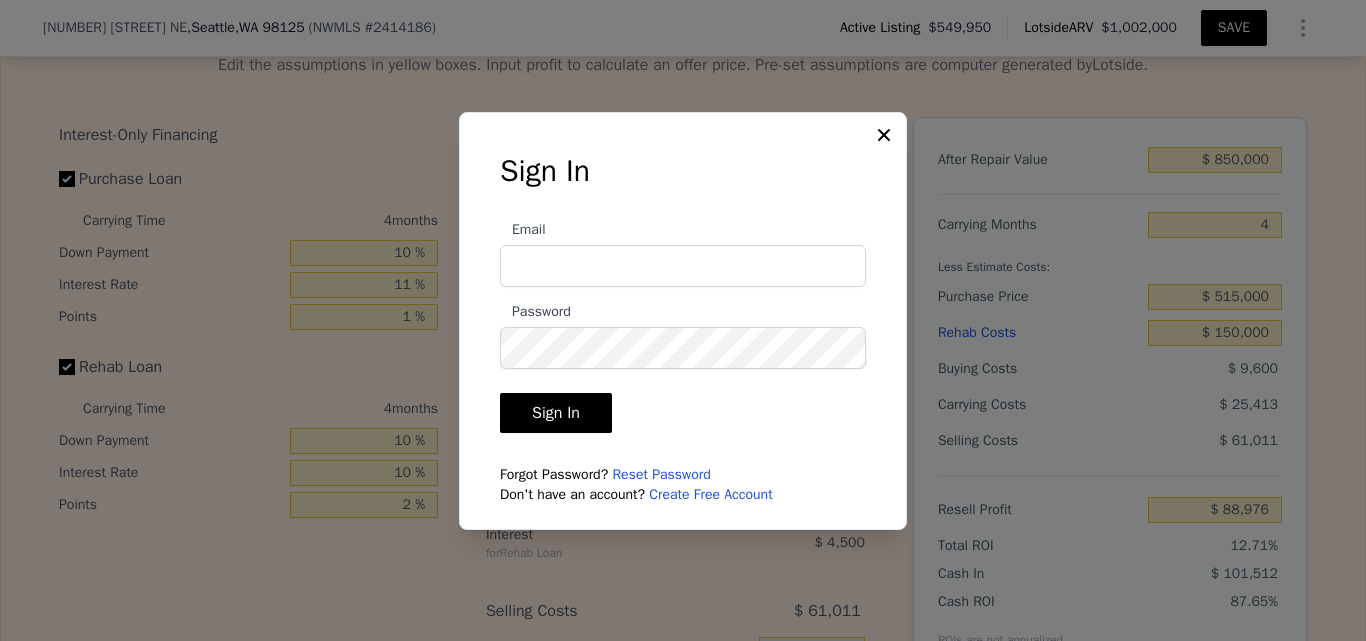 type on "jghomebuyers0820@[EMAIL_DOMAIN]" 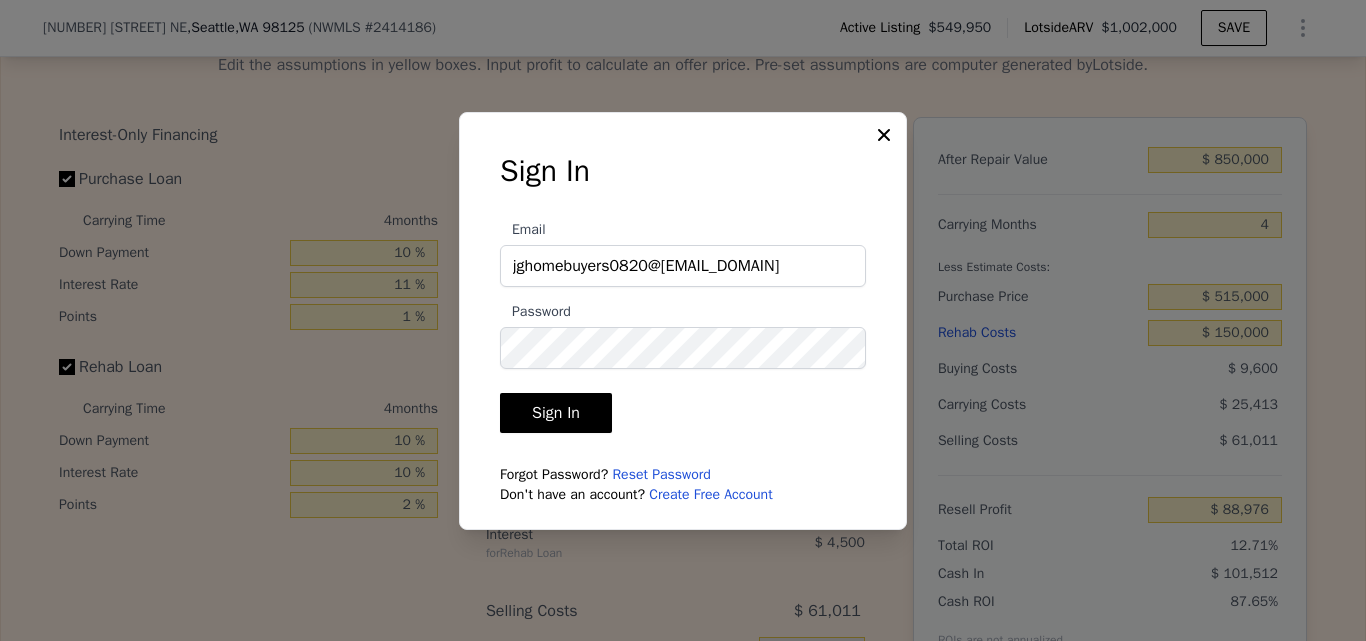 click on "Sign In" at bounding box center (556, 413) 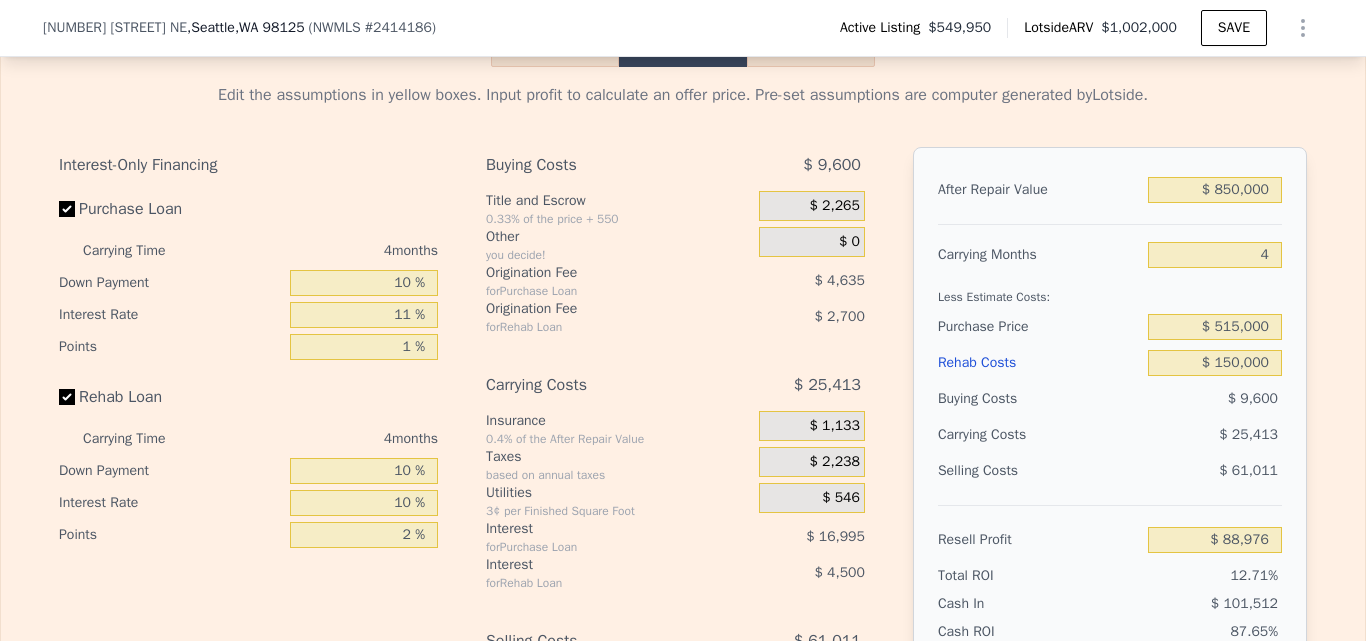 scroll, scrollTop: 3004, scrollLeft: 0, axis: vertical 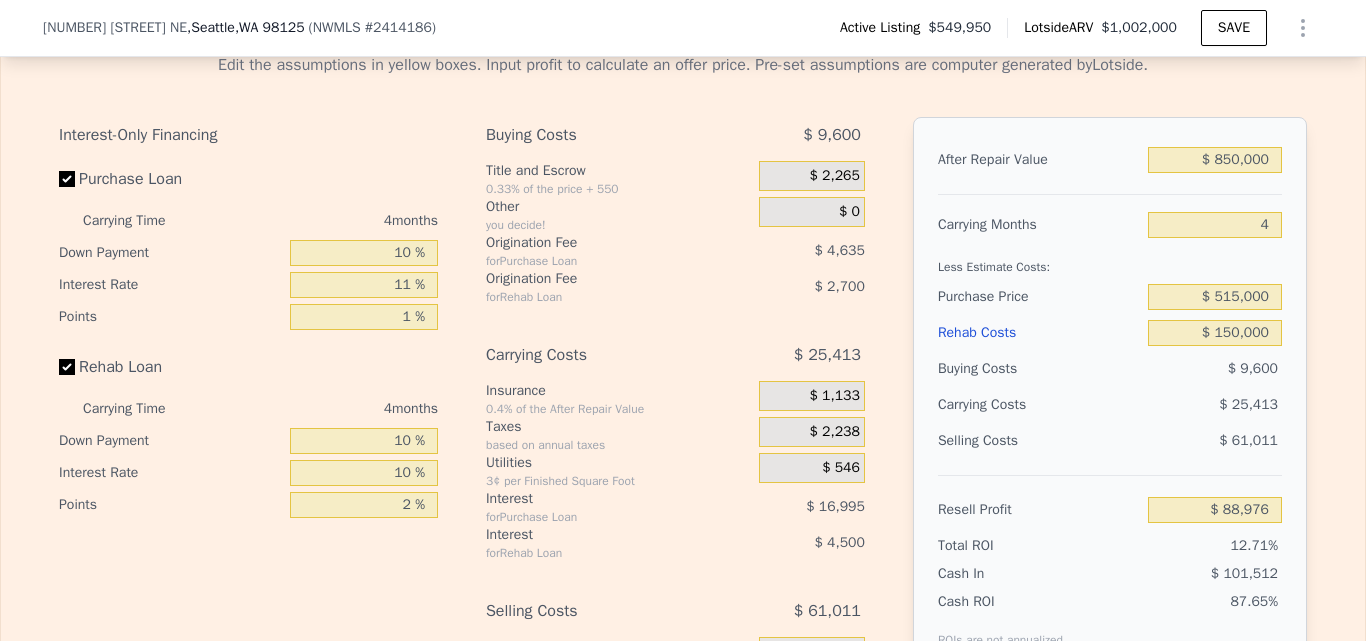 click 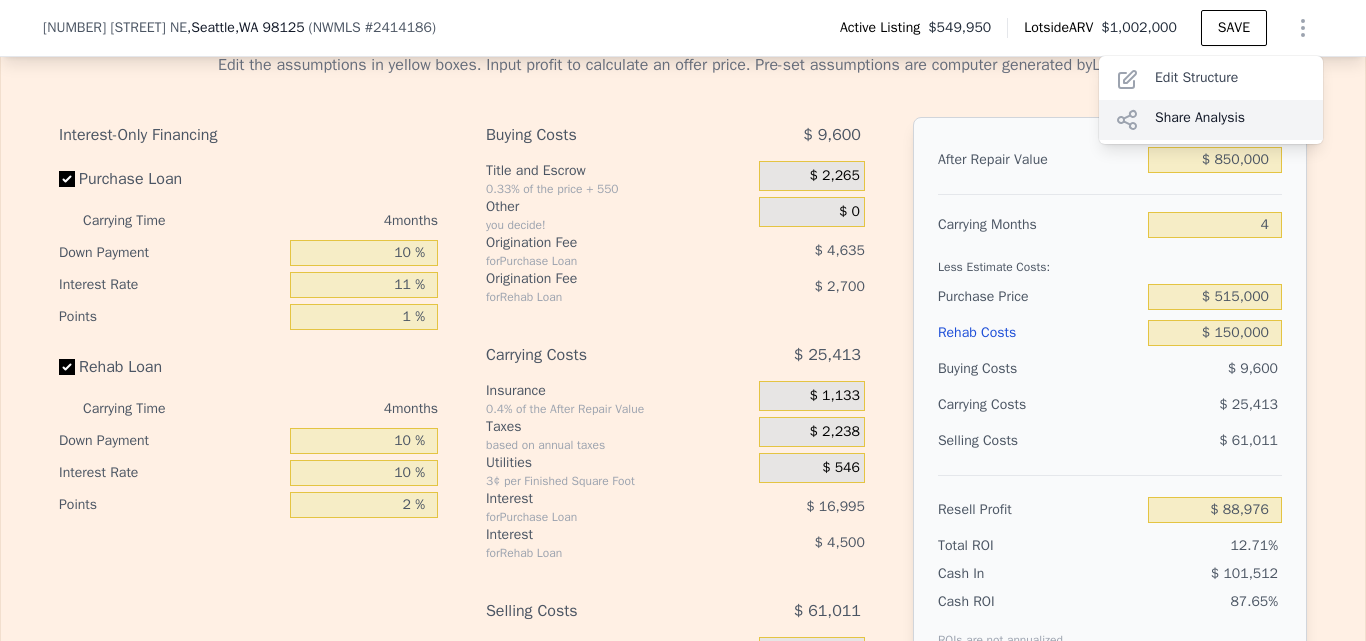 click on "Share Analysis" at bounding box center (1211, 120) 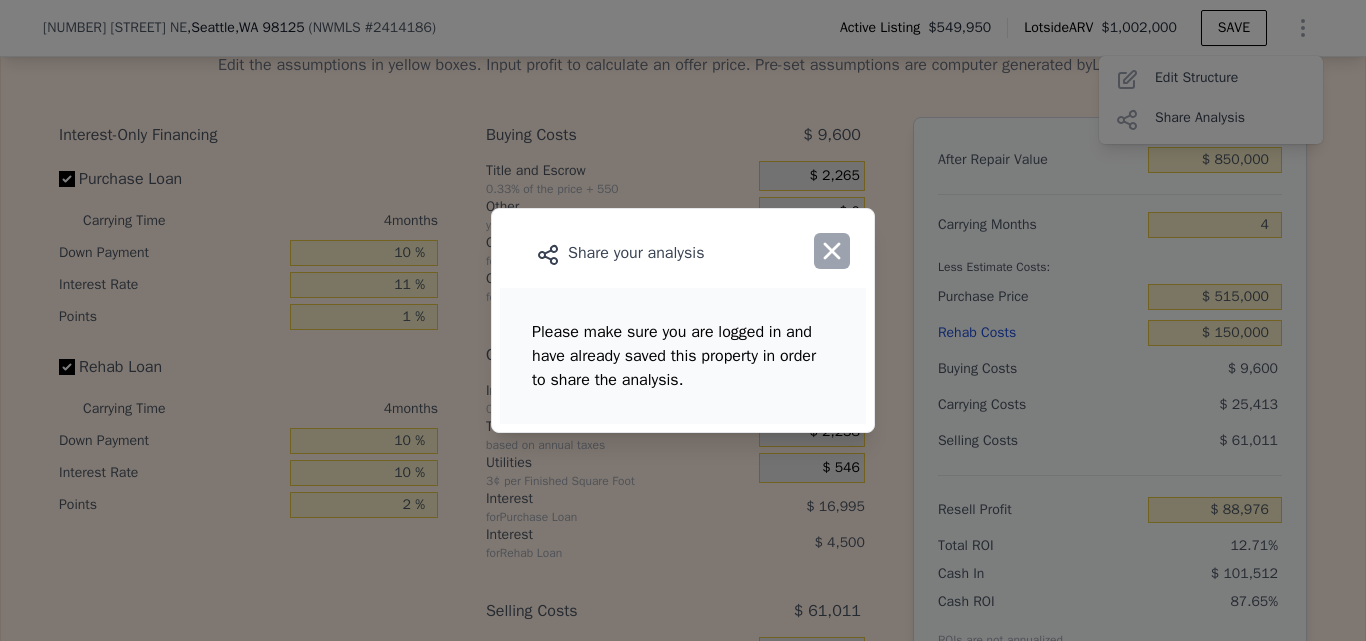 click 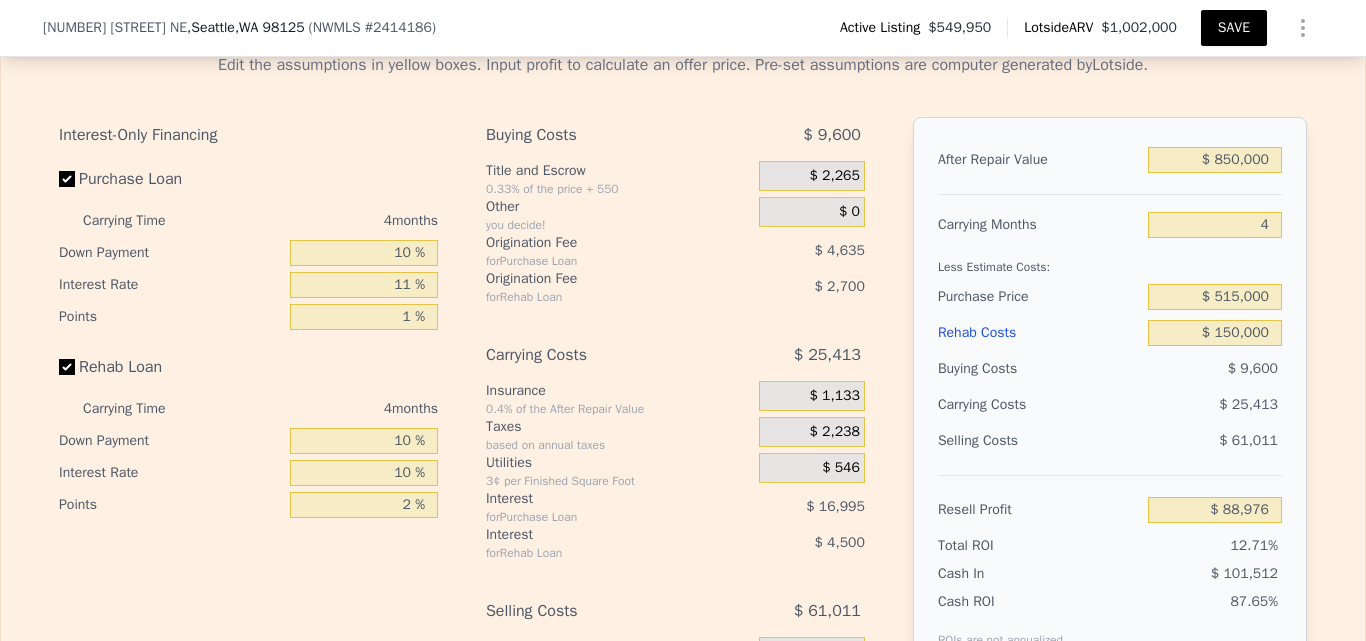 click on "SAVE" at bounding box center (1234, 28) 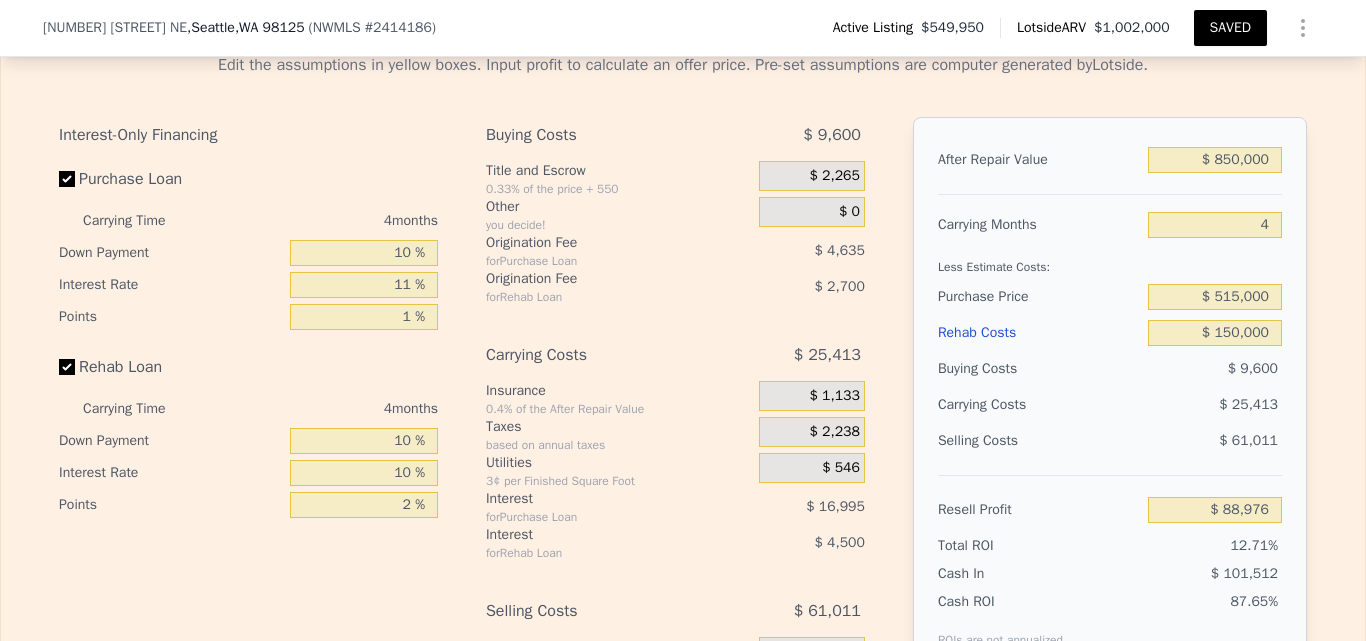 click 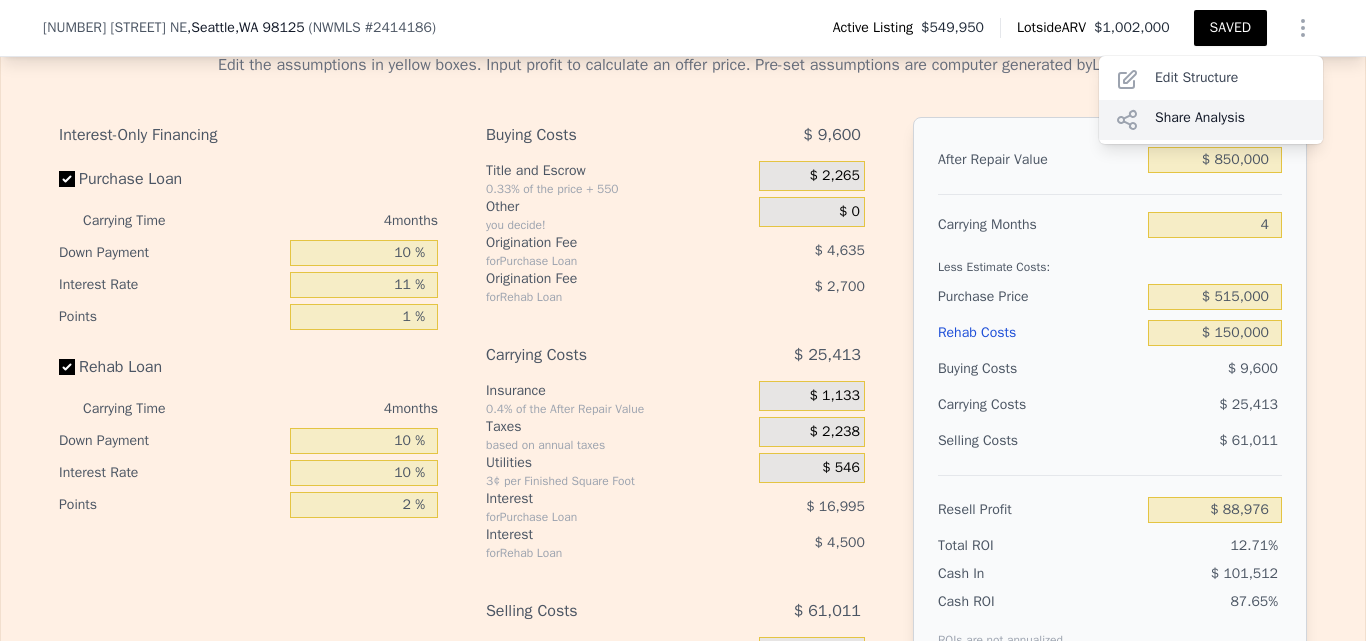 click on "Share Analysis" at bounding box center (1211, 120) 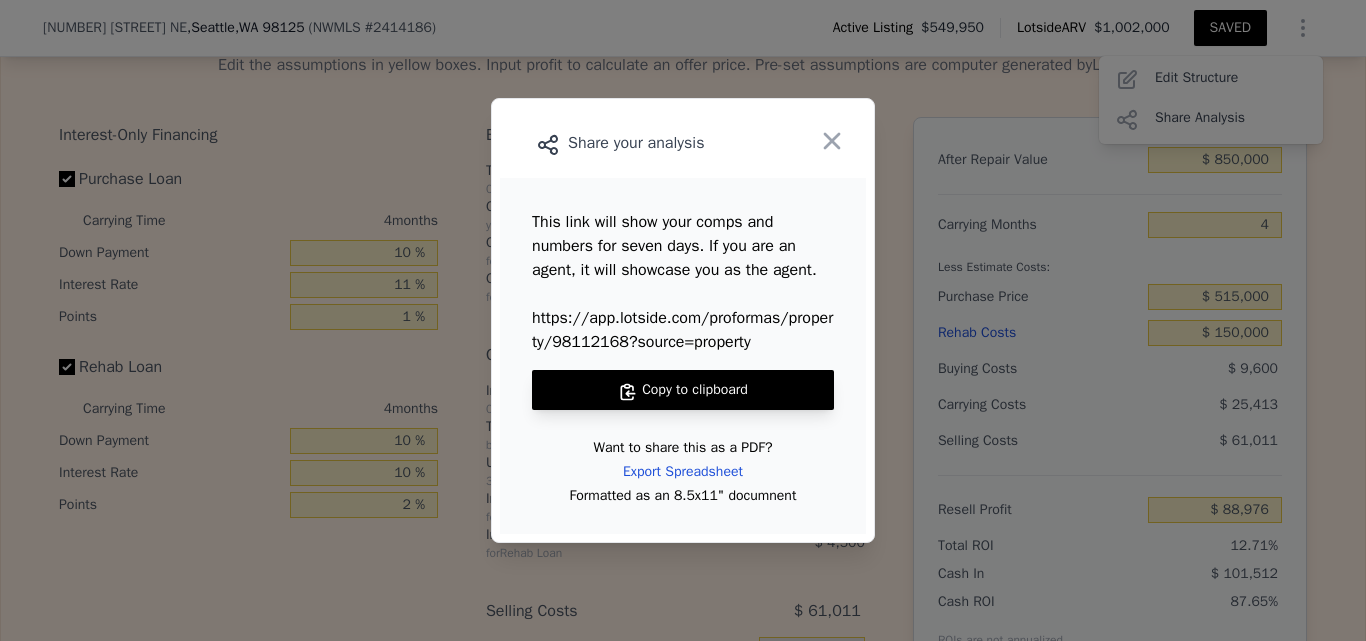 click on "Copy to clipboard" at bounding box center (683, 390) 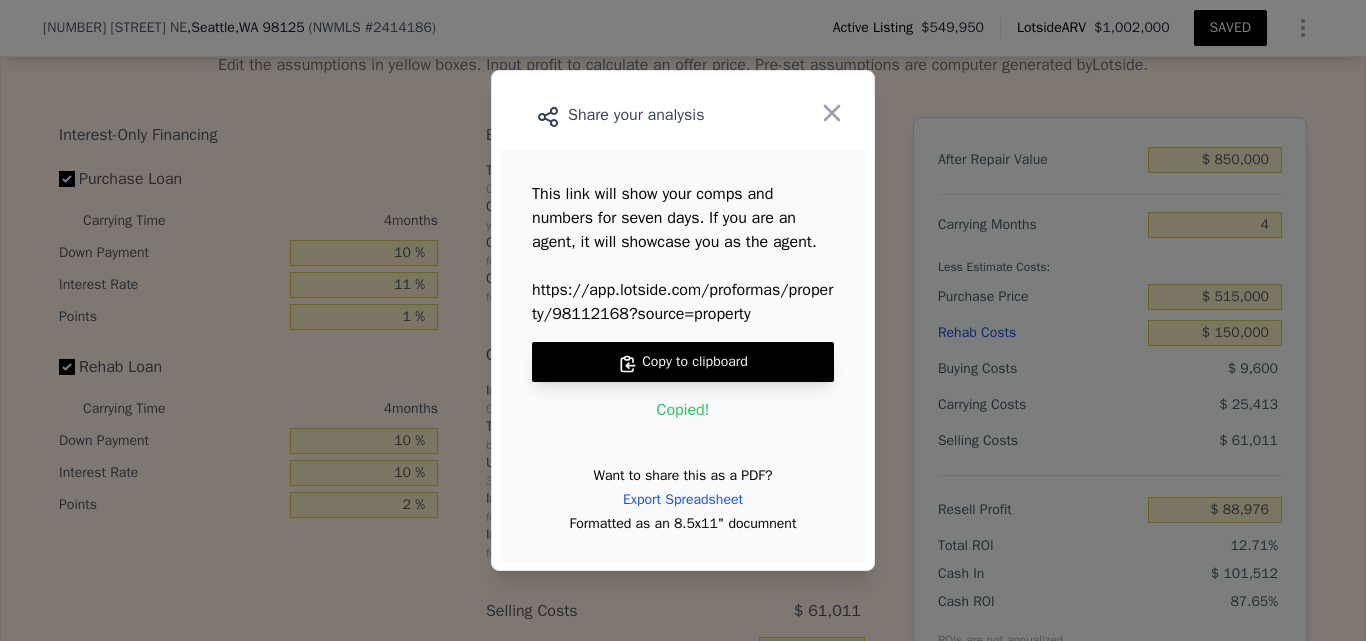 click on "Copy to clipboard" at bounding box center [683, 362] 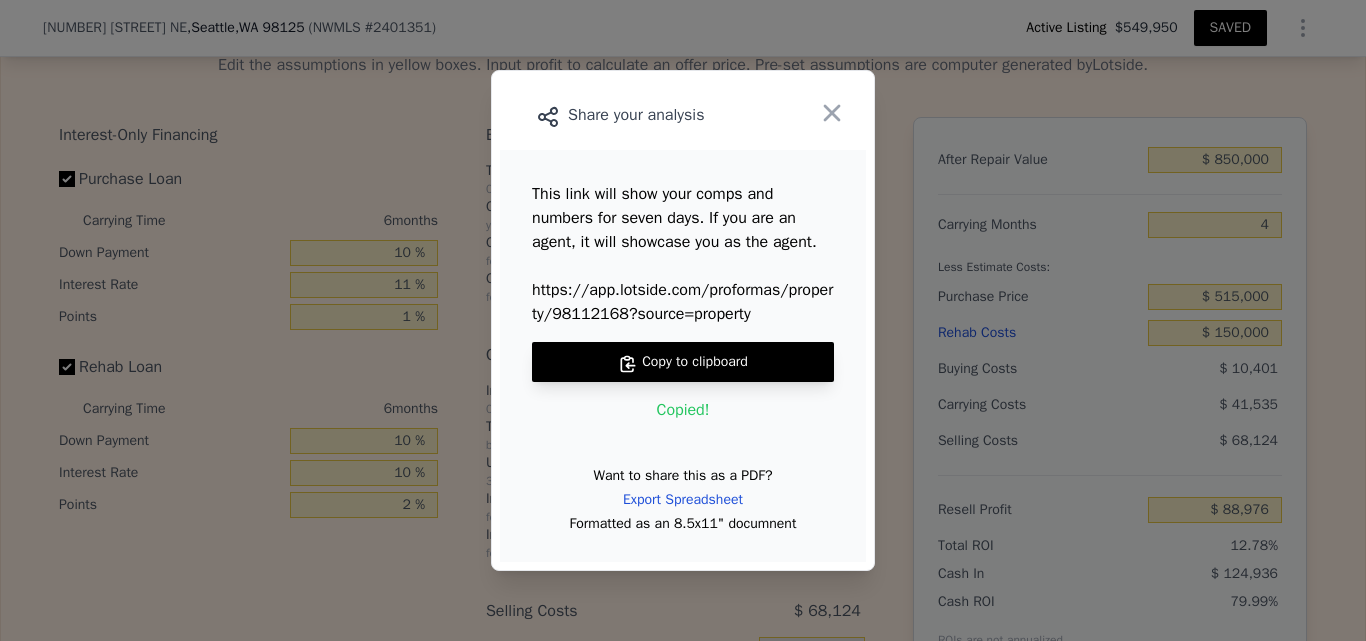 type on "3.25" 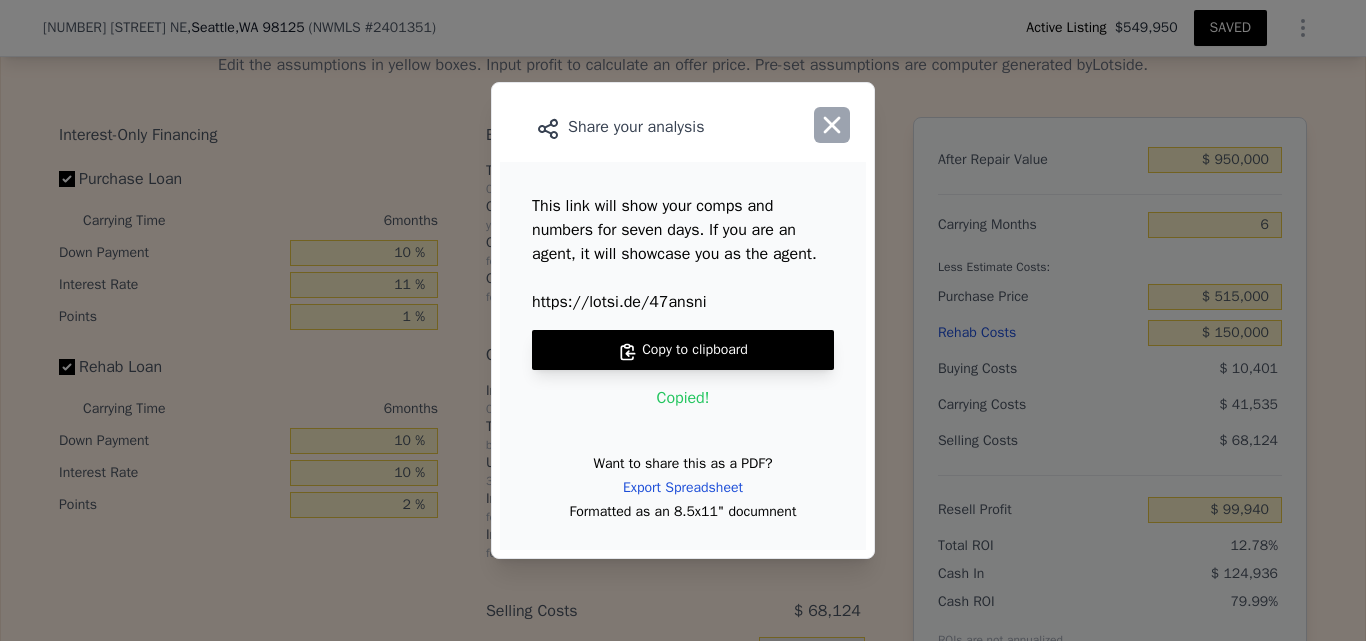 click 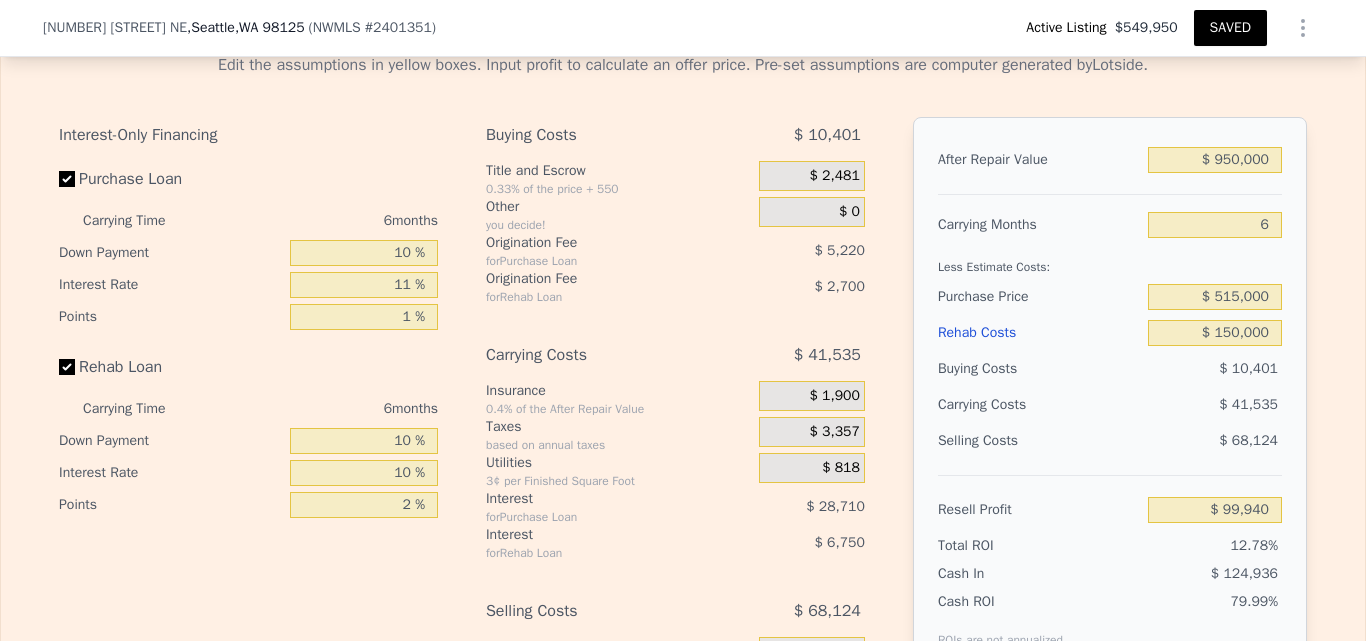 click on "SAVED" at bounding box center [1230, 28] 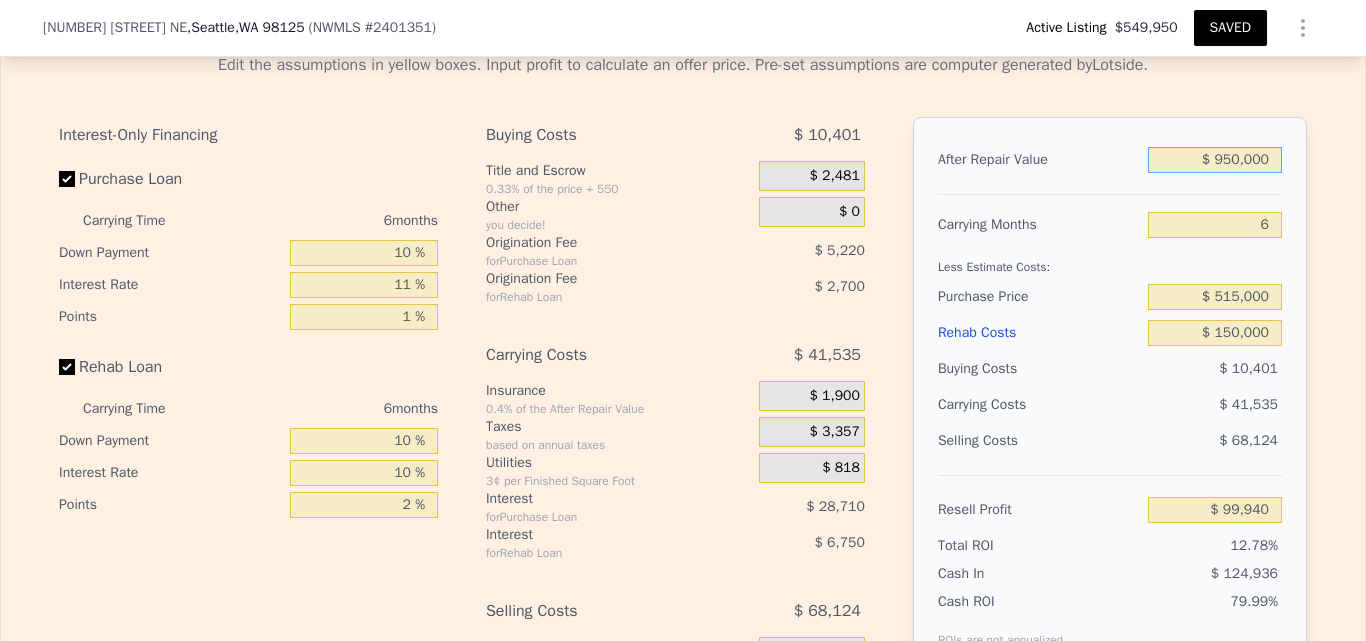 click on "$ 950,000" at bounding box center [1215, 160] 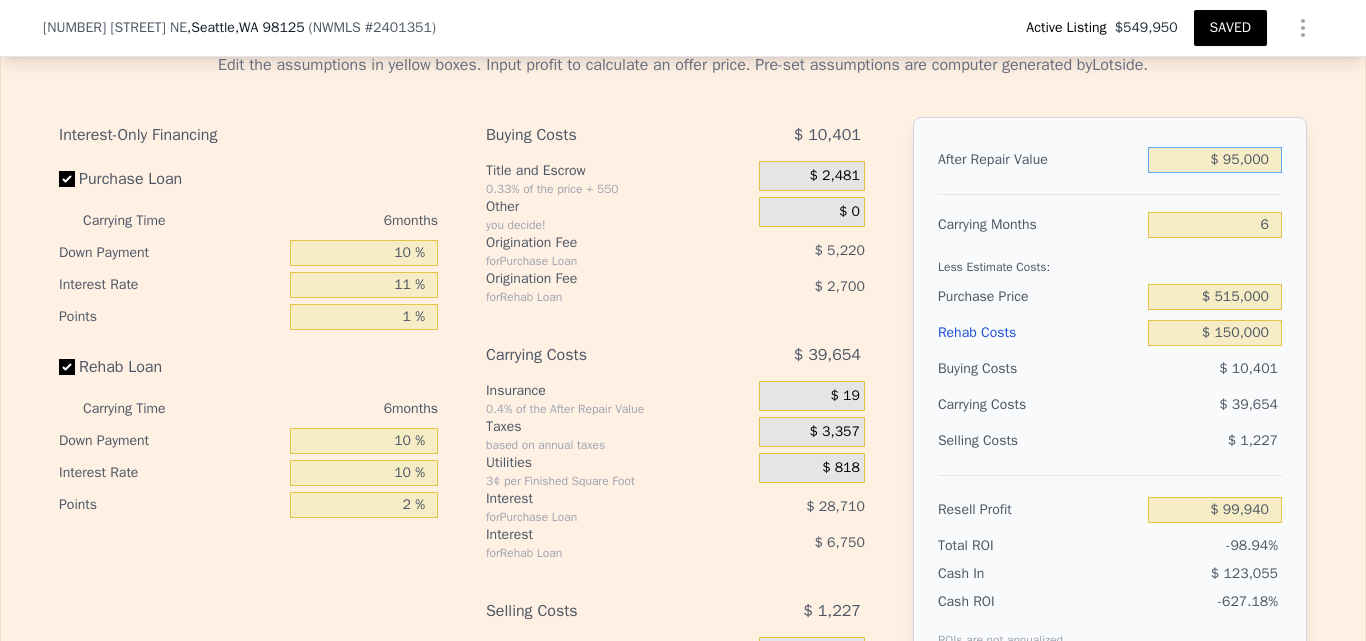 type on "$ 9,500" 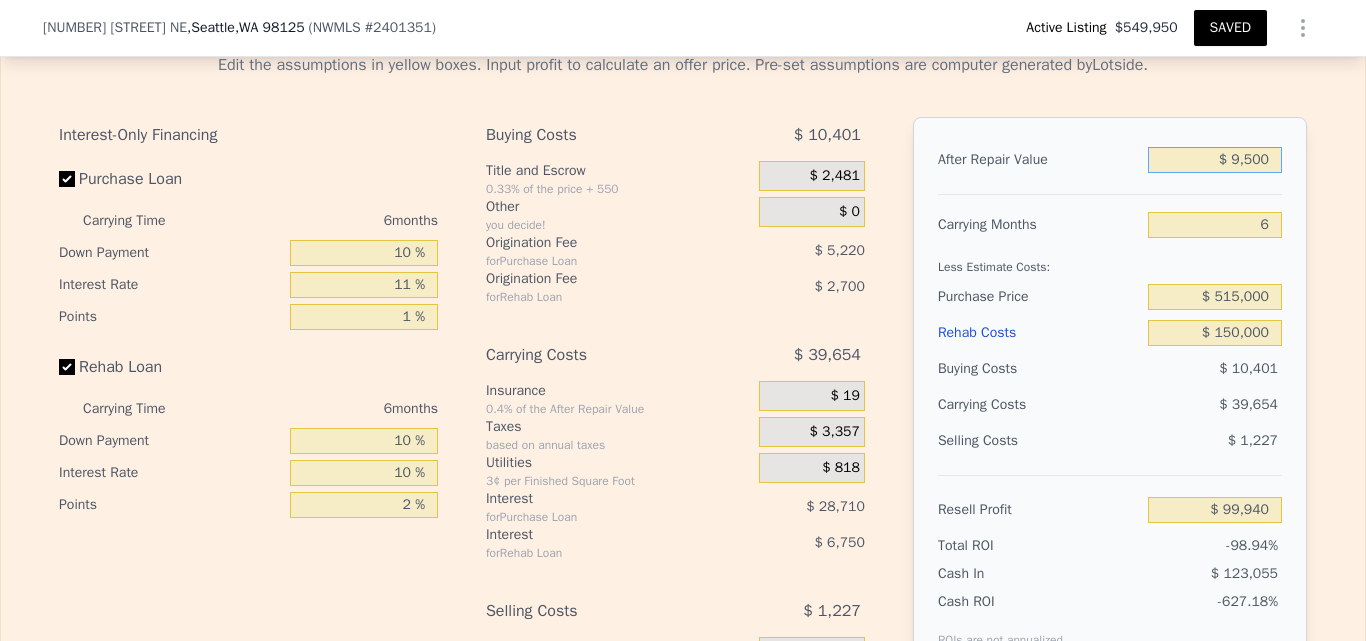 type on "-$ 771,782" 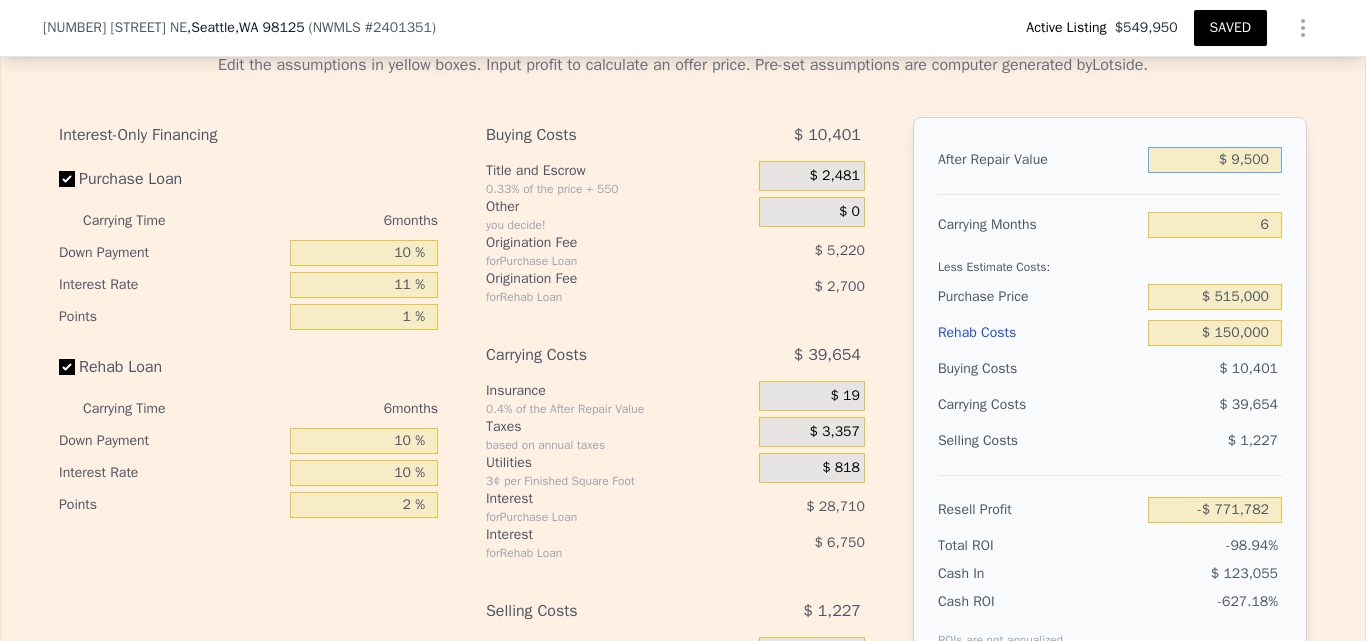 type on "$ 950" 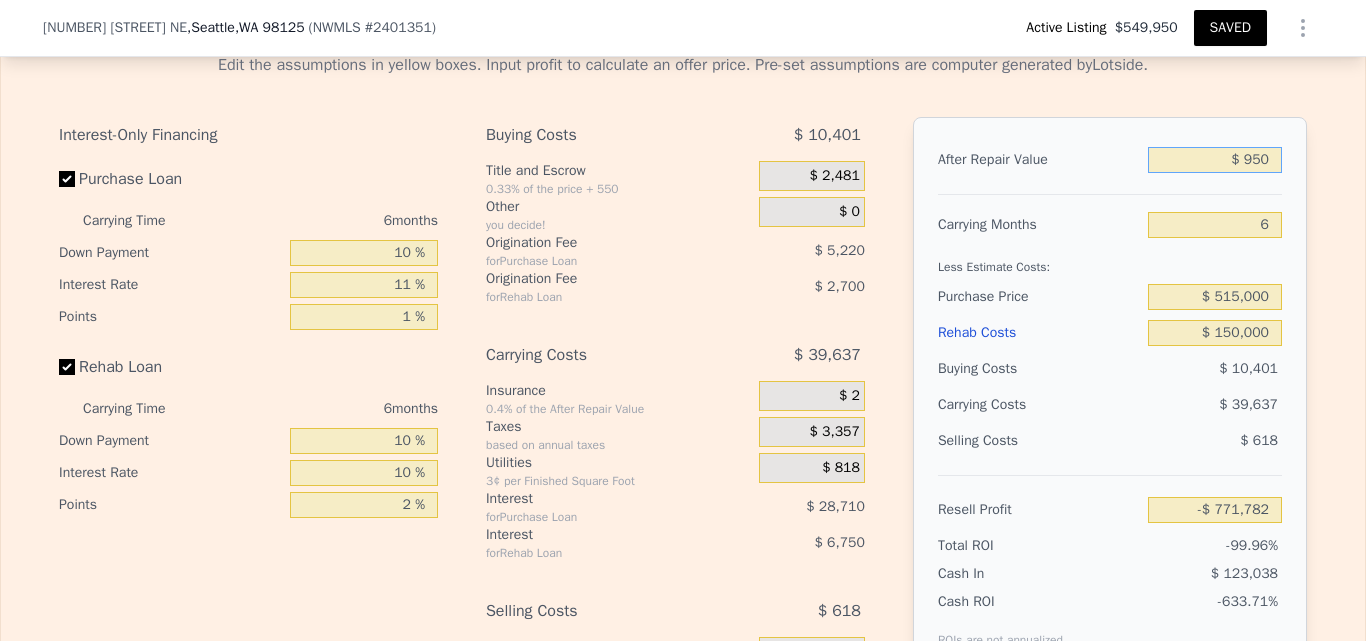 type on "-$ 779,706" 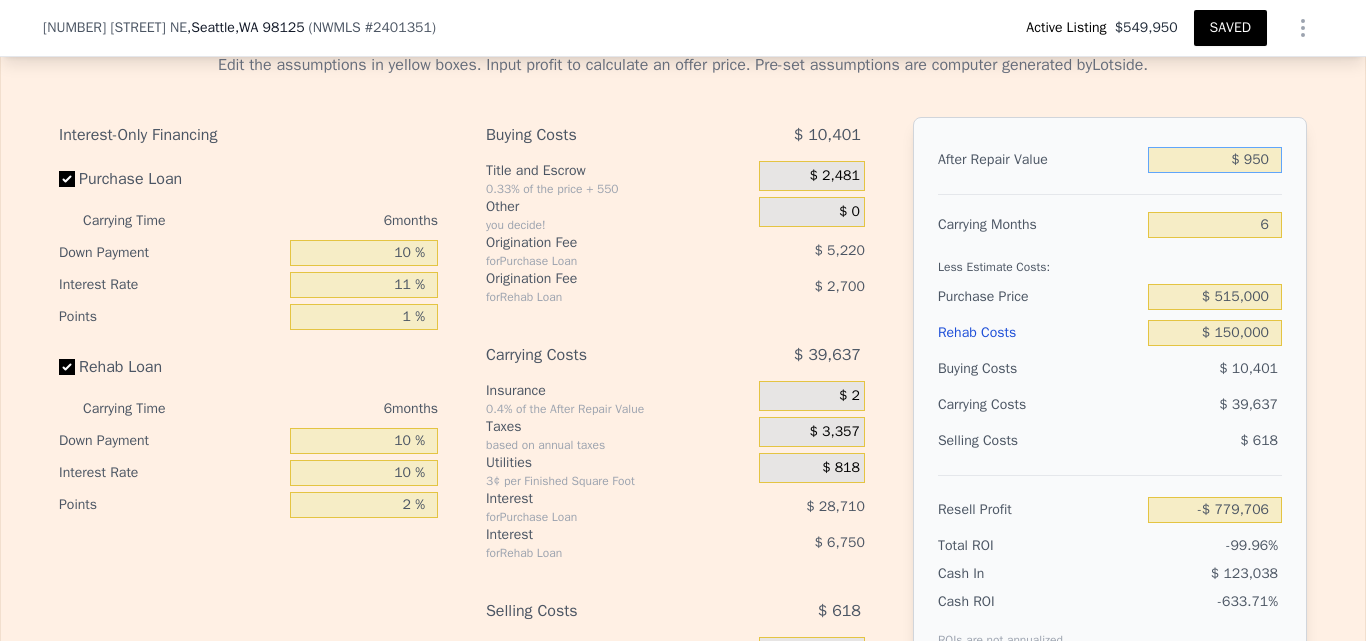 type on "$ 95" 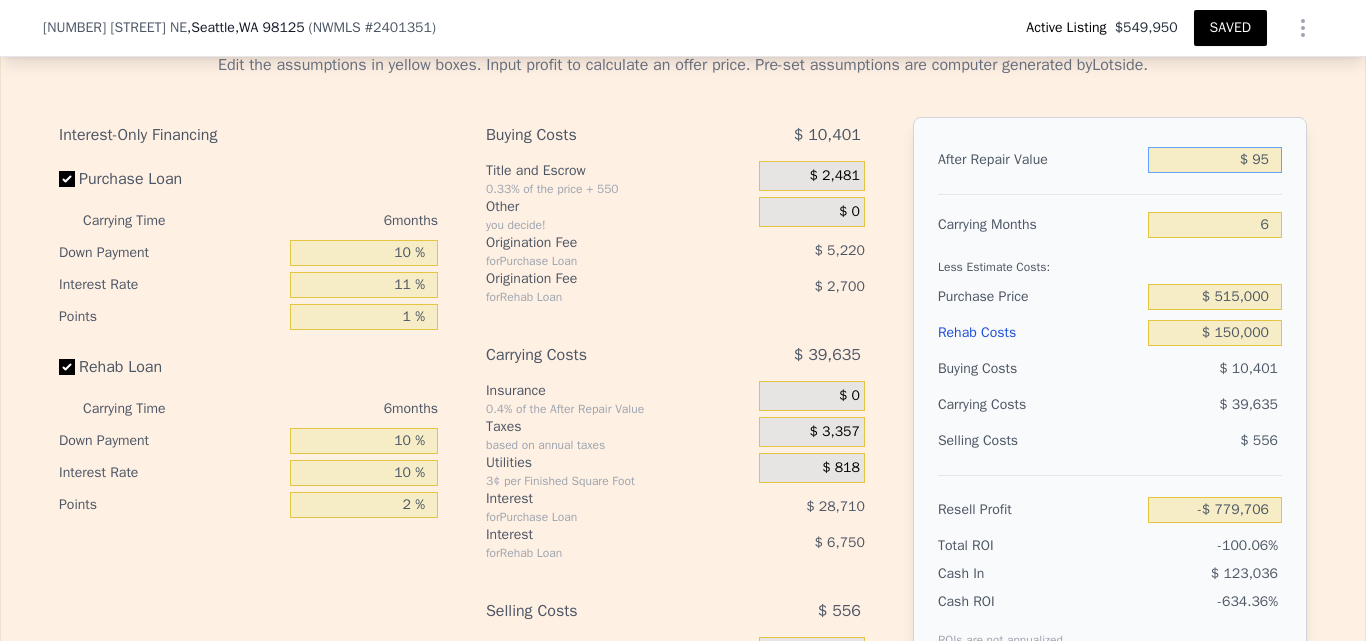 type on "-$ 780,497" 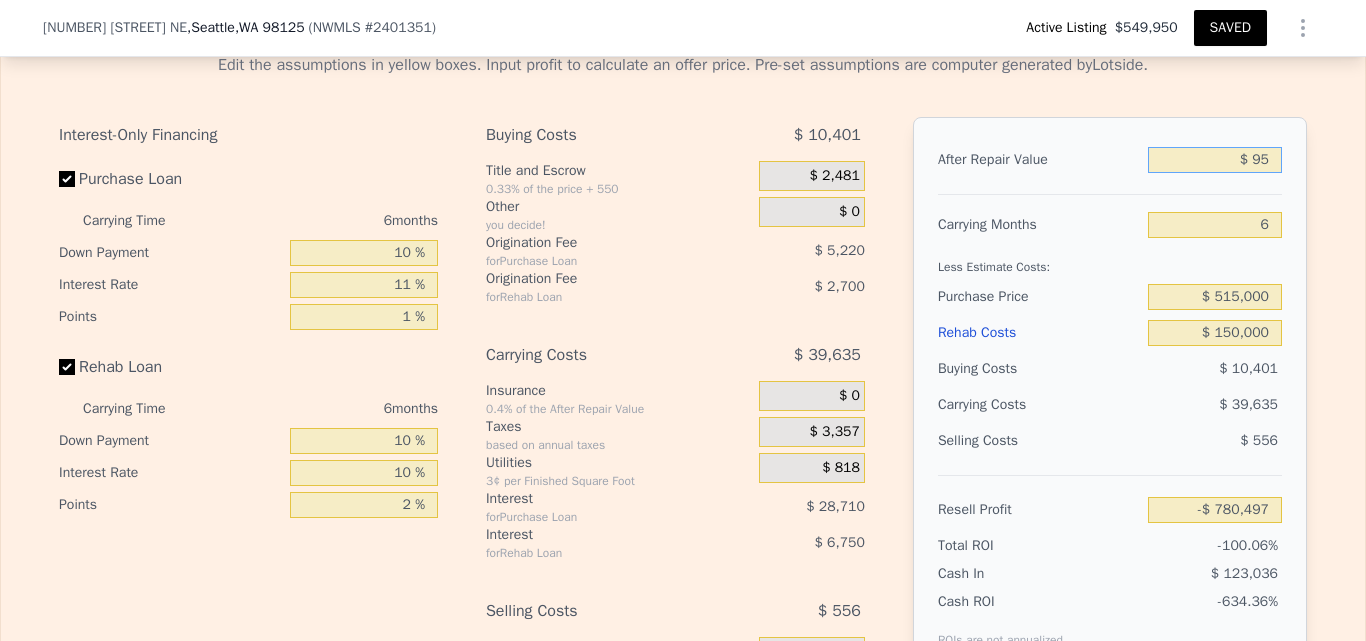 type on "$ 9" 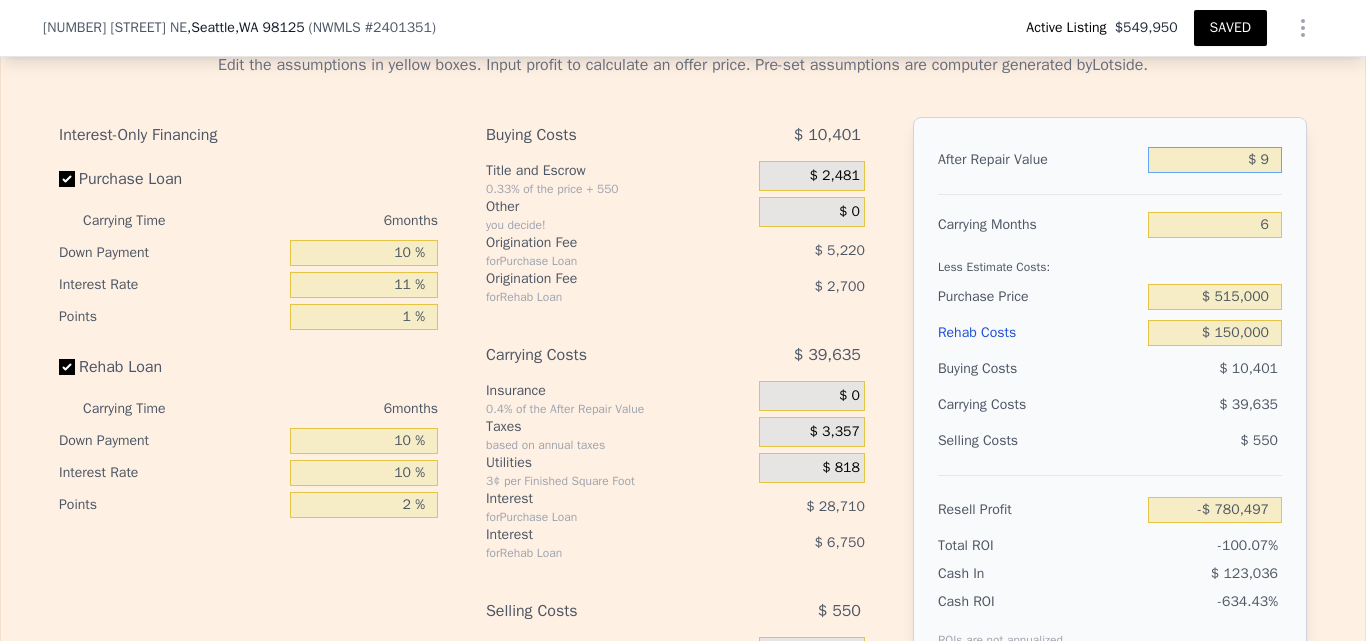 type on "-$ 780,577" 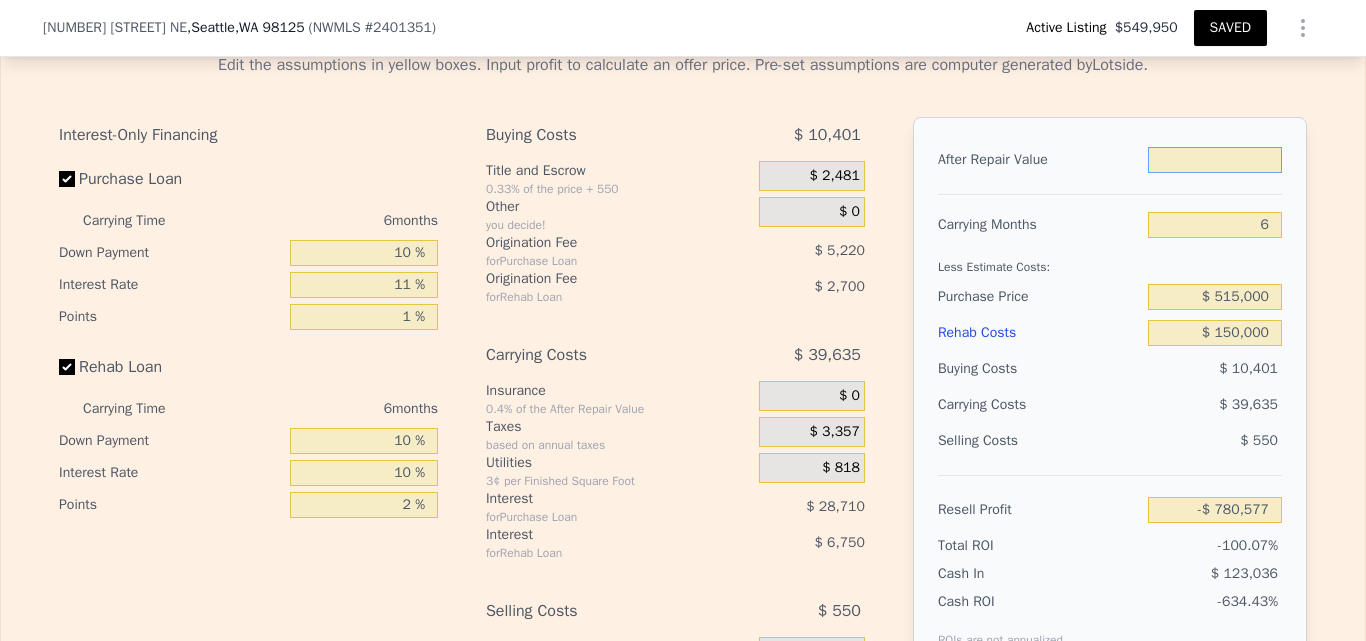 type on "$ 8" 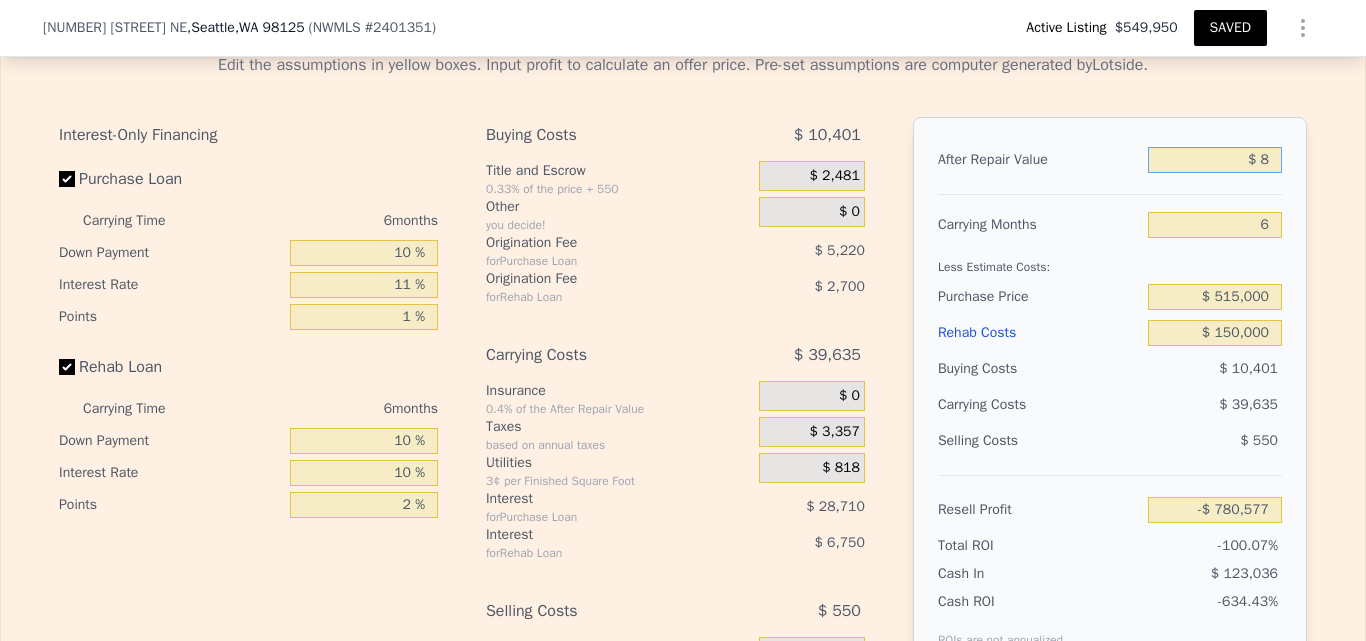 type on "-$ 780,578" 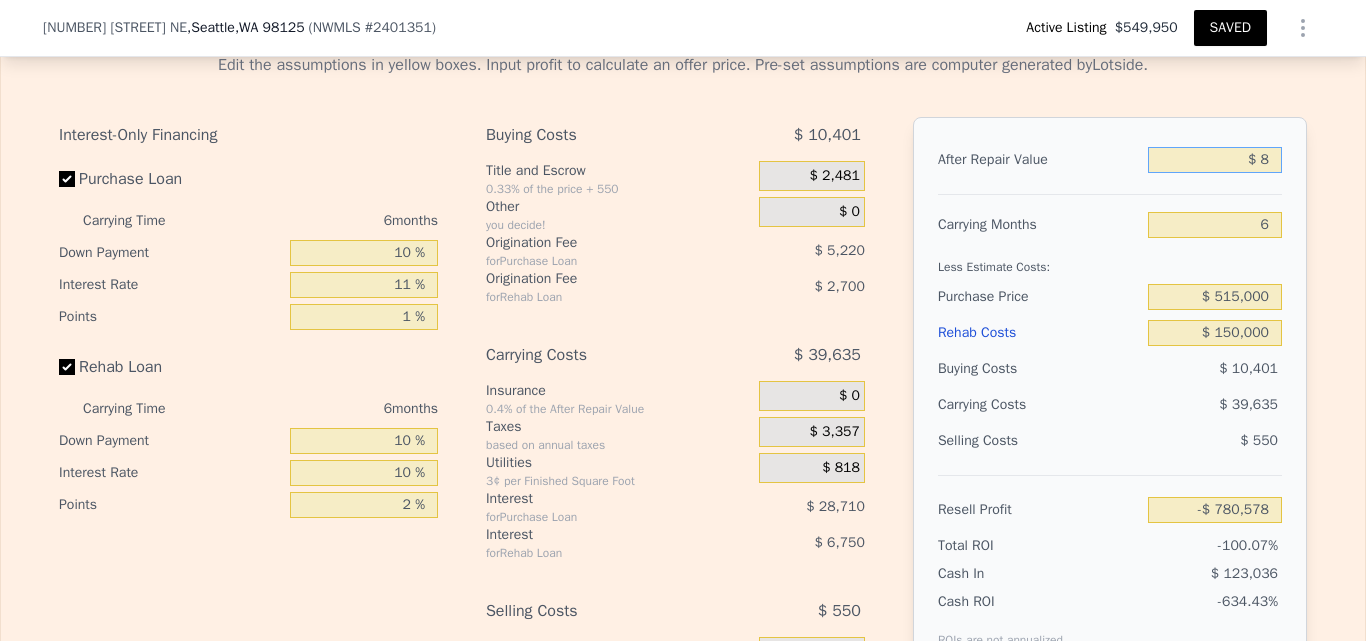 type on "$ 85" 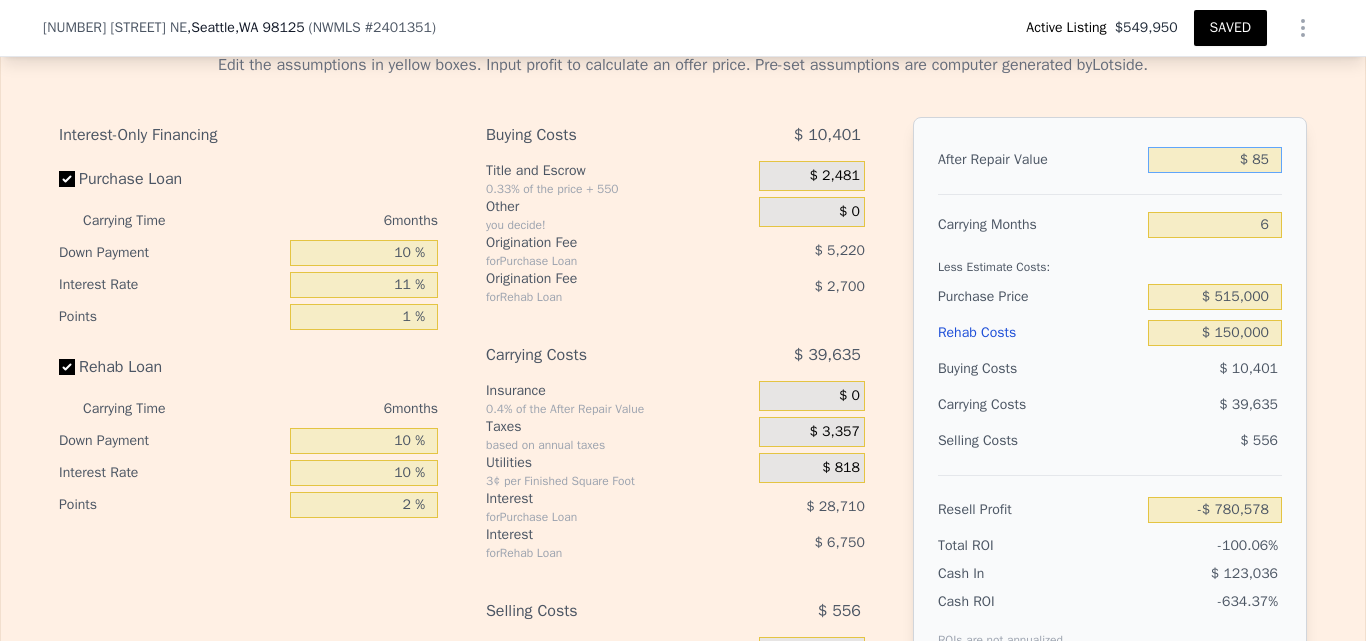 type on "-$ 780,507" 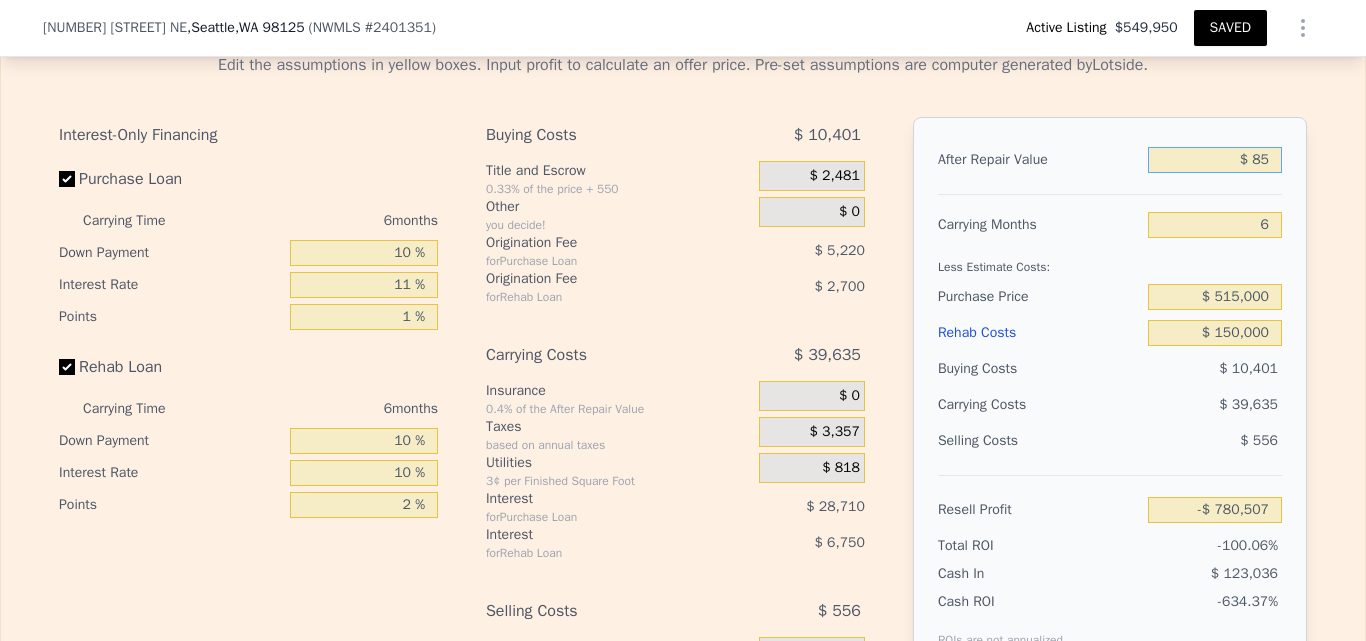 type on "$ 850" 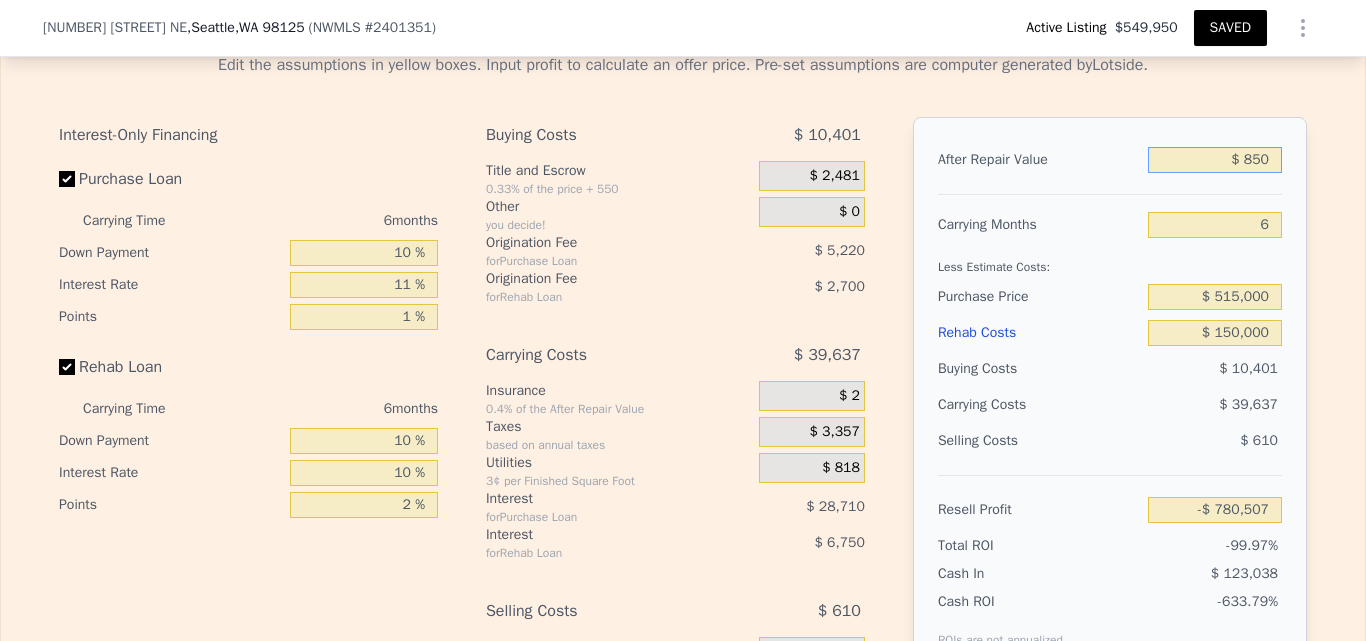 type on "-$ 779,798" 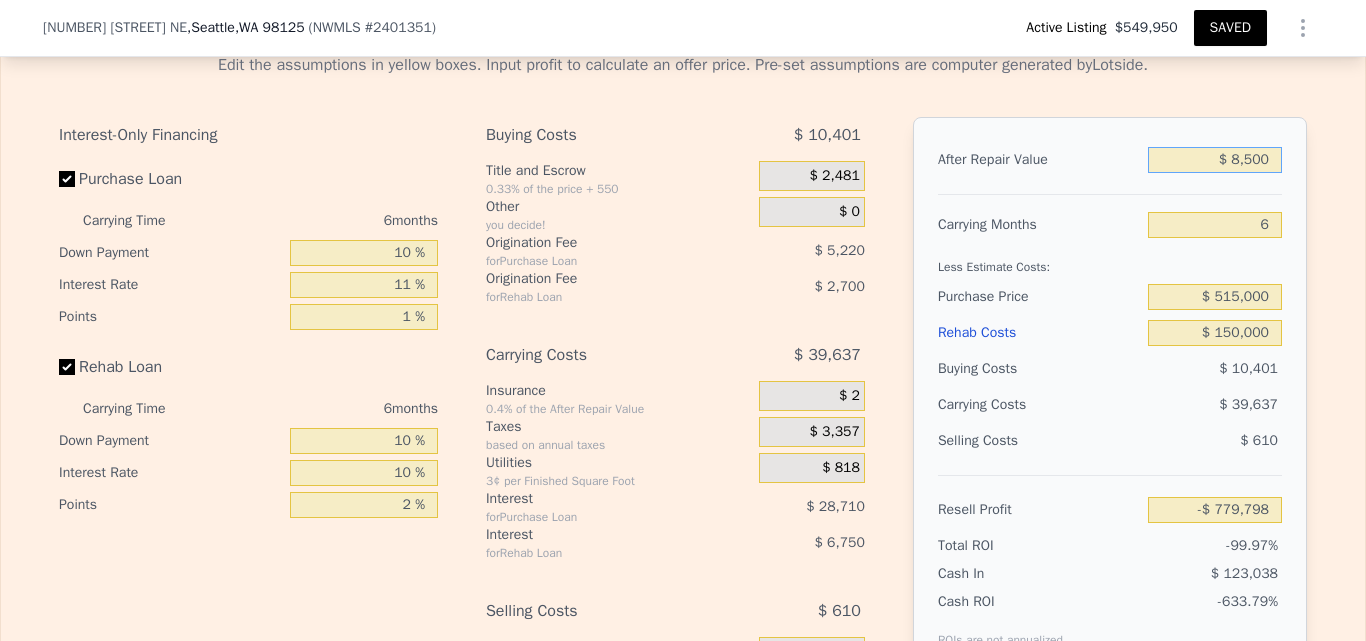 type on "$ 85,000" 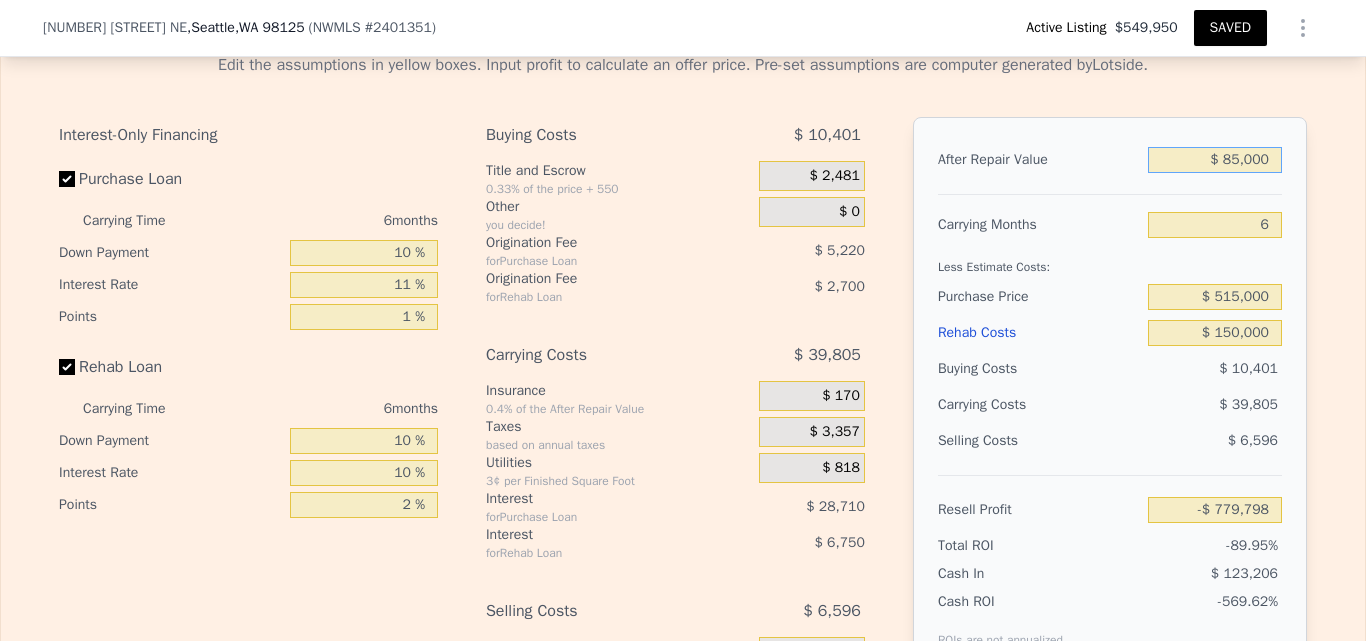 type on "-$ 701,802" 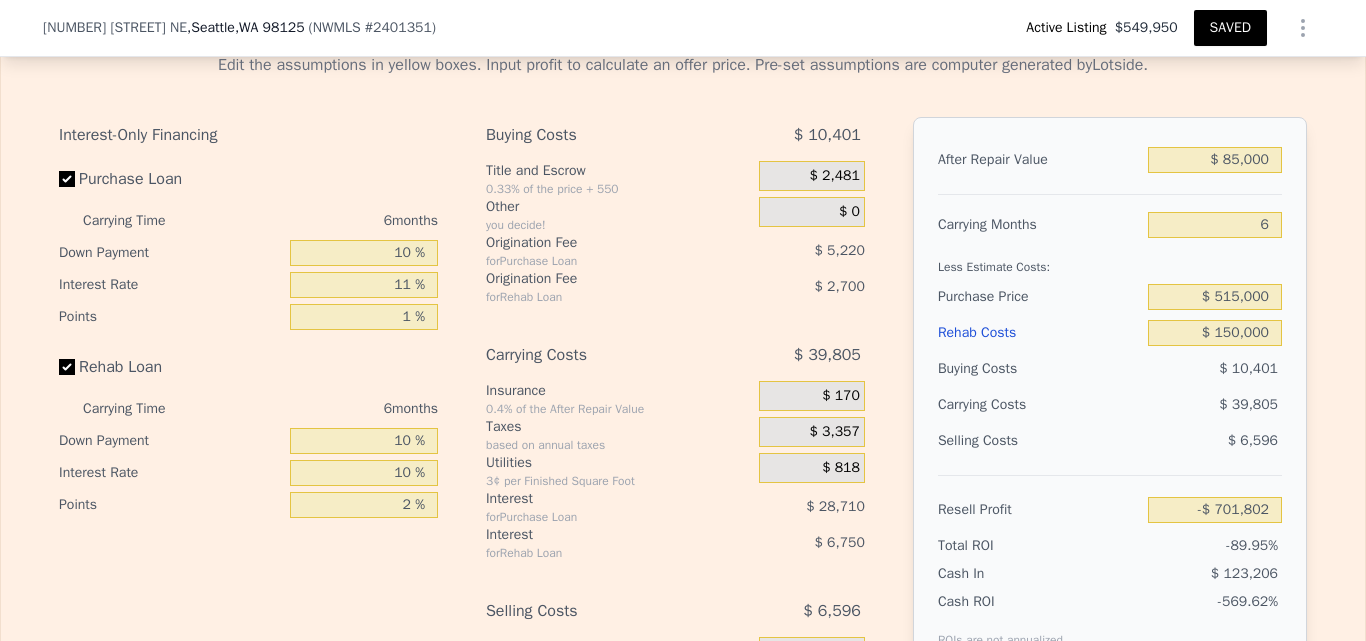 click on "Edit the assumptions in yellow boxes. Input profit to calculate an offer price. Pre-set assumptions are computer generated by Lotside . Interest-Only Financing Purchase Loan Carrying Time 6 months Down Payment 10 % Interest Rate 11 % Points 1 % Rehab Loan Carrying Time 6 months Down Payment 10 % Interest Rate 10 % Points 2 % Buying Costs $ [PRICE] Title and Escrow 0.33% of the price + 550 $ [PRICE] Other you decide! $ 0 Origination Fee for Purchase Loan $ [PRICE] Origination Fee for Rehab Loan $ [PRICE] Carrying Costs $ [PRICE] Insurance 0.4% of the After Repair Value $ [PRICE] Taxes based on annual taxes $ [PRICE] Utilities 3¢ per Finished Square Foot $ [PRICE] Interest for Purchase Loan $ [PRICE] Interest for Rehab Loan $ [PRICE] Selling Costs $ [PRICE] Excise Tax 1.78% of the After Repair Value $ [PRICE] Listing Commission 2.5% of the After Repair Value $ [PRICE] Selling Commission 2.5% of the After Repair Value $ [PRICE] Title and Escrow 0.33% of the After Repair Value $ [PRICE] After Repair Value $ [PRICE] Carrying Months 6" at bounding box center (683, 409) 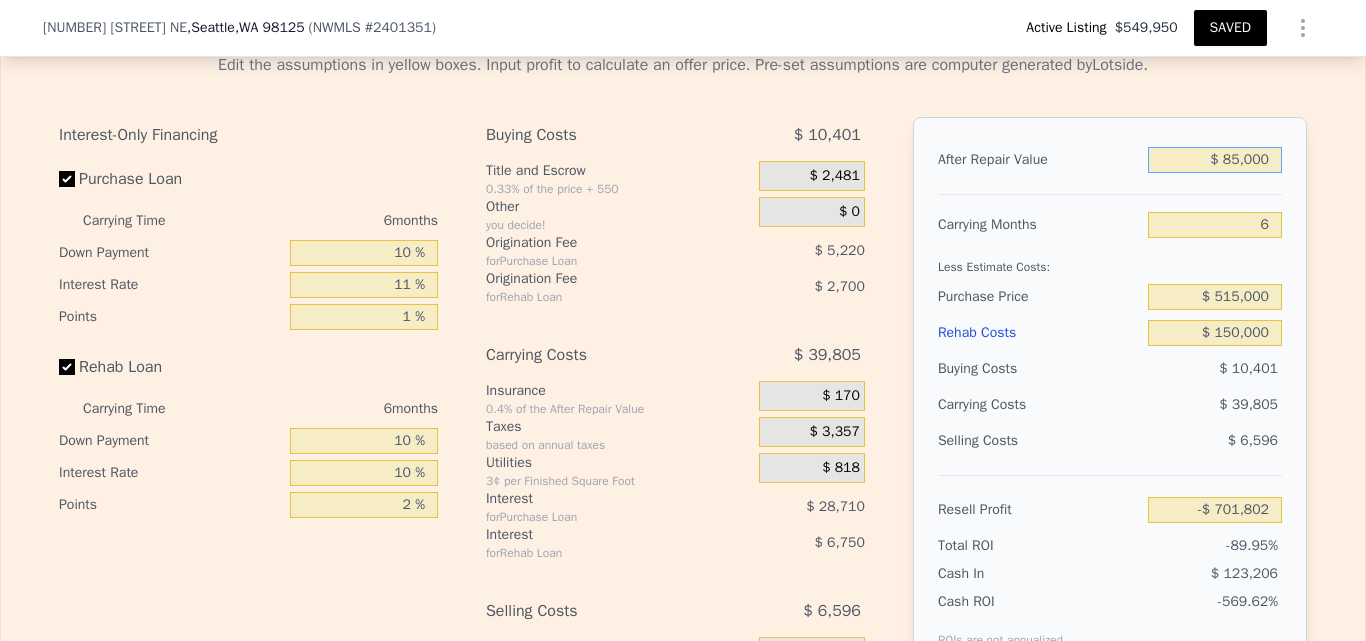 click on "$ 85,000" at bounding box center (1215, 160) 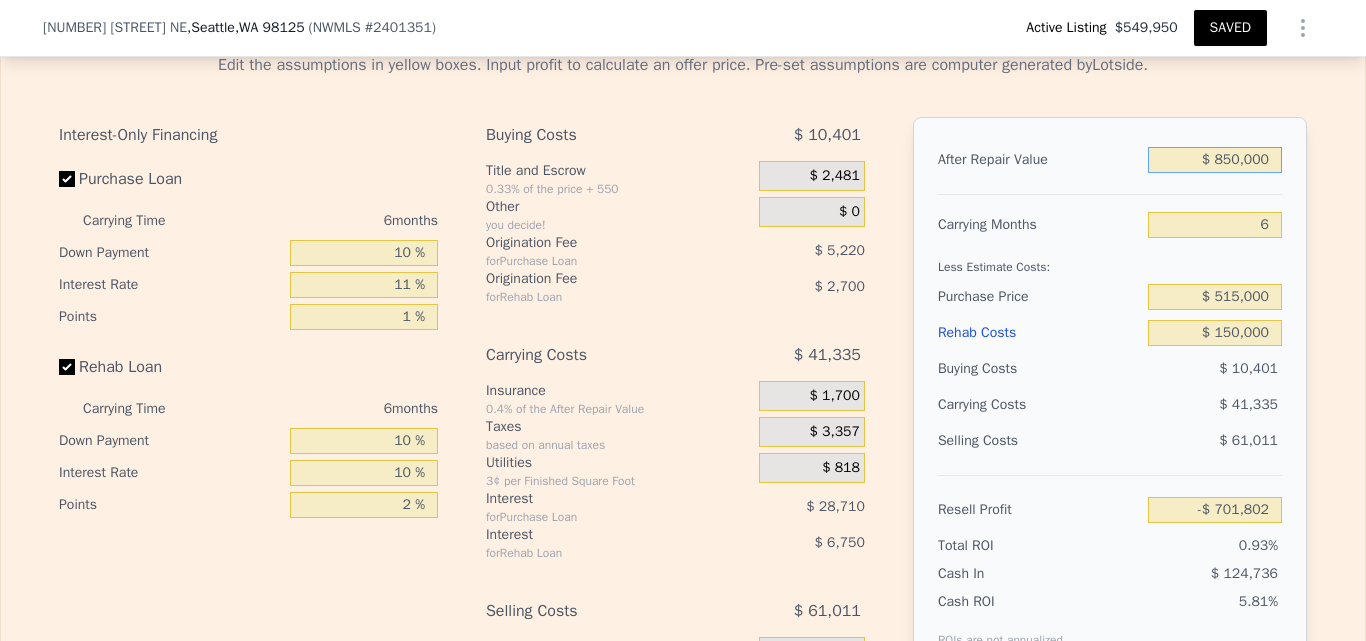 type on "$ 7,253" 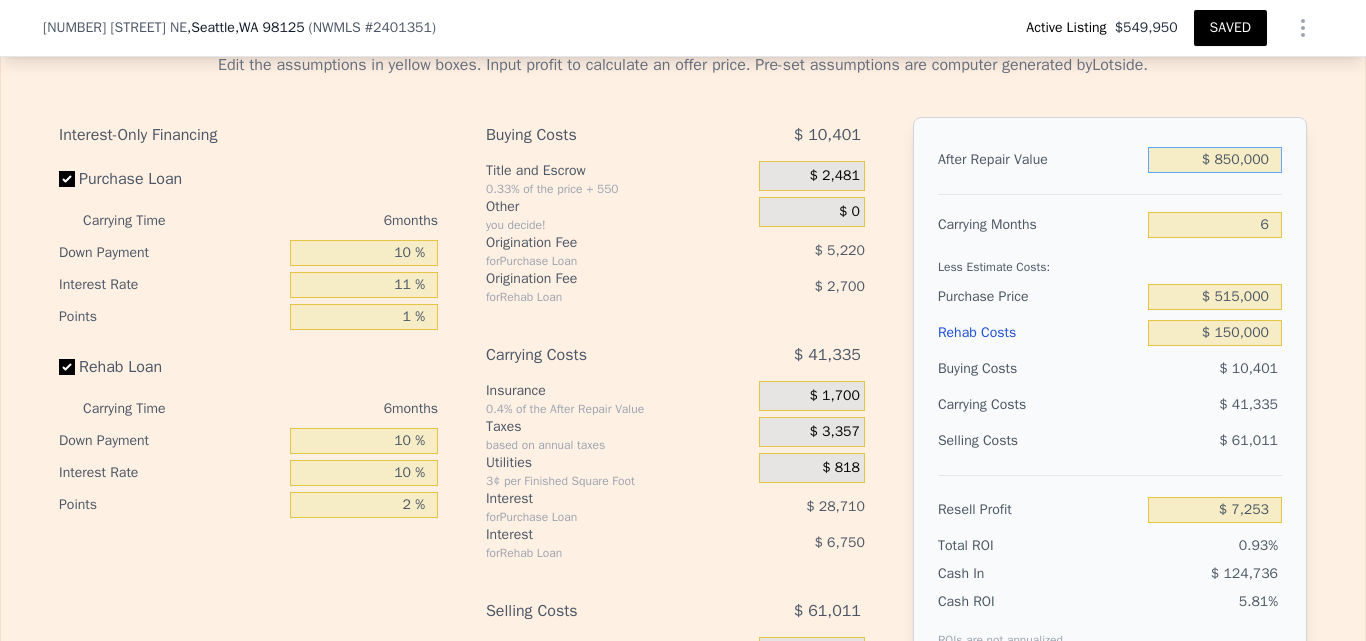 type on "$ 850,000" 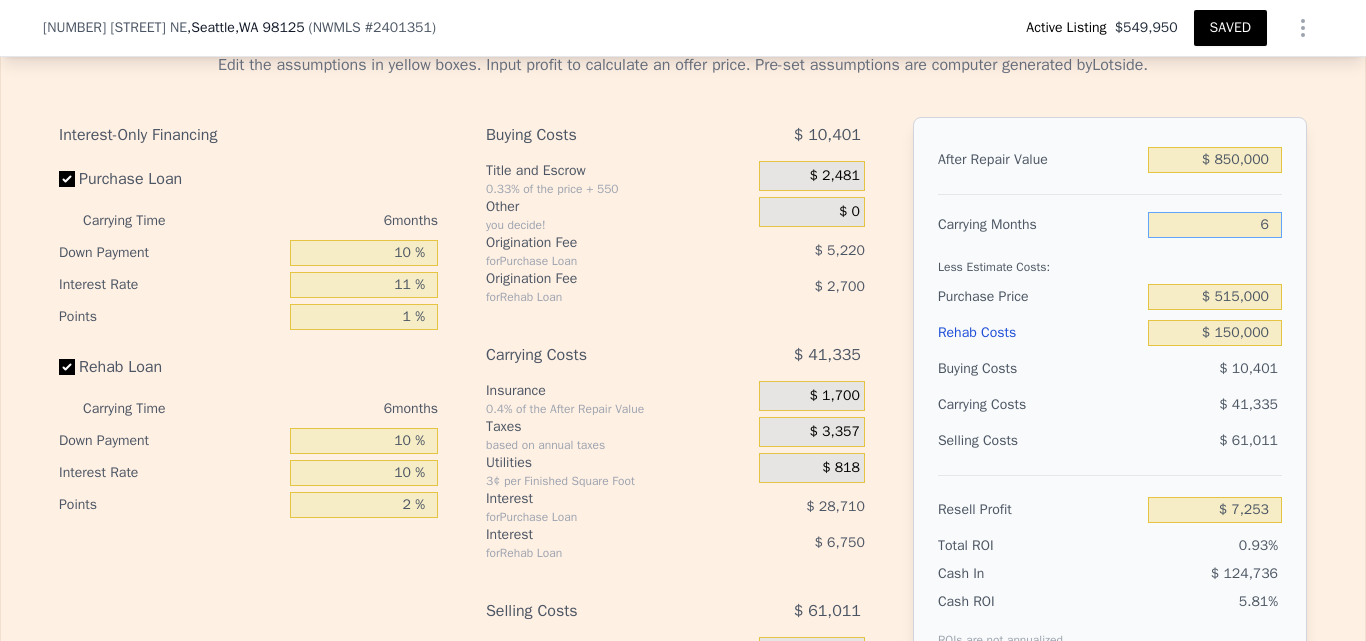 click on "6" at bounding box center [1215, 225] 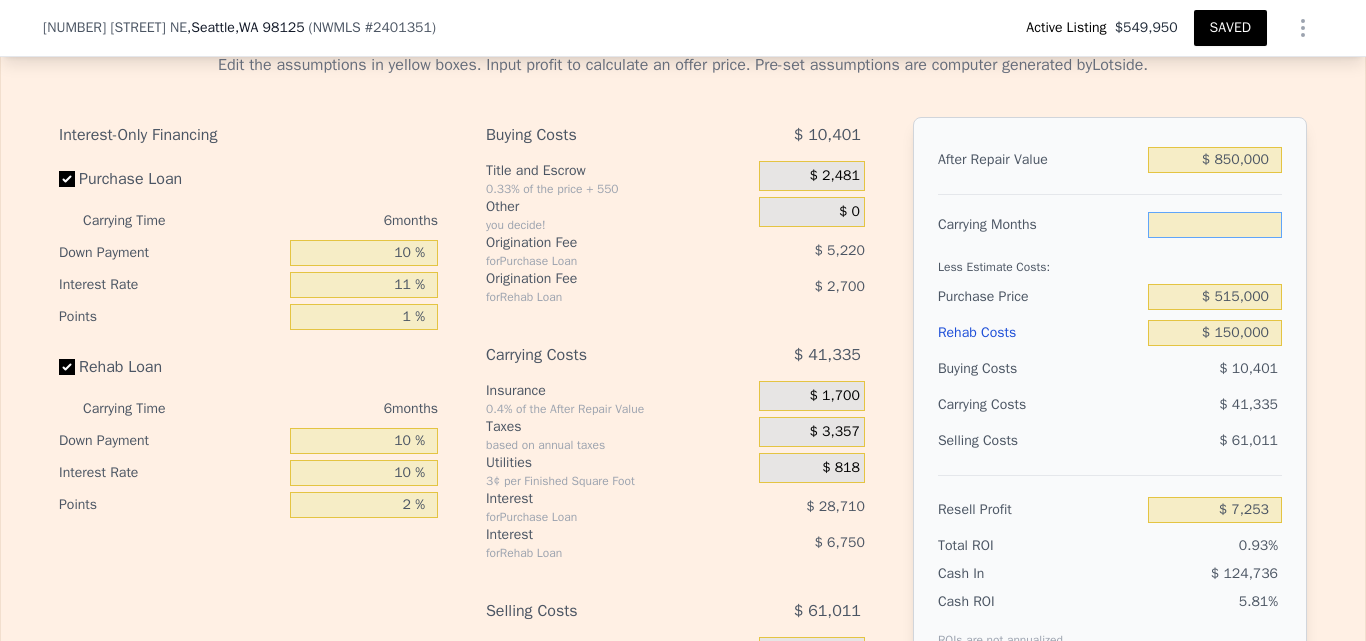 type on "4" 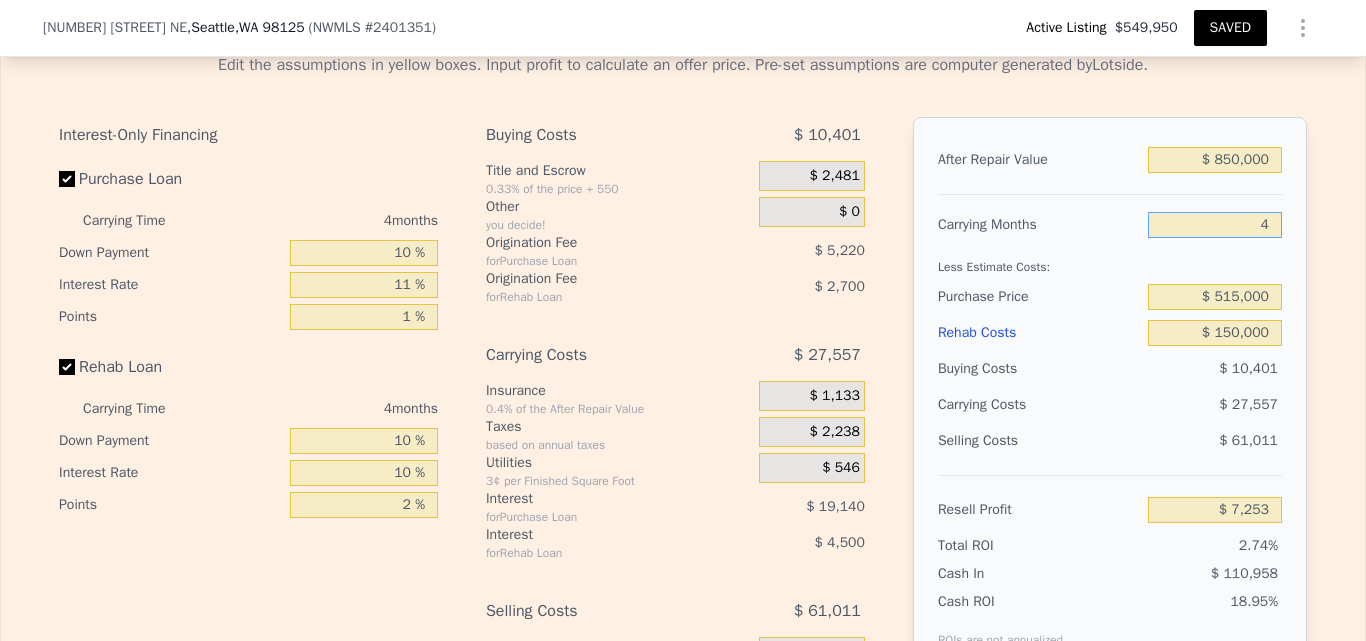 type on "$ 21,031" 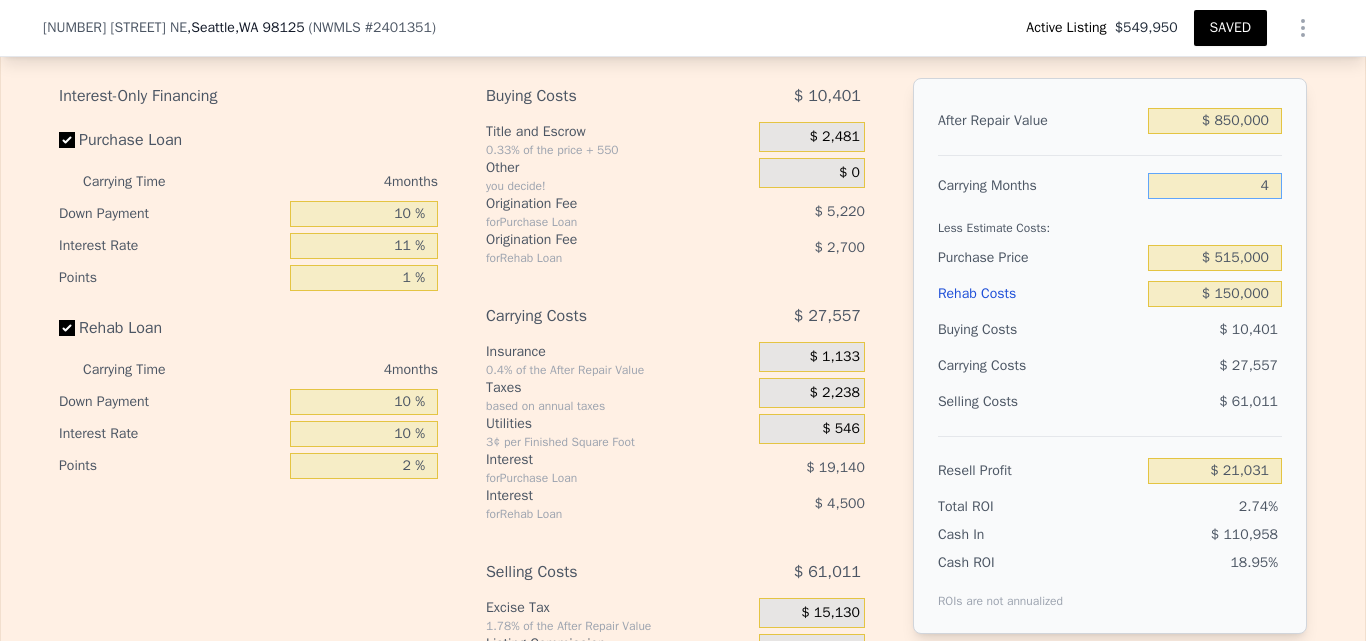 scroll, scrollTop: 3062, scrollLeft: 0, axis: vertical 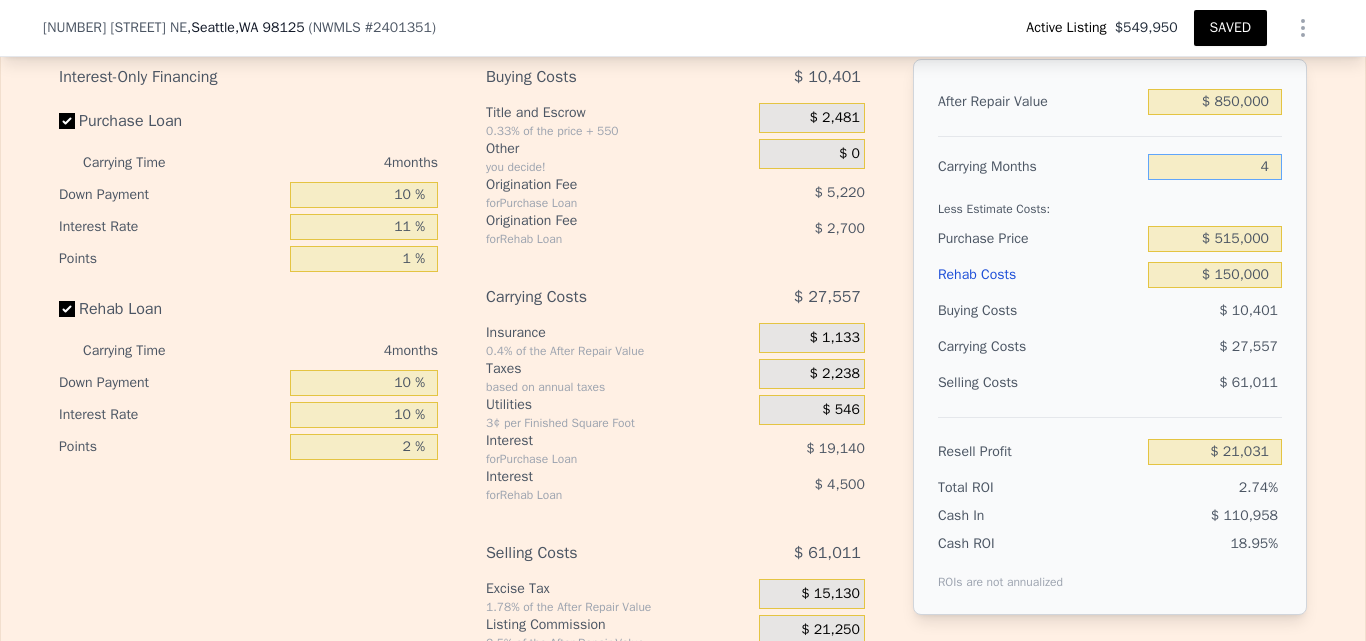 type on "4" 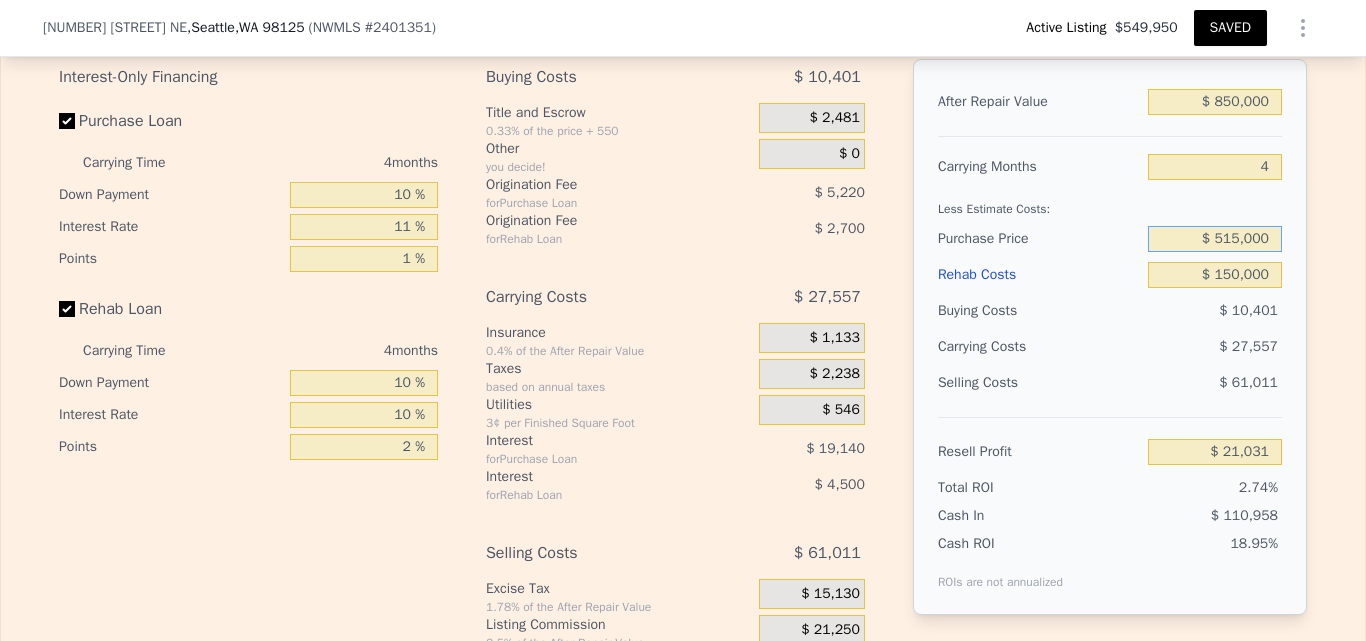 click on "$ 515,000" at bounding box center (1215, 239) 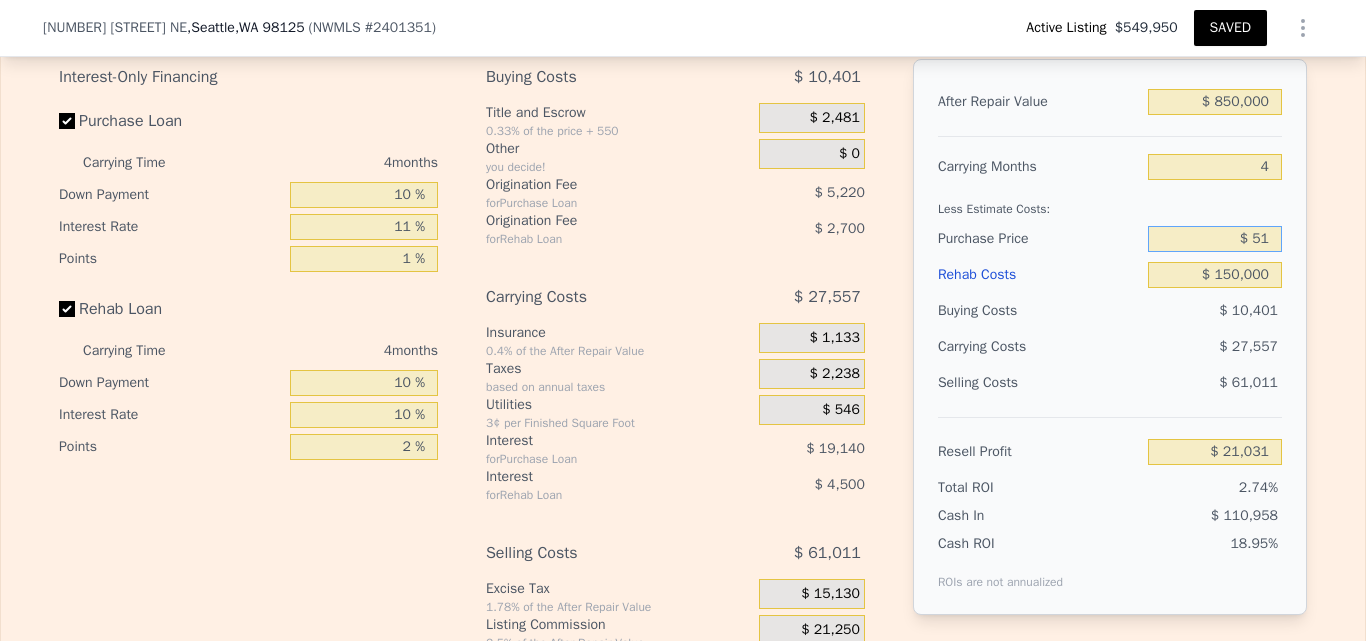 type on "$ 5" 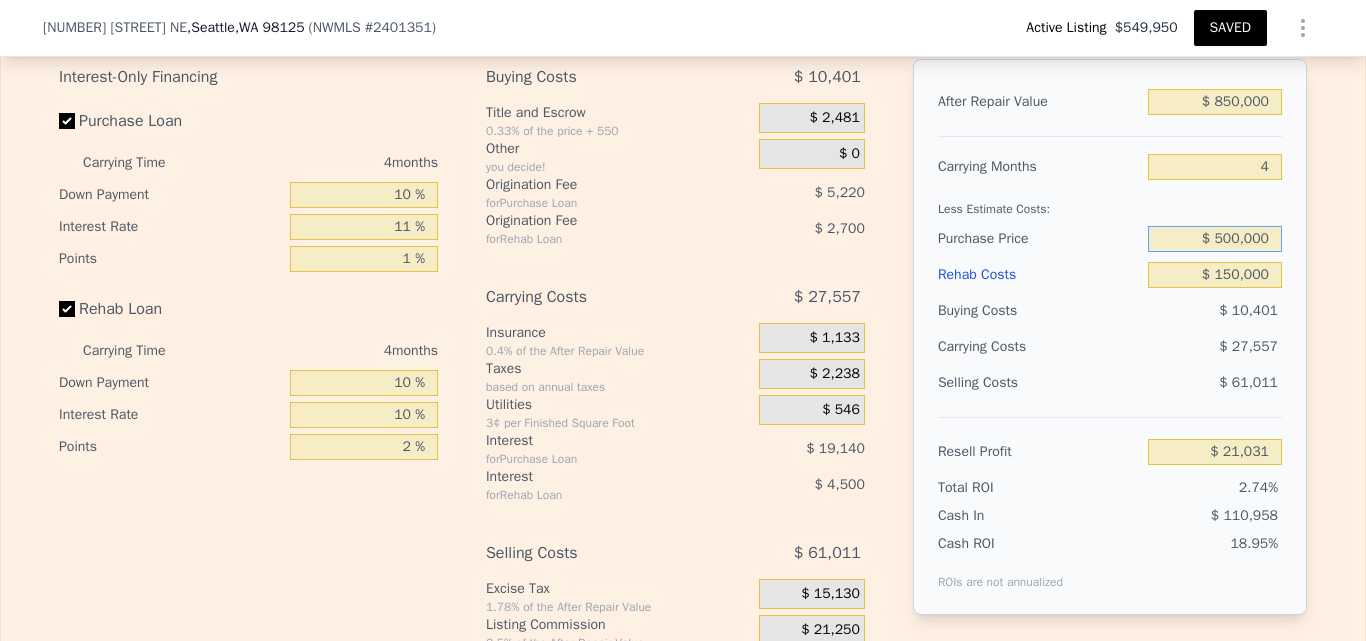 type on "$ 500,000" 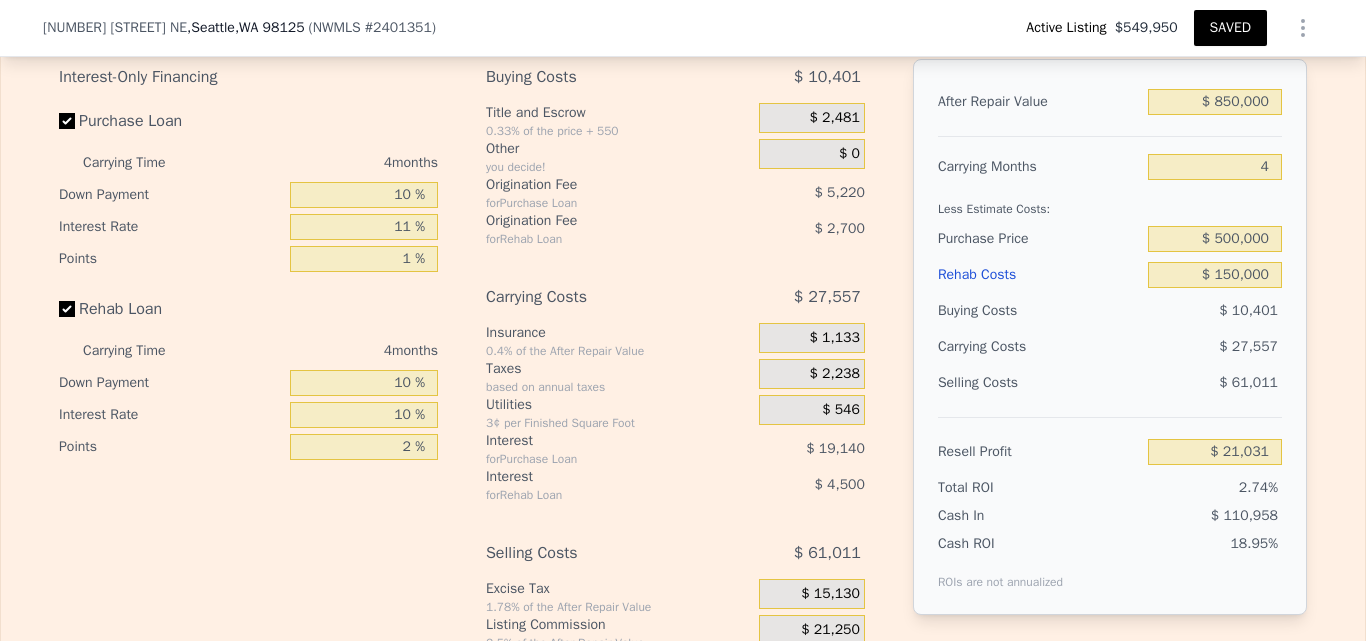 click on "Edit the assumptions in yellow boxes. Input profit to calculate an offer price. Pre-set assumptions are computer generated by Lotside . Interest-Only Financing Purchase Loan Carrying Time 4 months Down Payment 10 % Interest Rate 11 % Points 1 % Rehab Loan Carrying Time 4 months Down Payment 10 % Interest Rate 10 % Points 2 % Buying Costs $ [PRICE] Title and Escrow 0.33% of the price + 550 $ [PRICE] Other you decide! $ 0 Origination Fee for Purchase Loan $ [PRICE] Origination Fee for Rehab Loan $ [PRICE] Carrying Costs $ [PRICE] Insurance 0.4% of the After Repair Value $ [PRICE] Taxes based on annual taxes $ [PRICE] Utilities 3¢ per Finished Square Foot $ [PRICE] Interest for Purchase Loan $ [PRICE] Interest for Rehab Loan $ [PRICE] Selling Costs $ [PRICE] Excise Tax 1.78% of the After Repair Value $ [PRICE] Listing Commission 2.5% of the After Repair Value $ [PRICE] Selling Commission 2.5% of the After Repair Value $ [PRICE] Title and Escrow 0.33% of the After Repair Value $ [PRICE] After Repair Value $ [PRICE] 4 $ [PRICE]" at bounding box center [683, 351] 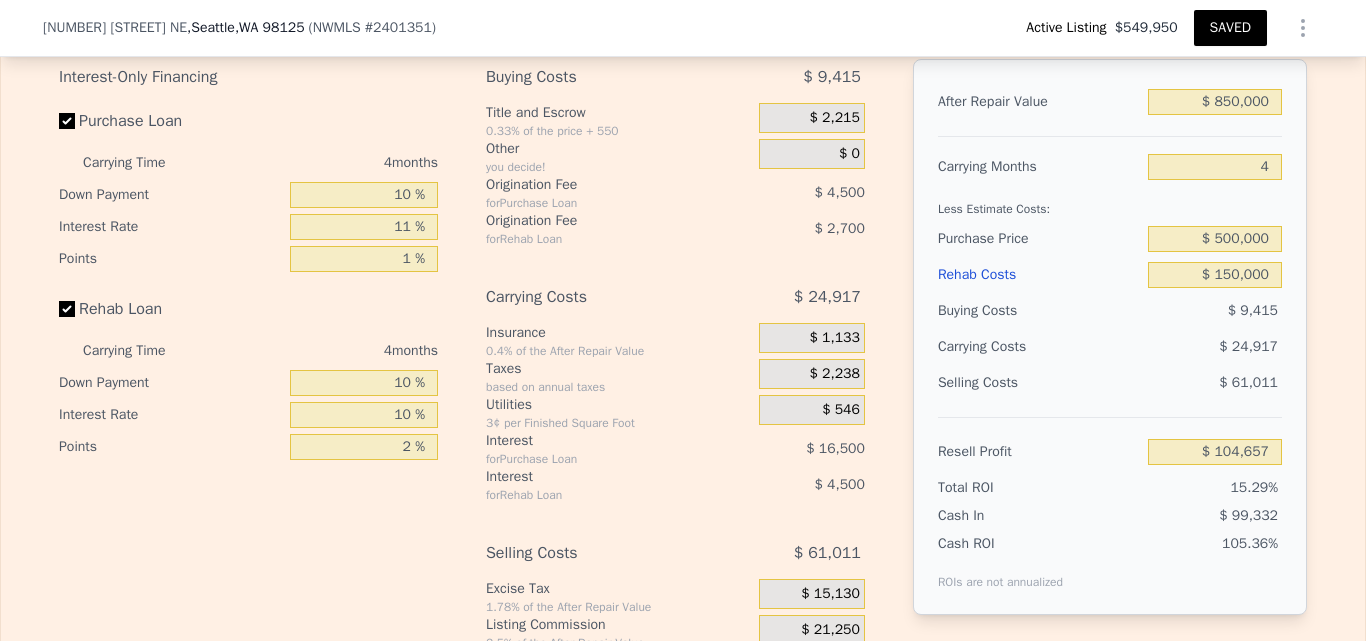 click on "Purchase Price" at bounding box center (1039, 239) 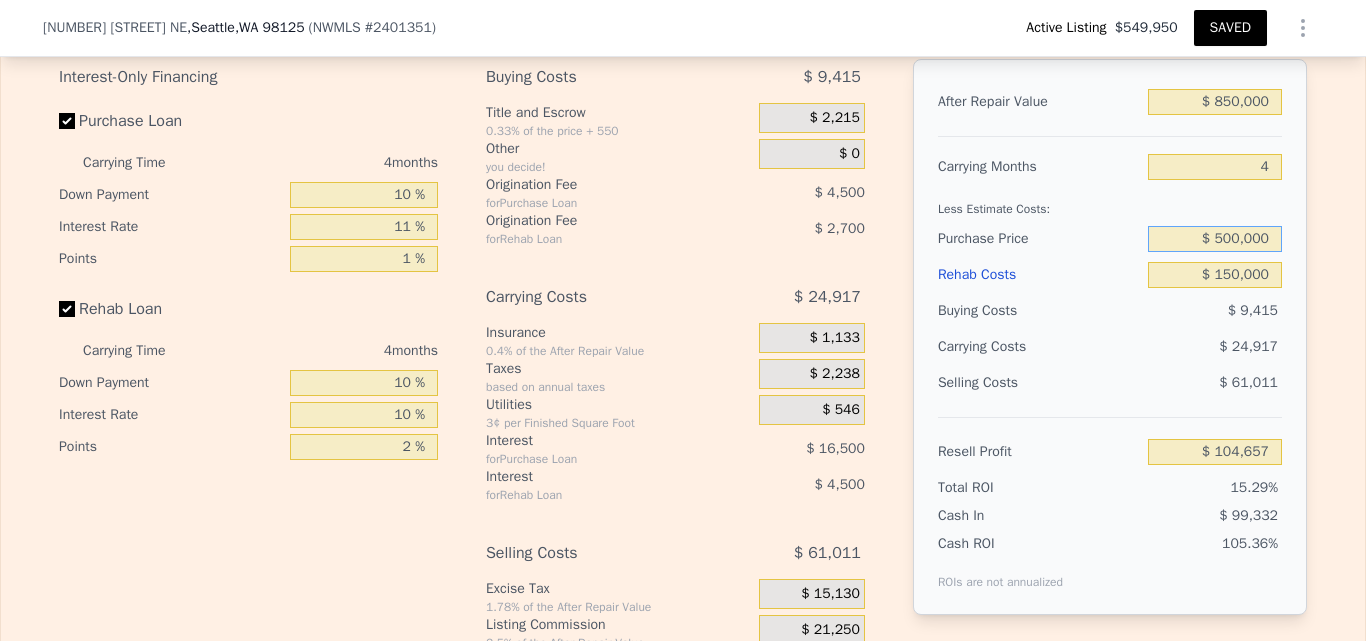 click on "$ 500,000" at bounding box center [1215, 239] 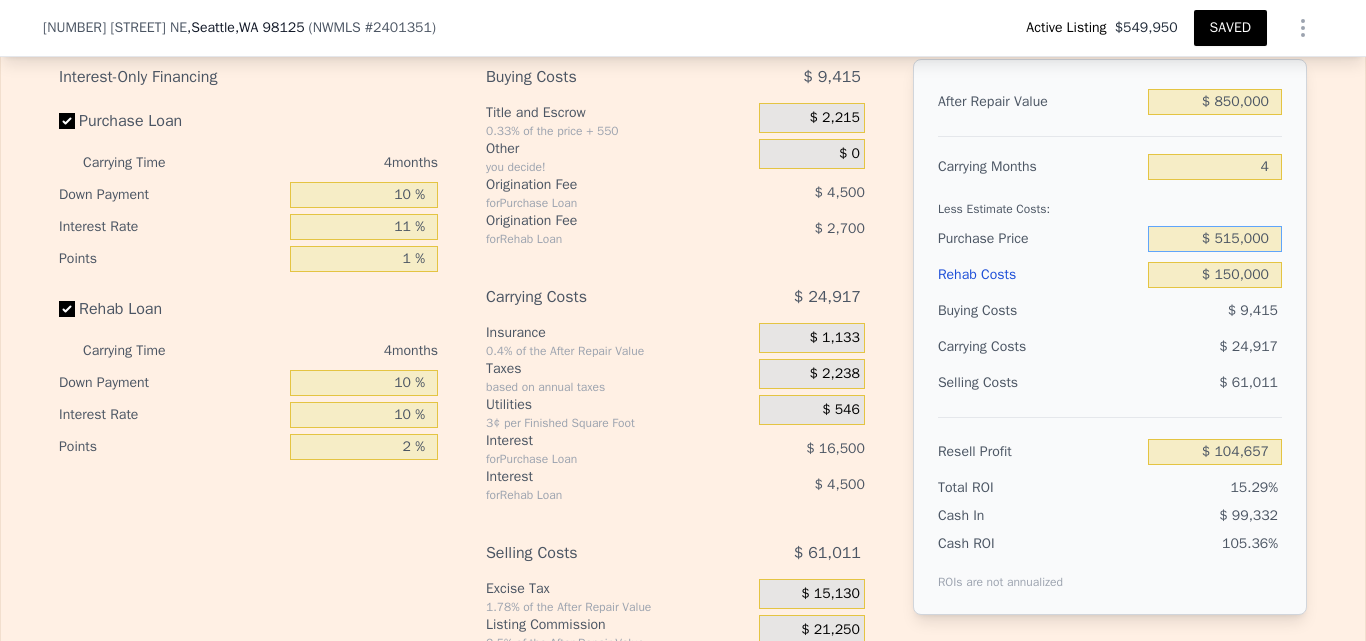 type on "$ 515,000" 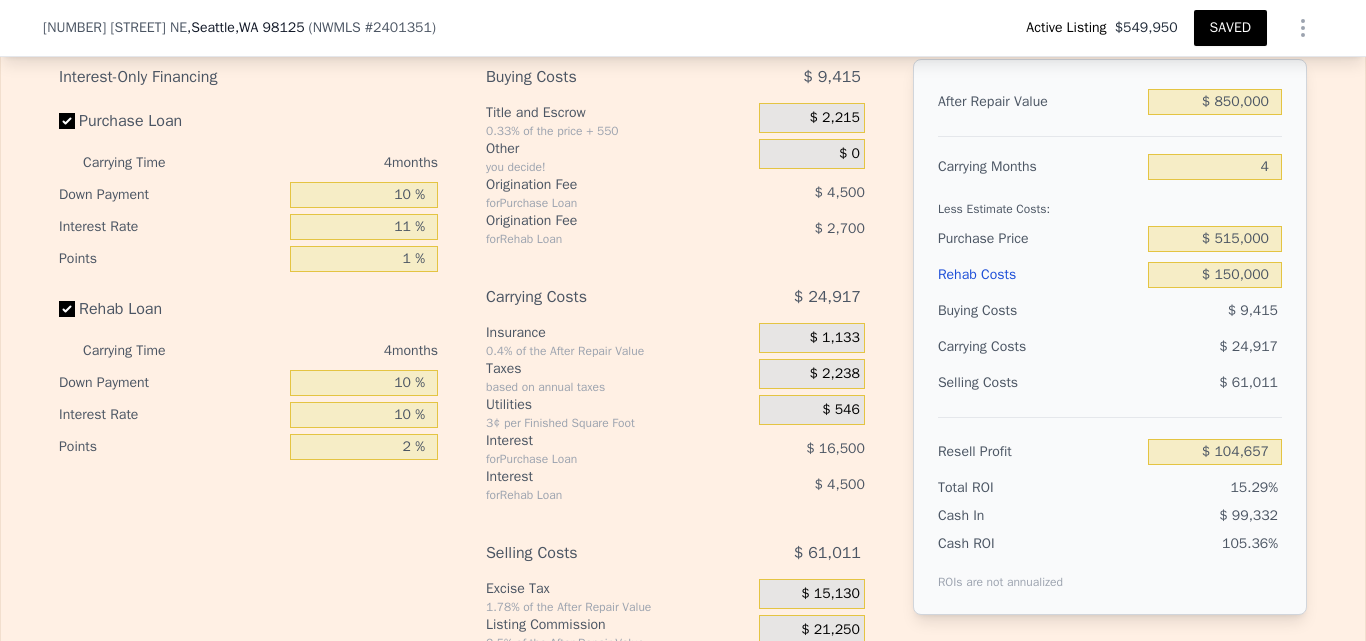 click on "After Repair Value $ [PRICE] Carrying Months 4 Less Estimate Costs: Purchase Price $ [PRICE] Rehab Costs $ [PRICE] Buying Costs $ [PRICE] Carrying Costs $ [PRICE] Selling Costs $ [PRICE] Resell Profit $ [PRICE] Total ROI 15.29% Cash In $ [PRICE] Cash ROI ROIs are not annualized 105.36%" at bounding box center [1110, 337] 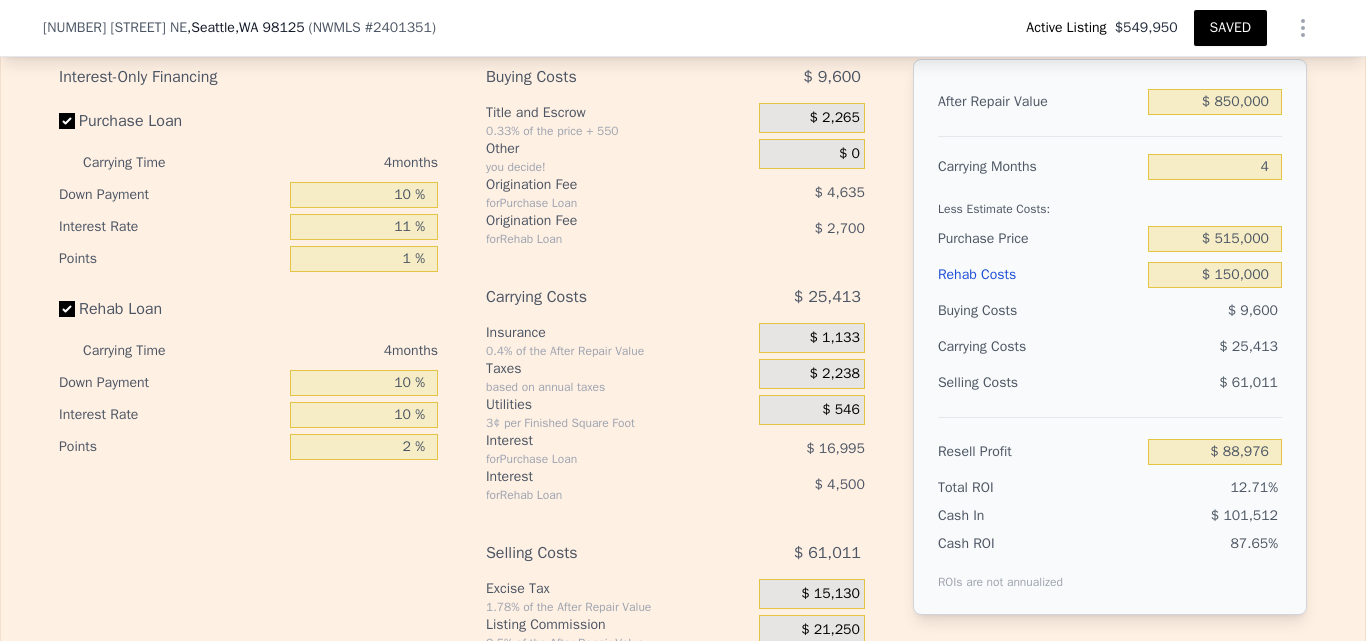 click on "SAVED" at bounding box center [1230, 28] 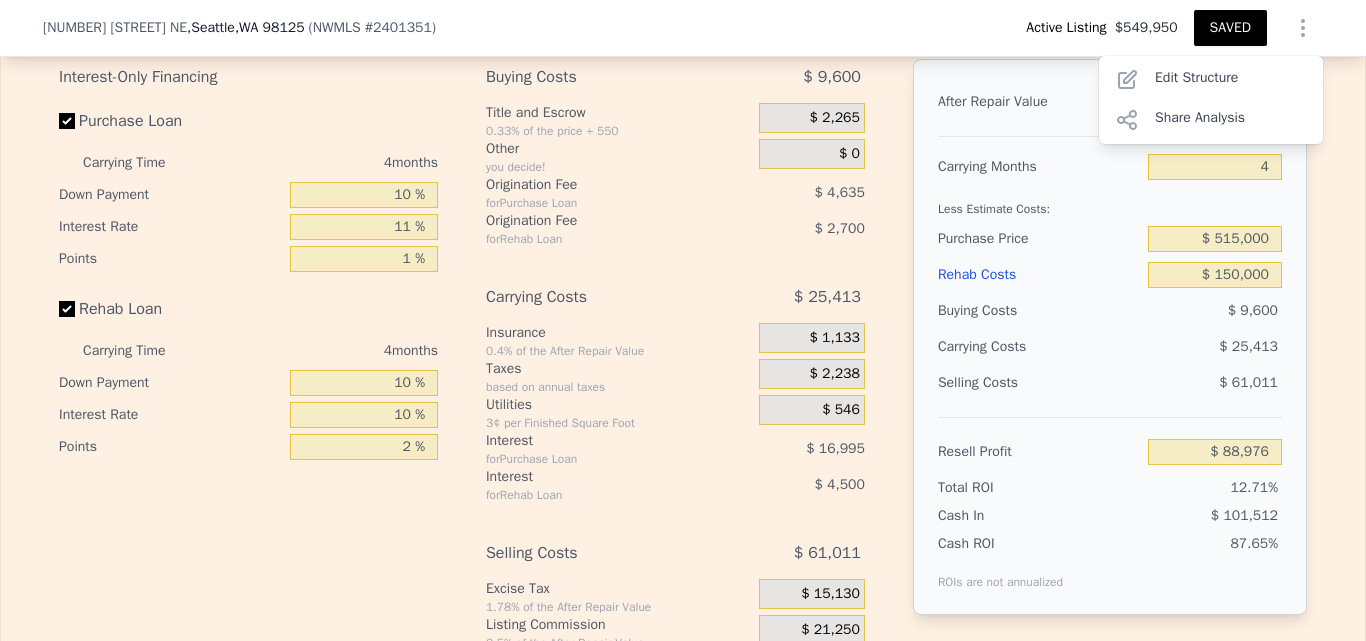 click on "Edit the assumptions in yellow boxes. Input profit to calculate an offer price. Pre-set assumptions are computer generated by Lotside . Interest-Only Financing Purchase Loan Carrying Time 4 months Down Payment 10 % Interest Rate 11 % Points 1 % Rehab Loan Carrying Time 4 months Down Payment 10 % Interest Rate 10 % Points 2 % Buying Costs $ [PRICE] Title and Escrow 0.33% of the price + 550 $ [PRICE] Other you decide! $ 0 Origination Fee for Purchase Loan $ [PRICE] Origination Fee for Rehab Loan $ [PRICE] Carrying Costs $ [PRICE] Insurance 0.4% of the After Repair Value $ [PRICE] Taxes based on annual taxes $ [PRICE] Utilities 3¢ per Finished Square Foot $ [PRICE] Interest for Purchase Loan $ [PRICE] Interest for Rehab Loan $ [PRICE] Selling Costs $ [PRICE] Excise Tax 1.78% of the After Repair Value $ [PRICE] Listing Commission 2.5% of the After Repair Value $ [PRICE] Selling Commission 2.5% of the After Repair Value $ [PRICE] Title and Escrow 0.33% of the After Repair Value $ [PRICE] After Repair Value $ [PRICE] Carrying Costs" at bounding box center [683, 351] 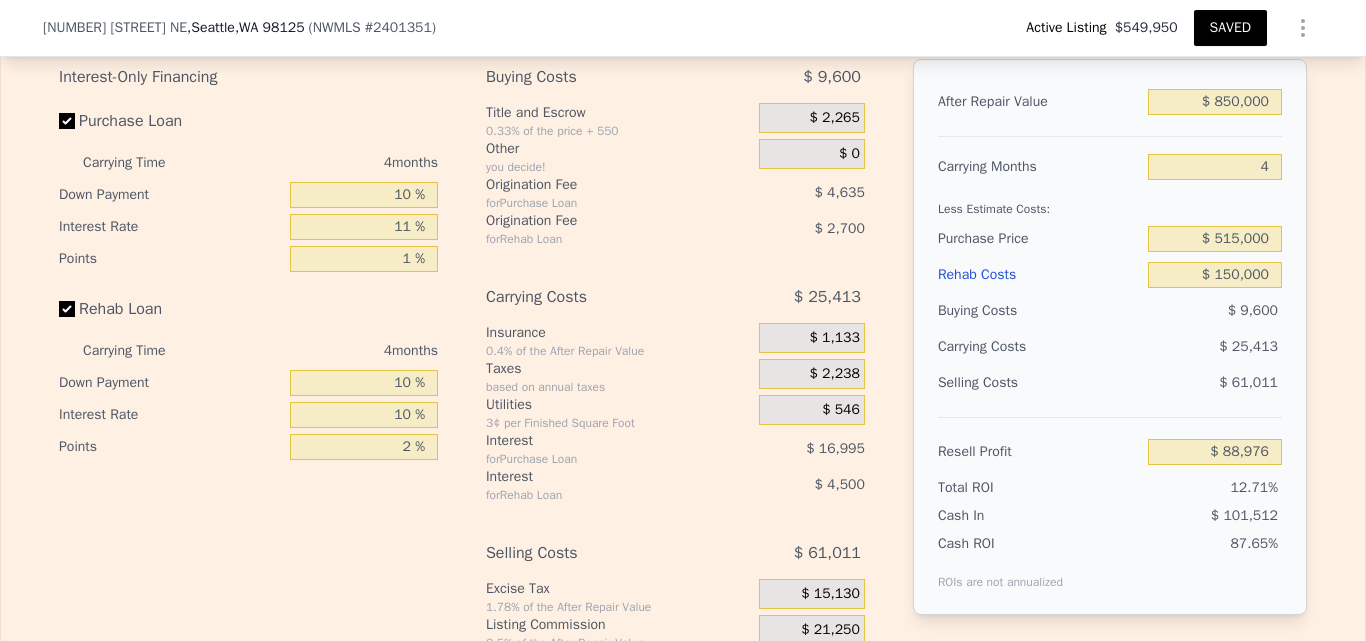click 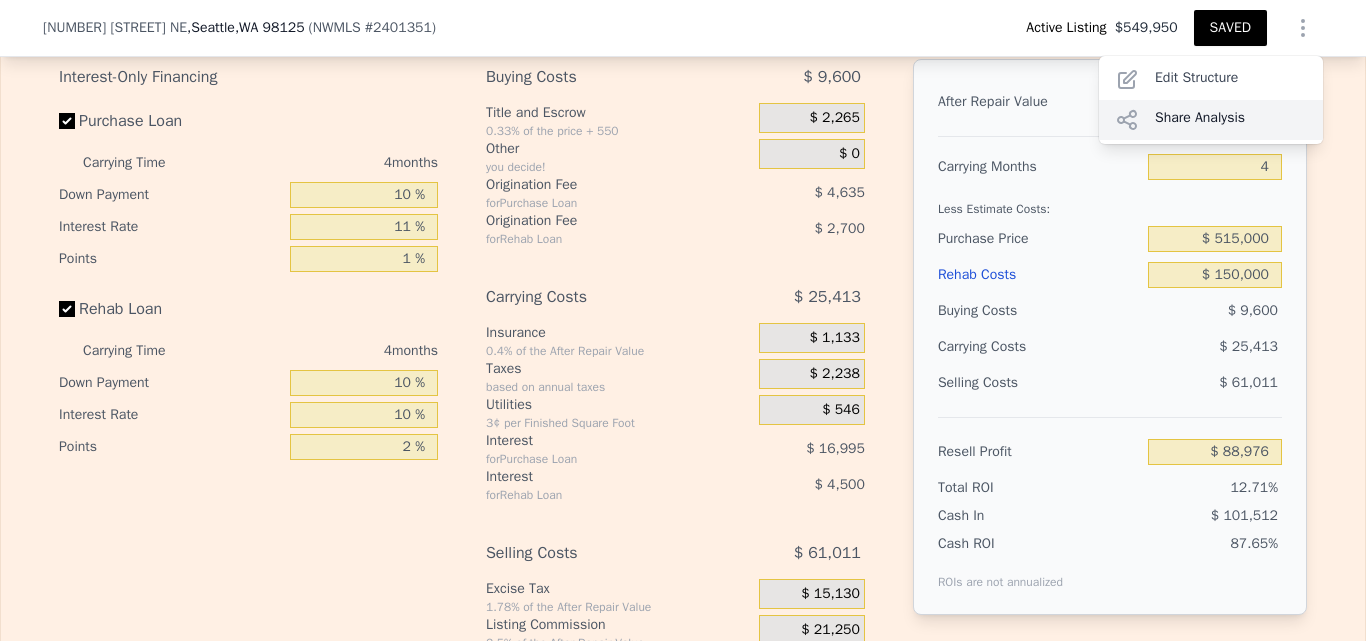 click on "Share Analysis" at bounding box center [1211, 120] 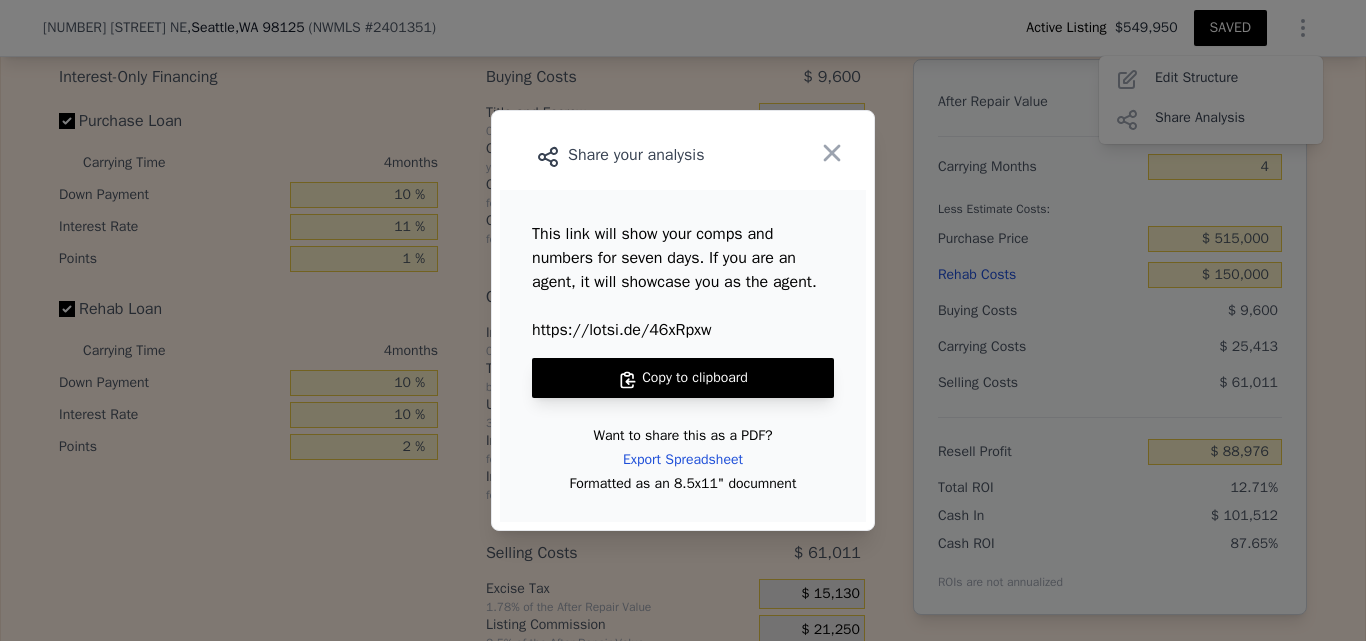 click on "Copy to clipboard" at bounding box center (683, 378) 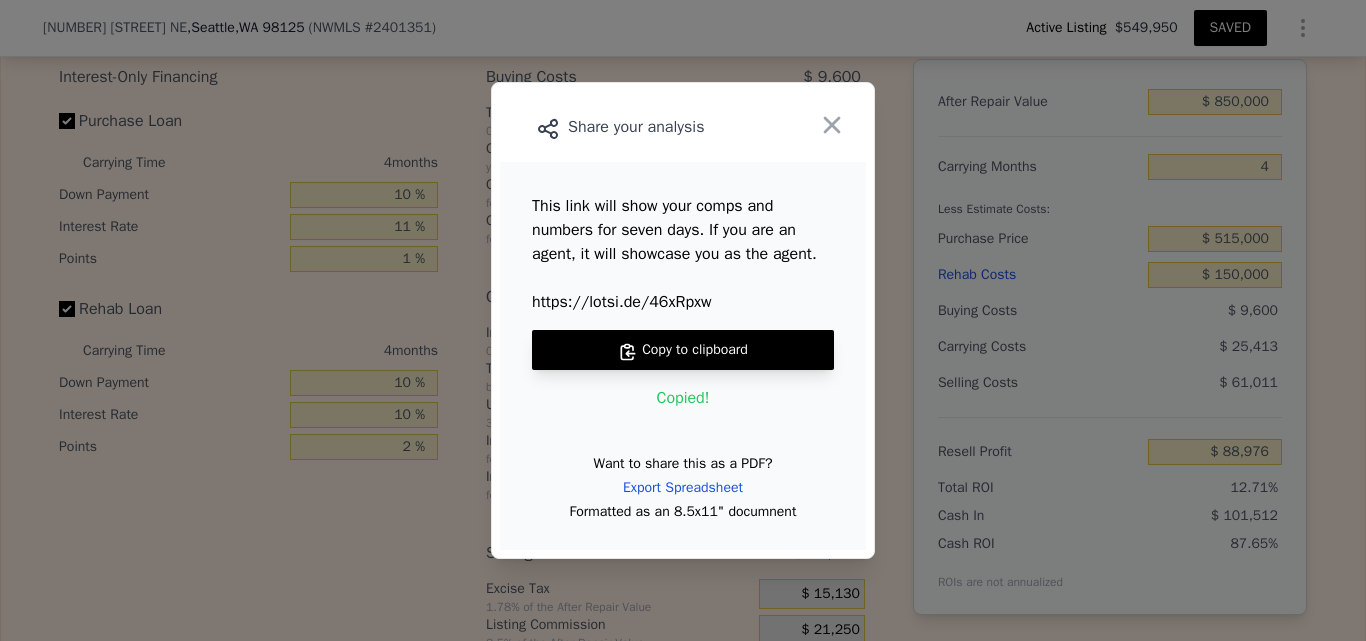click 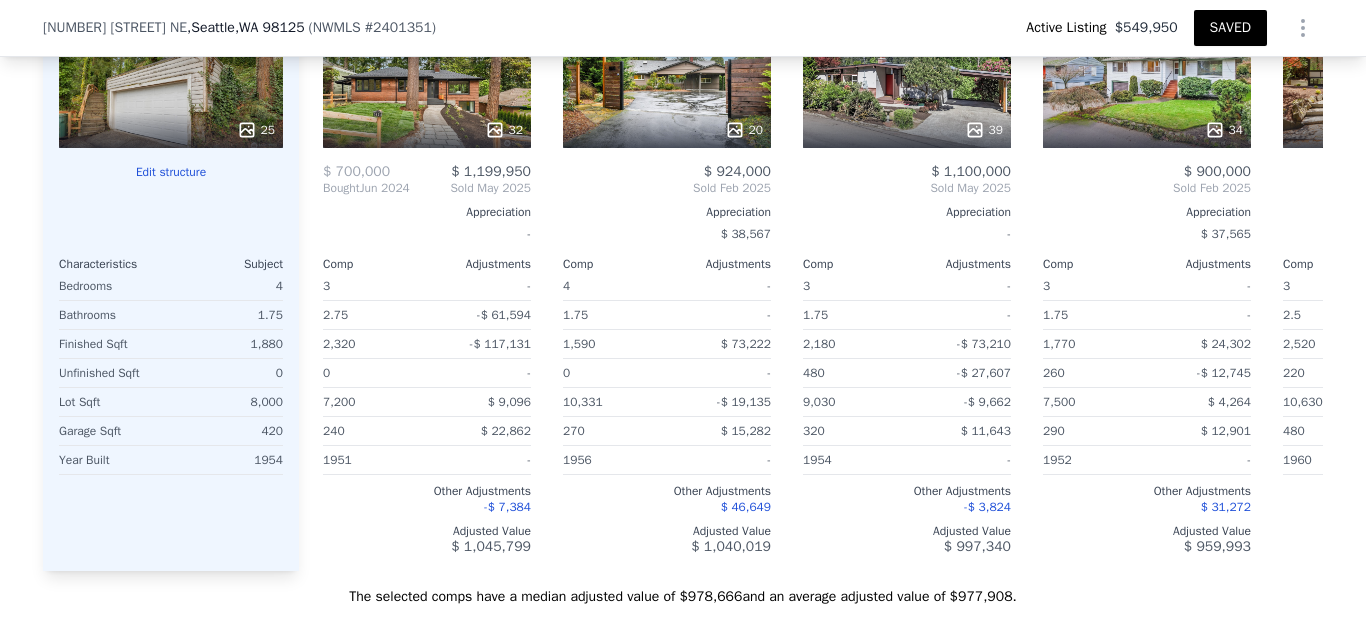 scroll, scrollTop: 2196, scrollLeft: 0, axis: vertical 